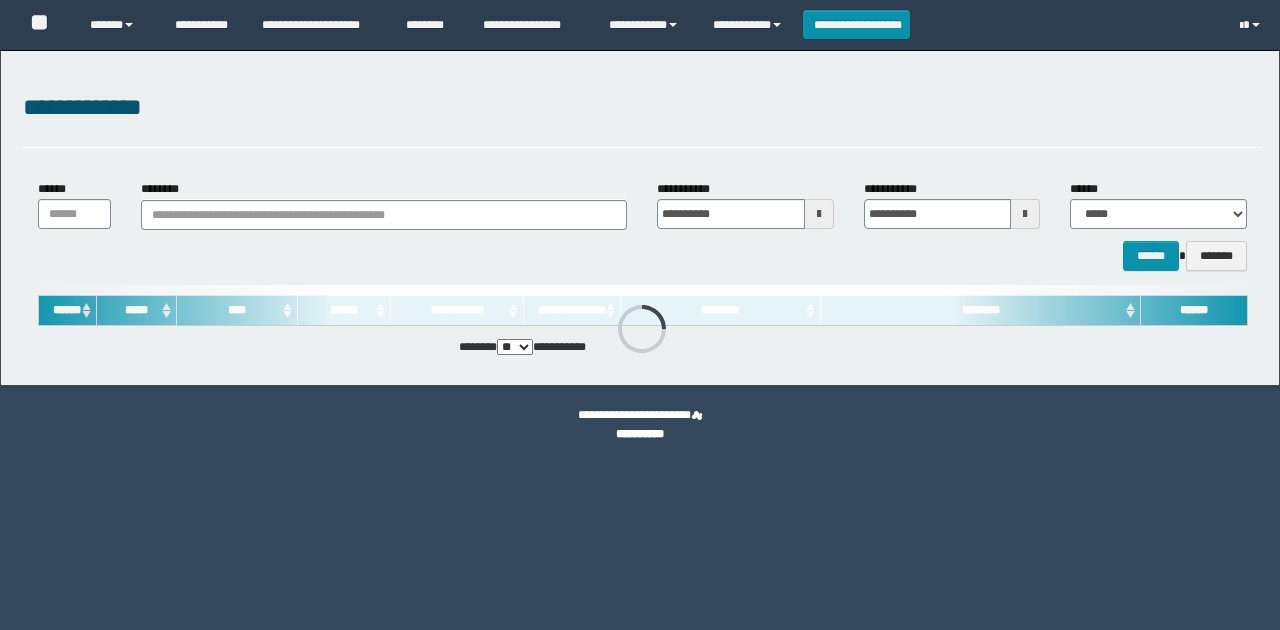 scroll, scrollTop: 0, scrollLeft: 0, axis: both 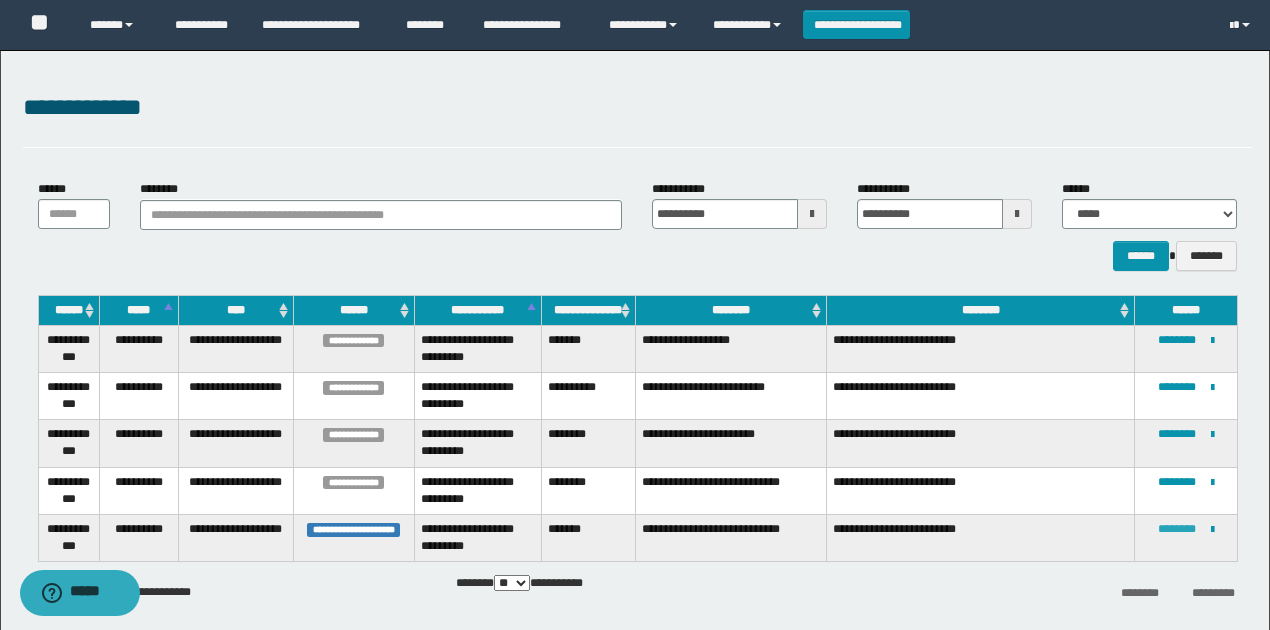 click on "********" at bounding box center (1177, 529) 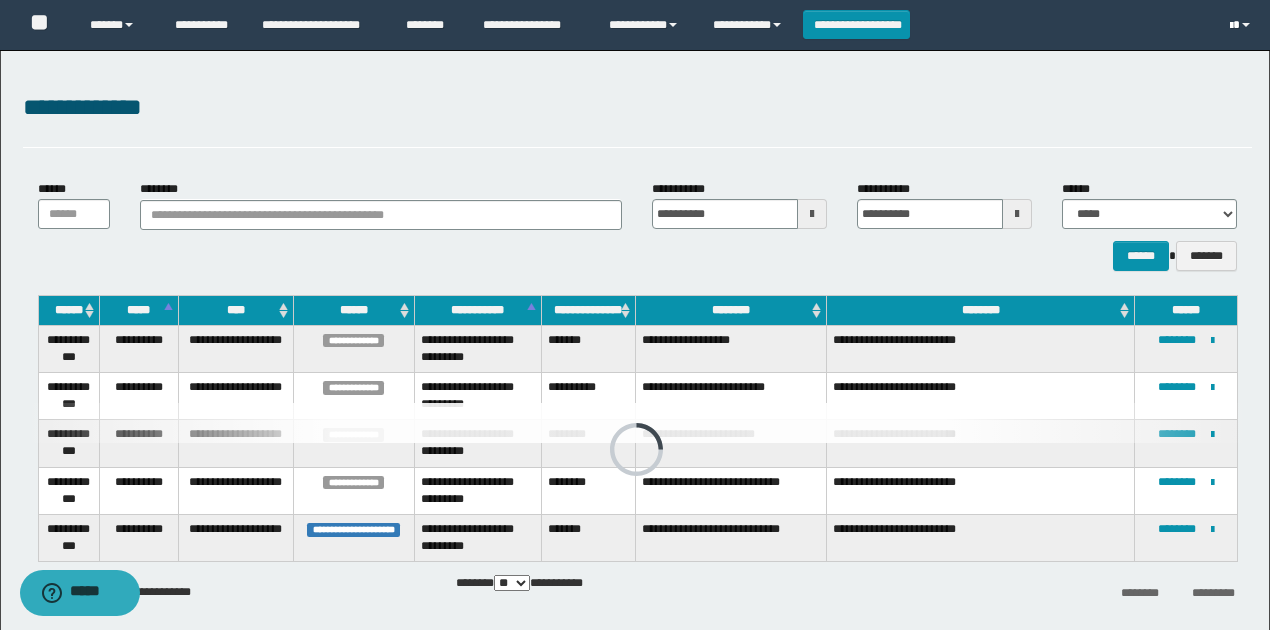 click at bounding box center [1242, 25] 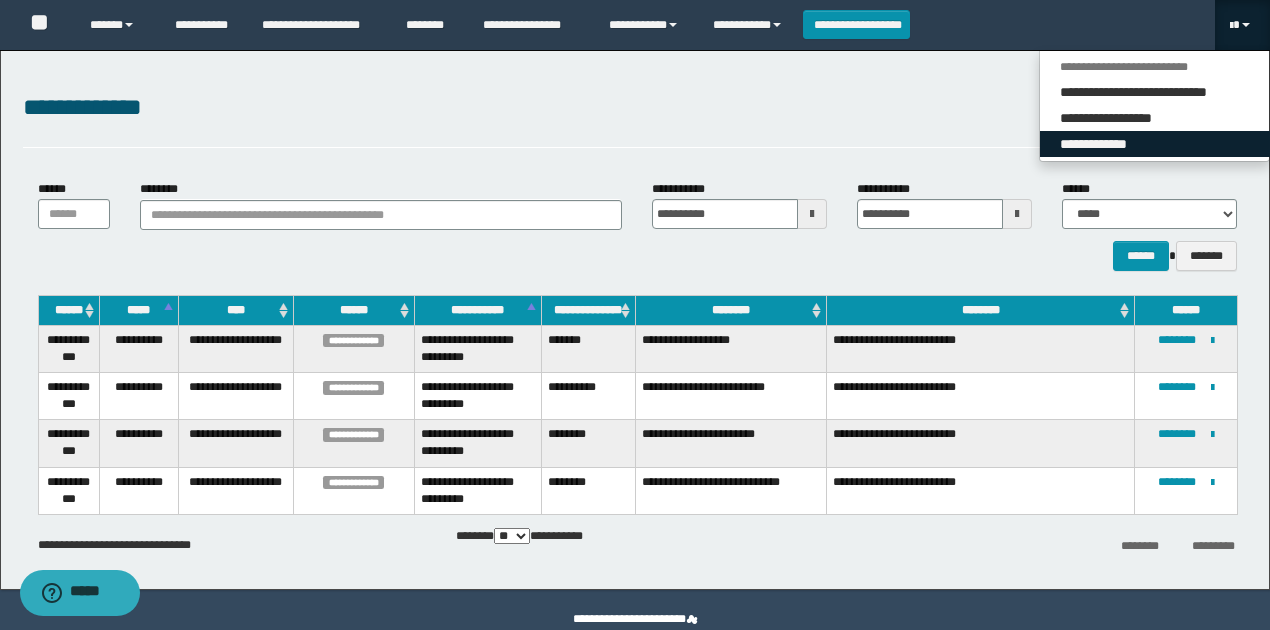 click on "**********" at bounding box center [1155, 144] 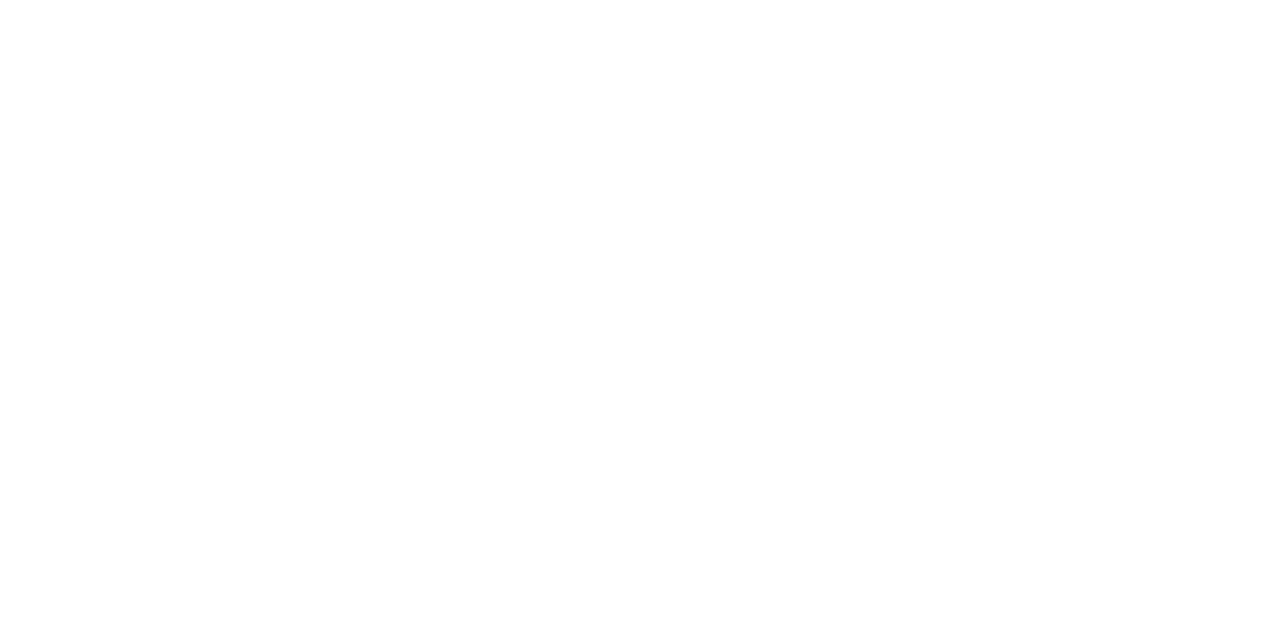 type 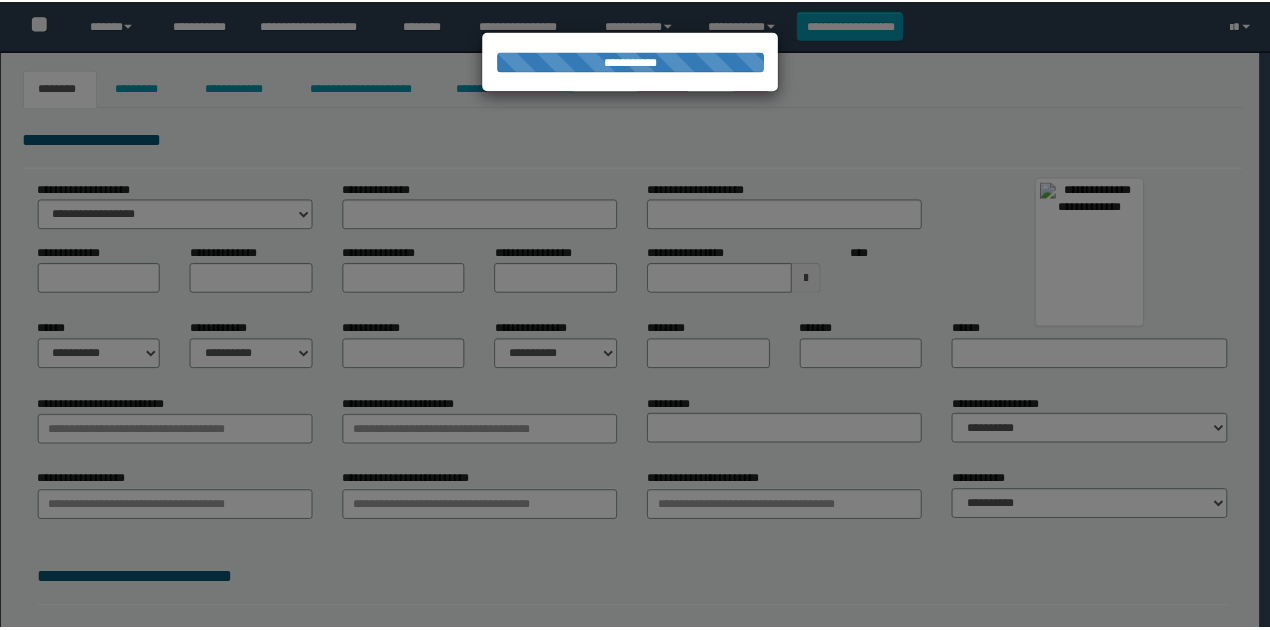 scroll, scrollTop: 0, scrollLeft: 0, axis: both 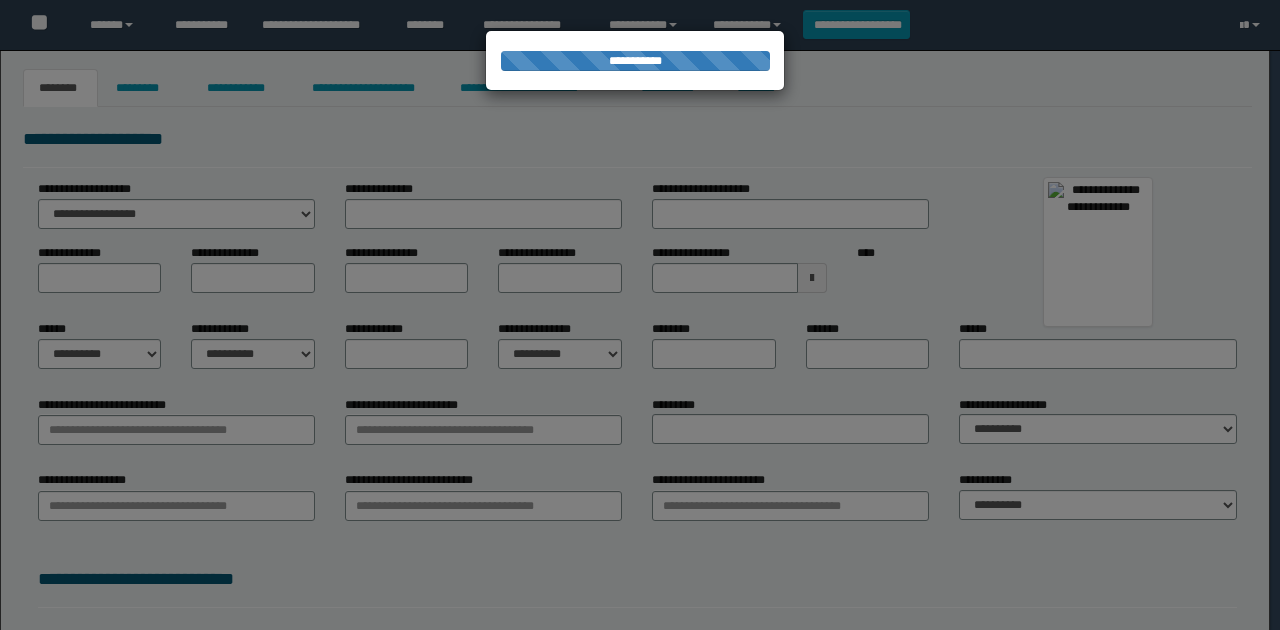 type on "*******" 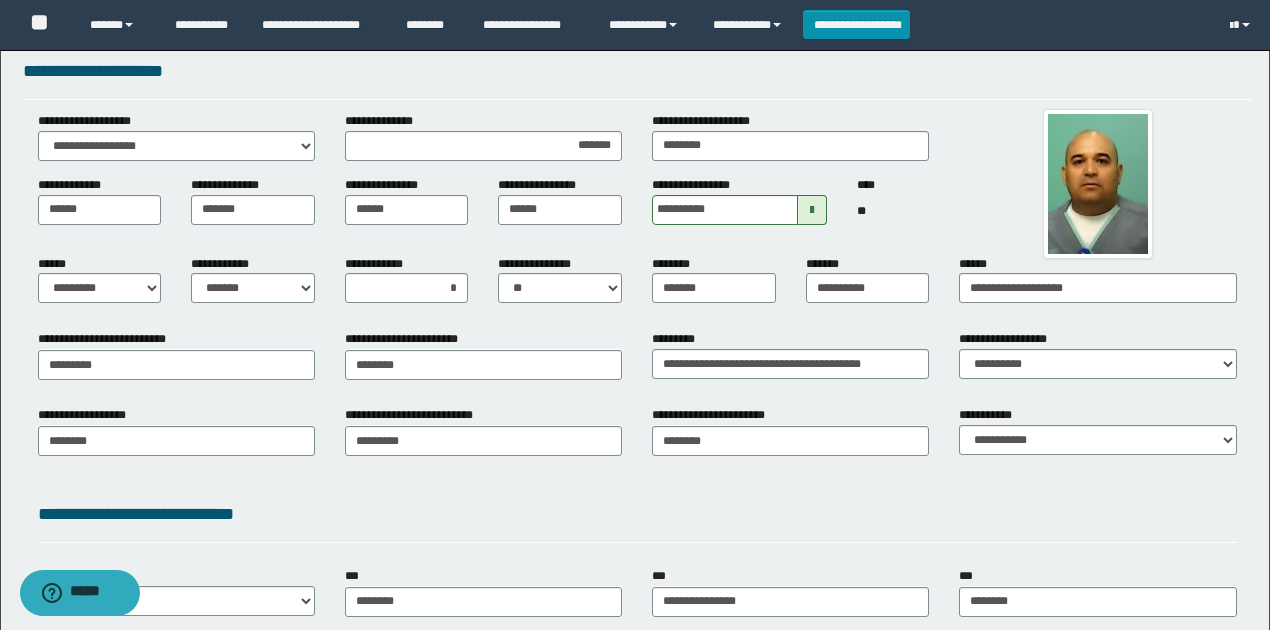 scroll, scrollTop: 133, scrollLeft: 0, axis: vertical 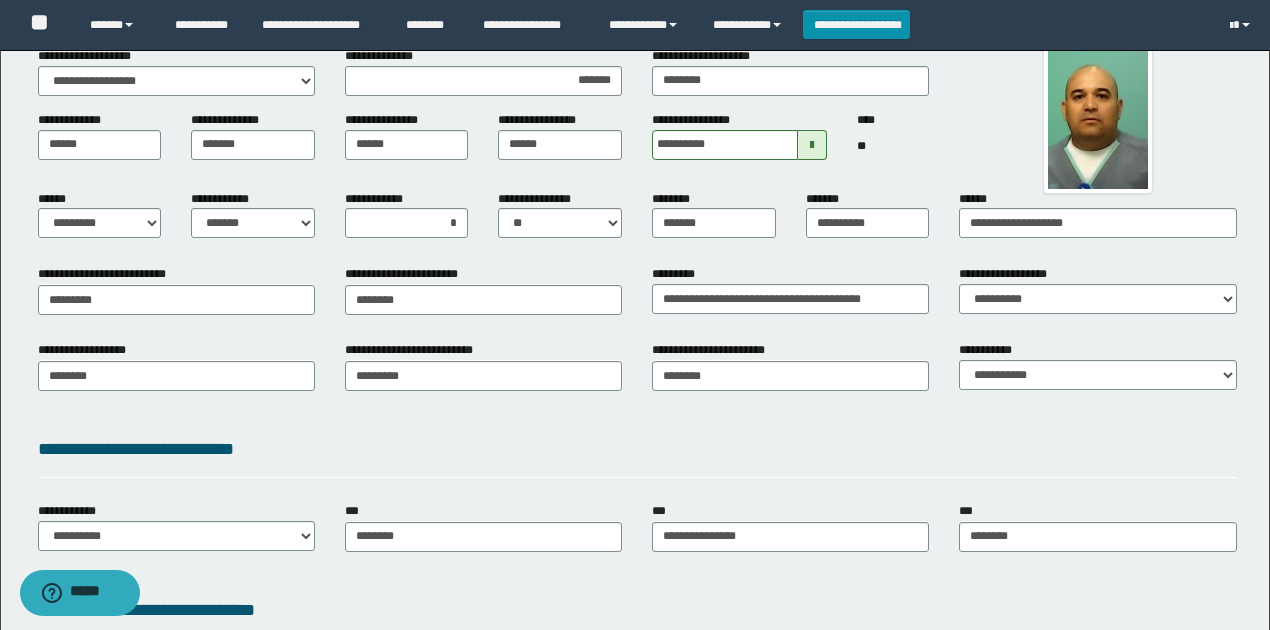 click on "**********" at bounding box center (637, 382) 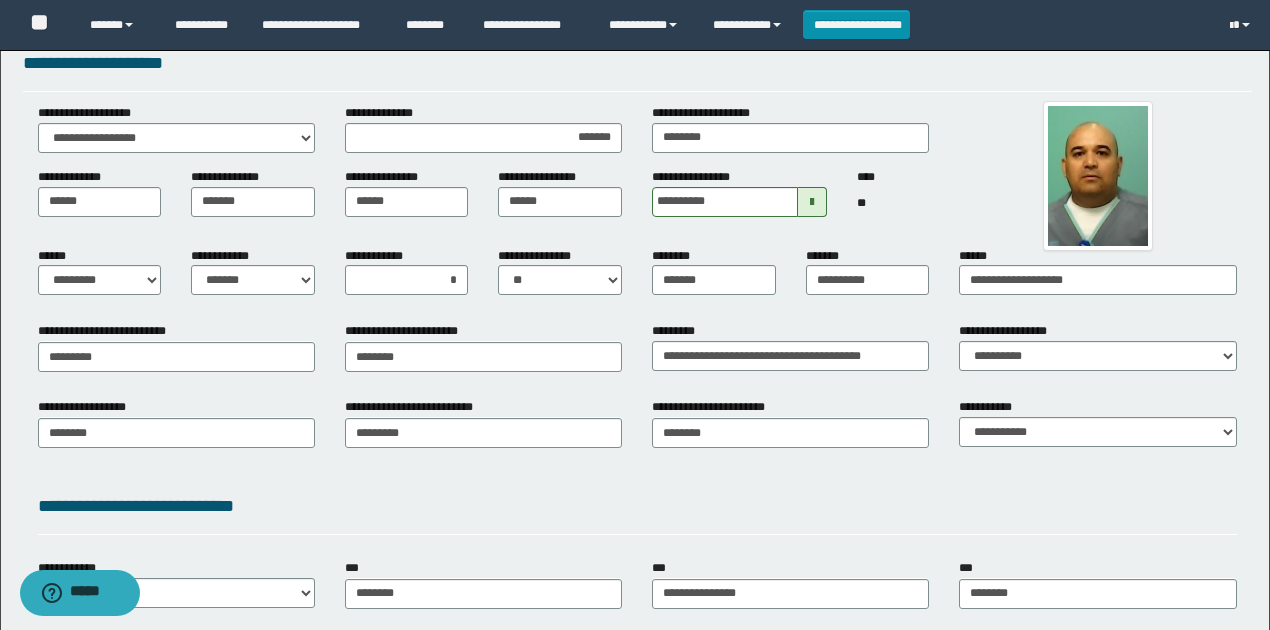 scroll, scrollTop: 0, scrollLeft: 0, axis: both 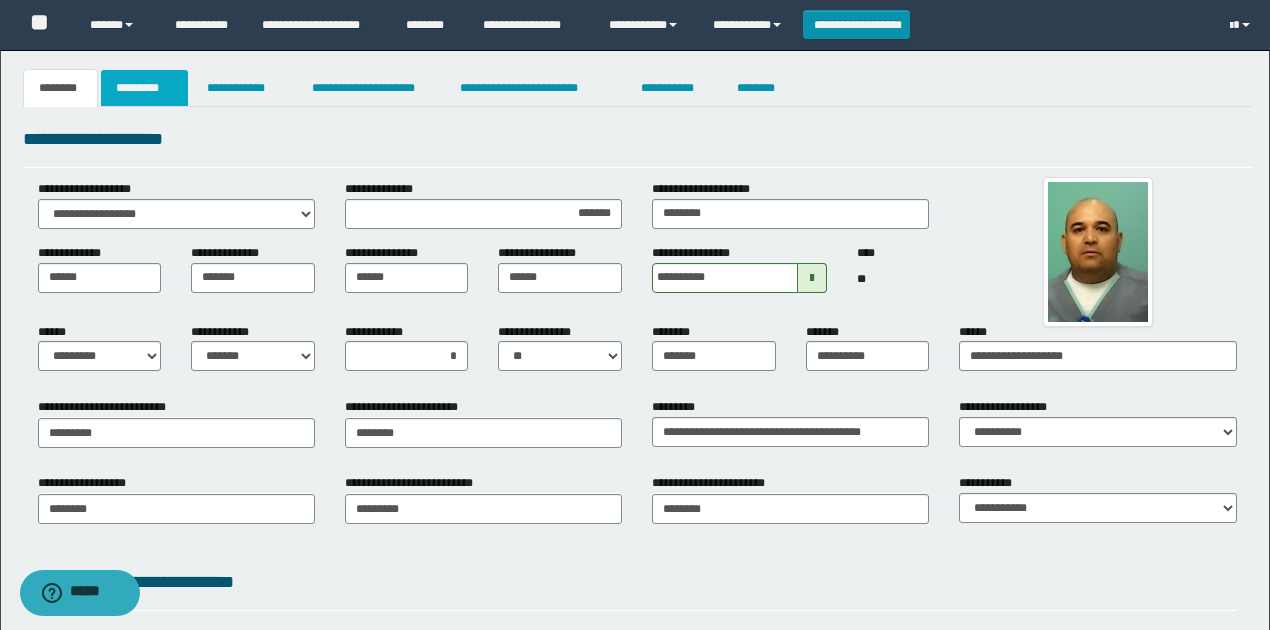 click on "*********" at bounding box center (144, 88) 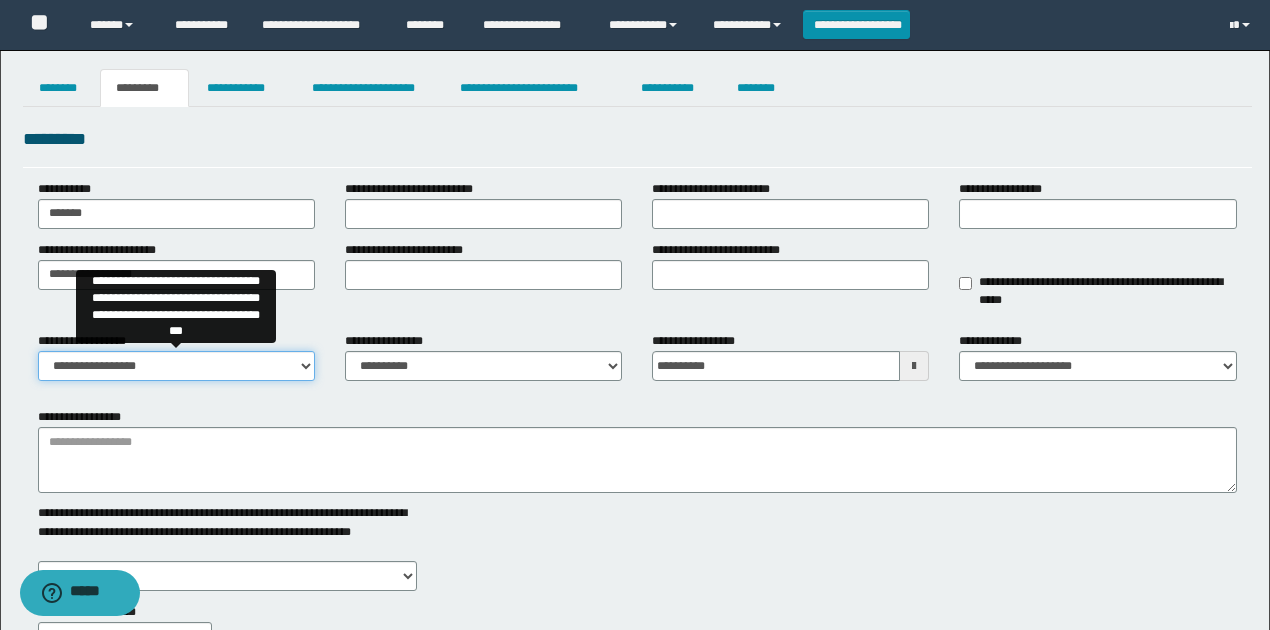 click on "**********" at bounding box center (176, 366) 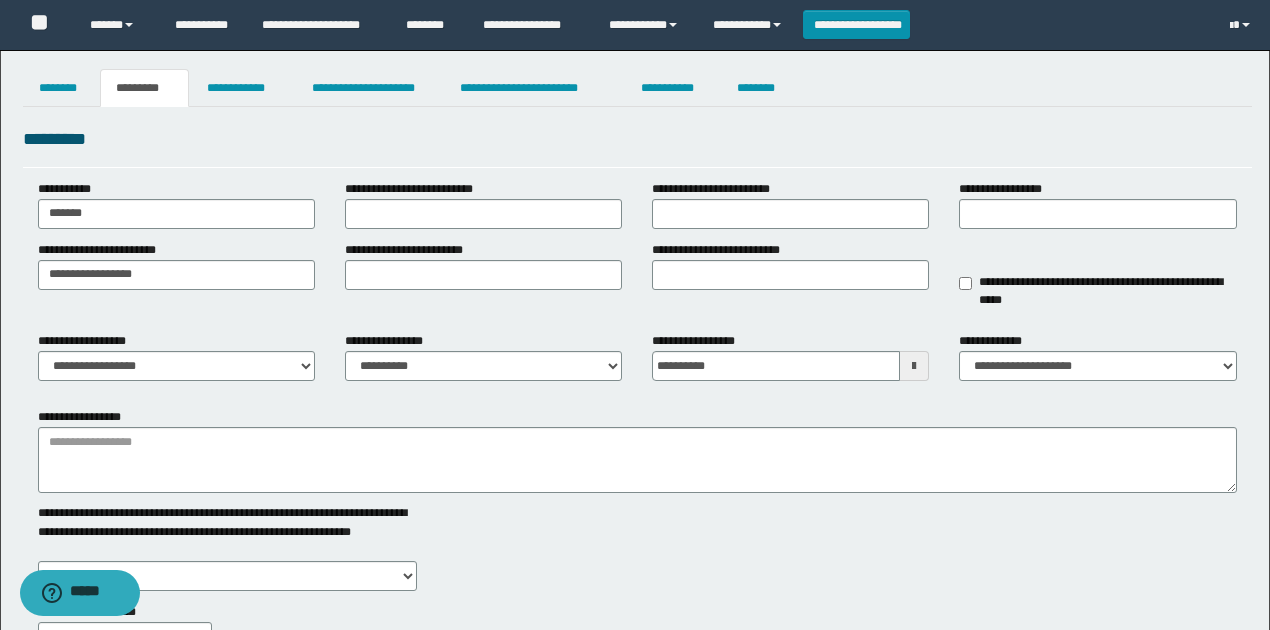 click on "**********" at bounding box center (483, 356) 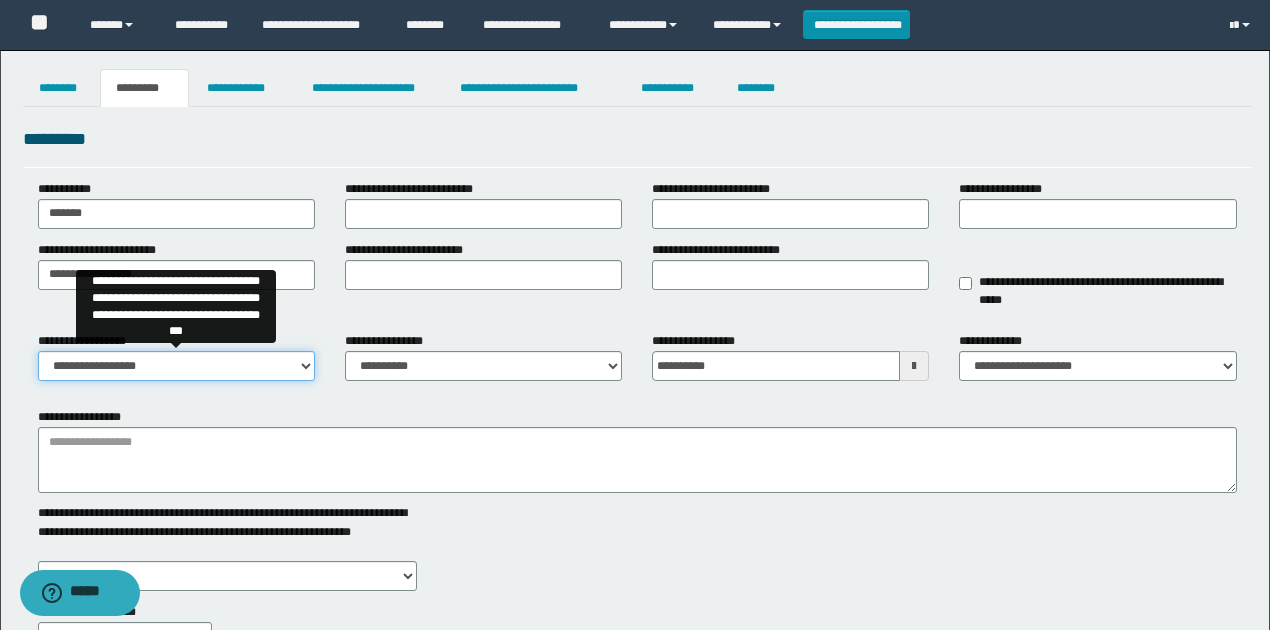 click on "**********" at bounding box center (176, 366) 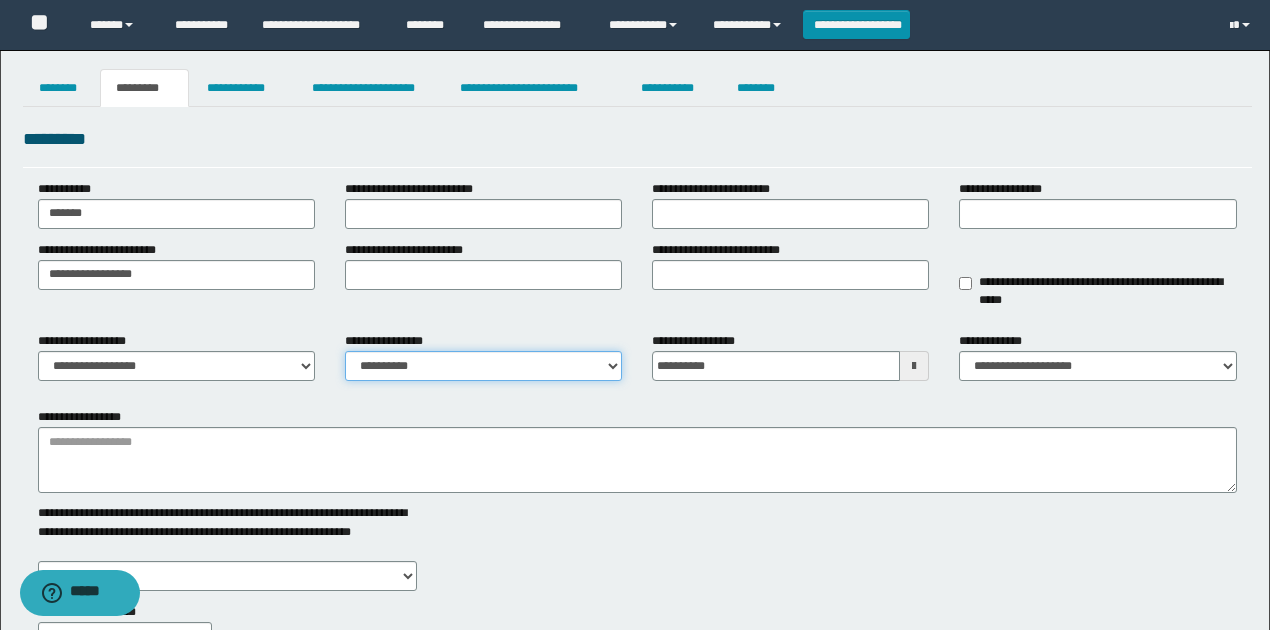 click on "**********" at bounding box center [483, 366] 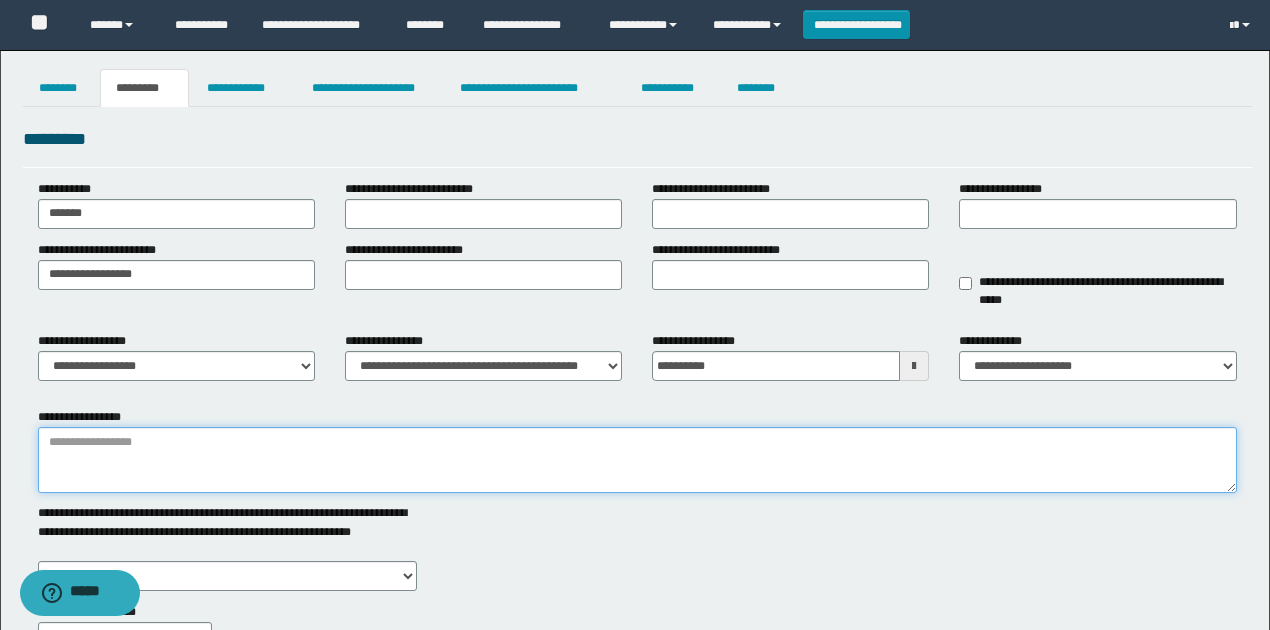 click on "**********" at bounding box center [637, 460] 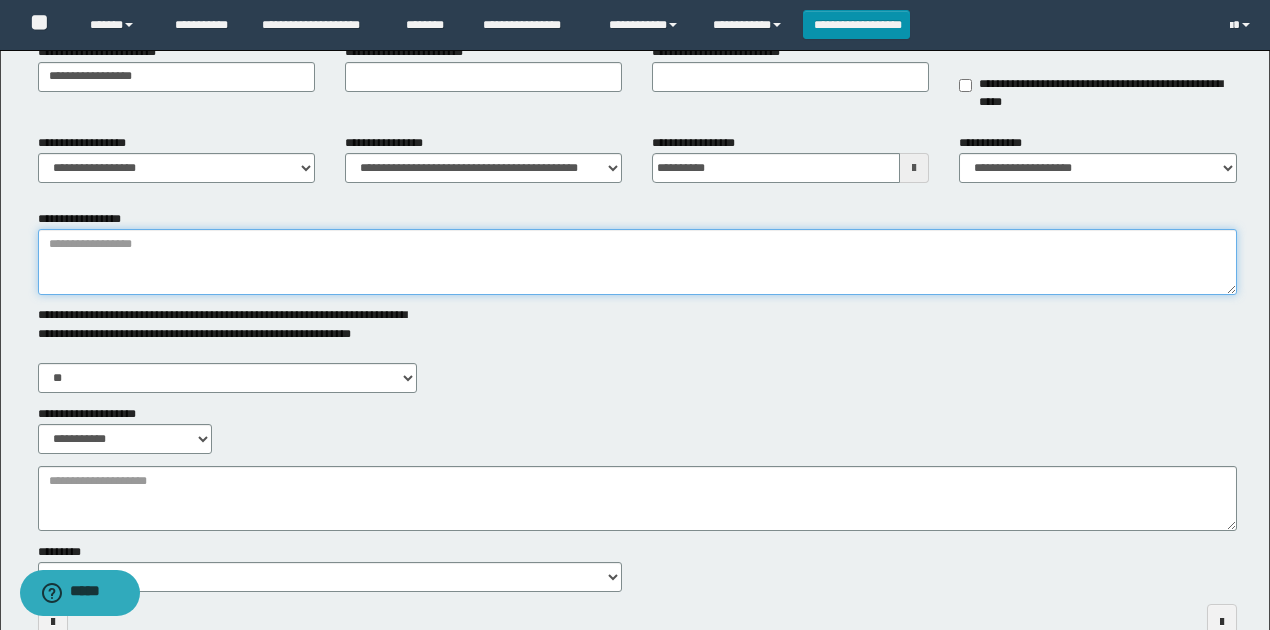 scroll, scrollTop: 200, scrollLeft: 0, axis: vertical 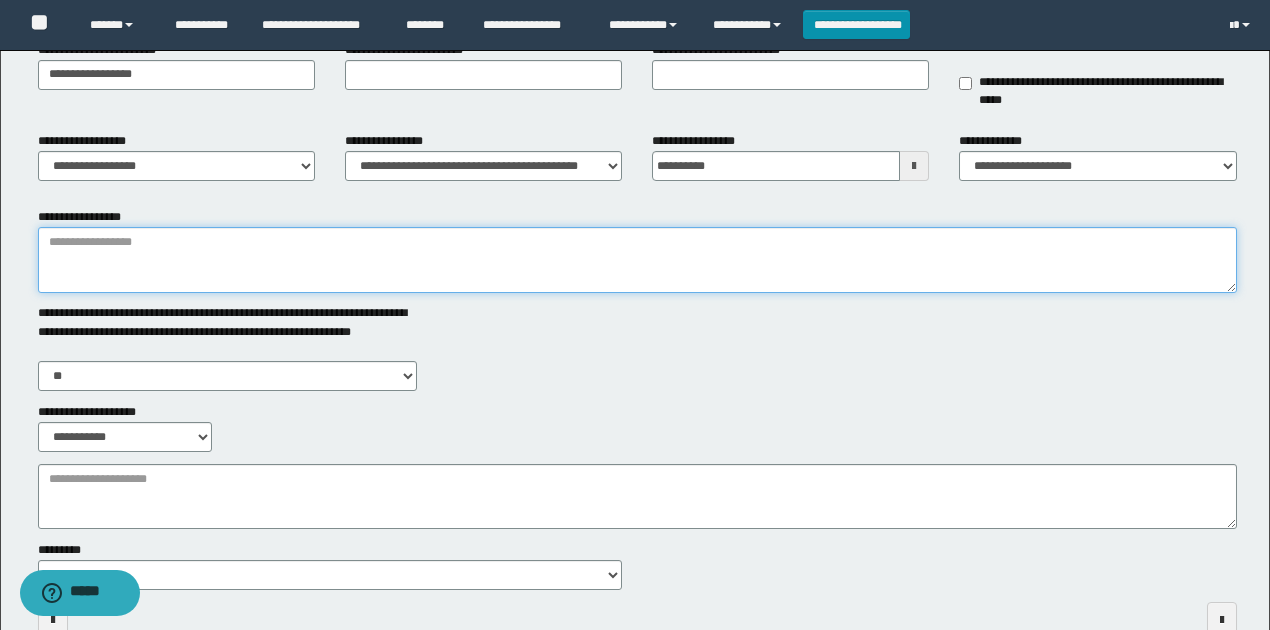 click on "**********" at bounding box center (637, 260) 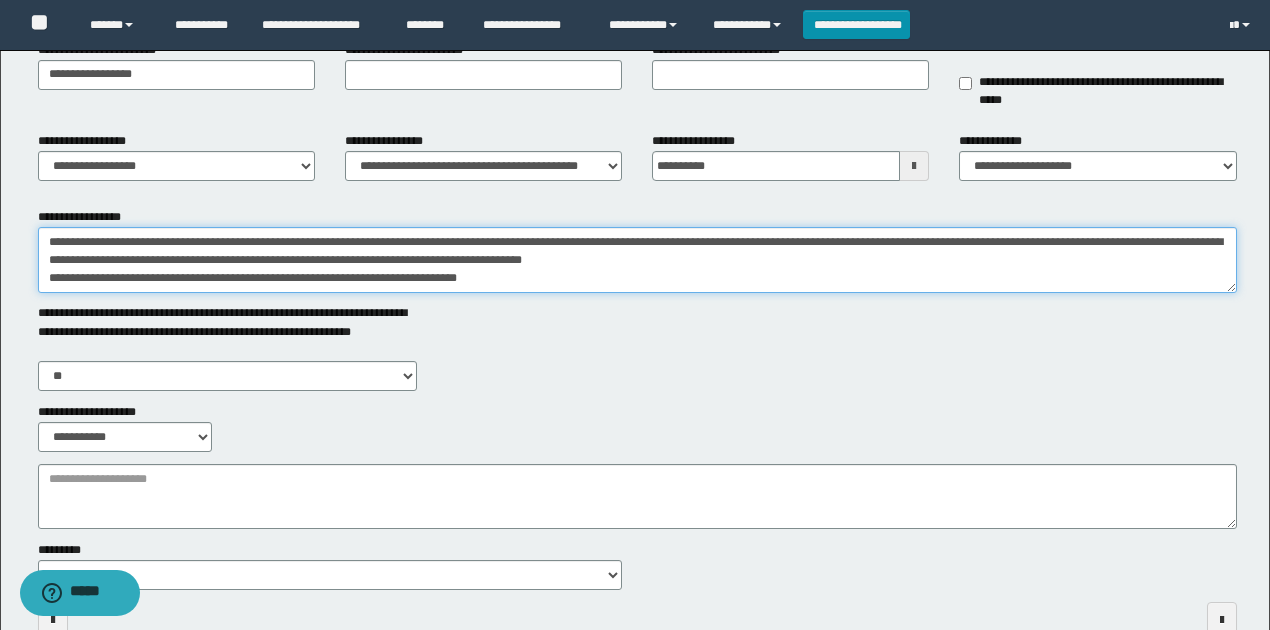 scroll, scrollTop: 12, scrollLeft: 0, axis: vertical 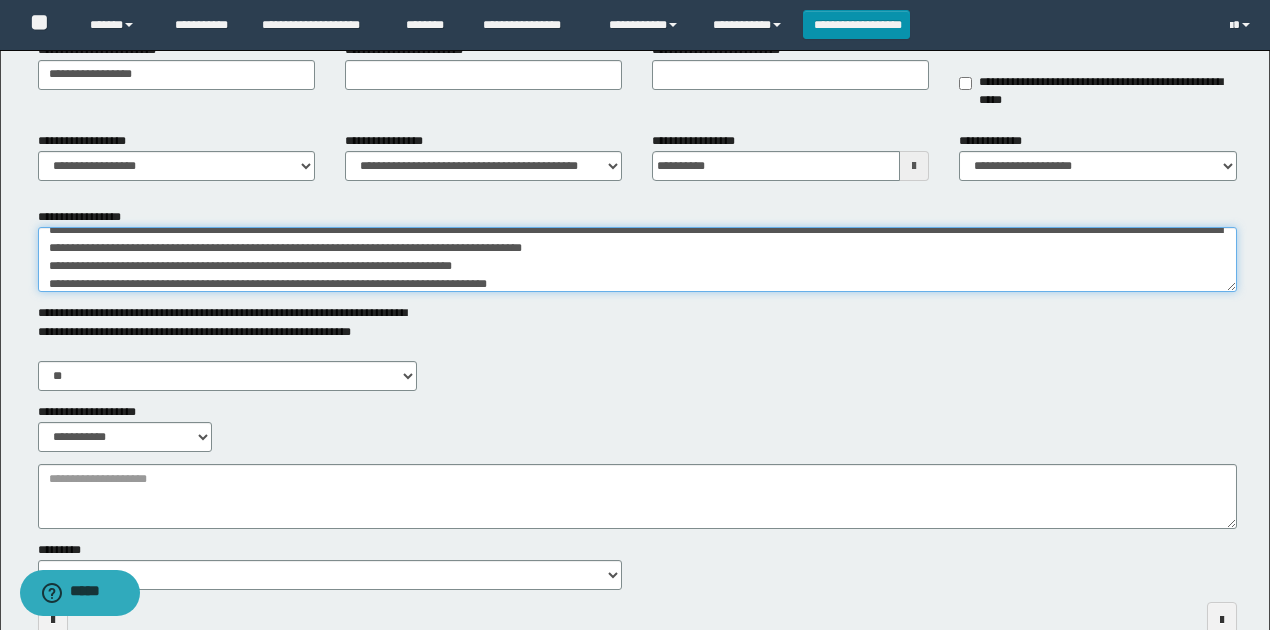 type on "**********" 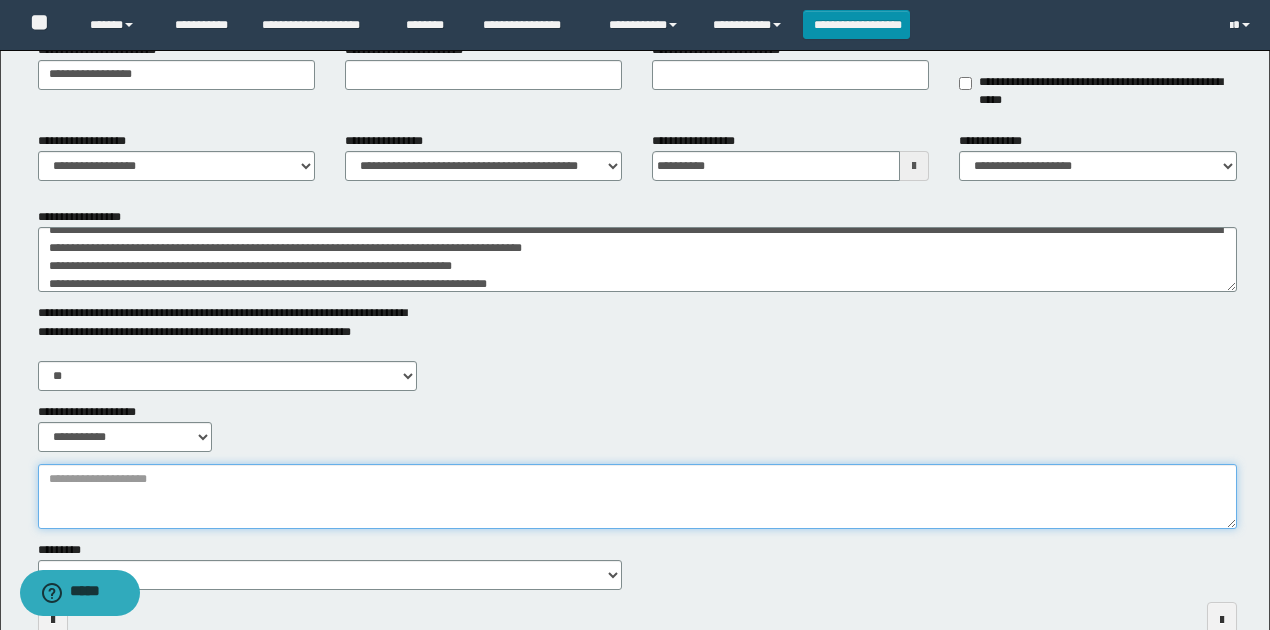 click on "**********" at bounding box center [637, 496] 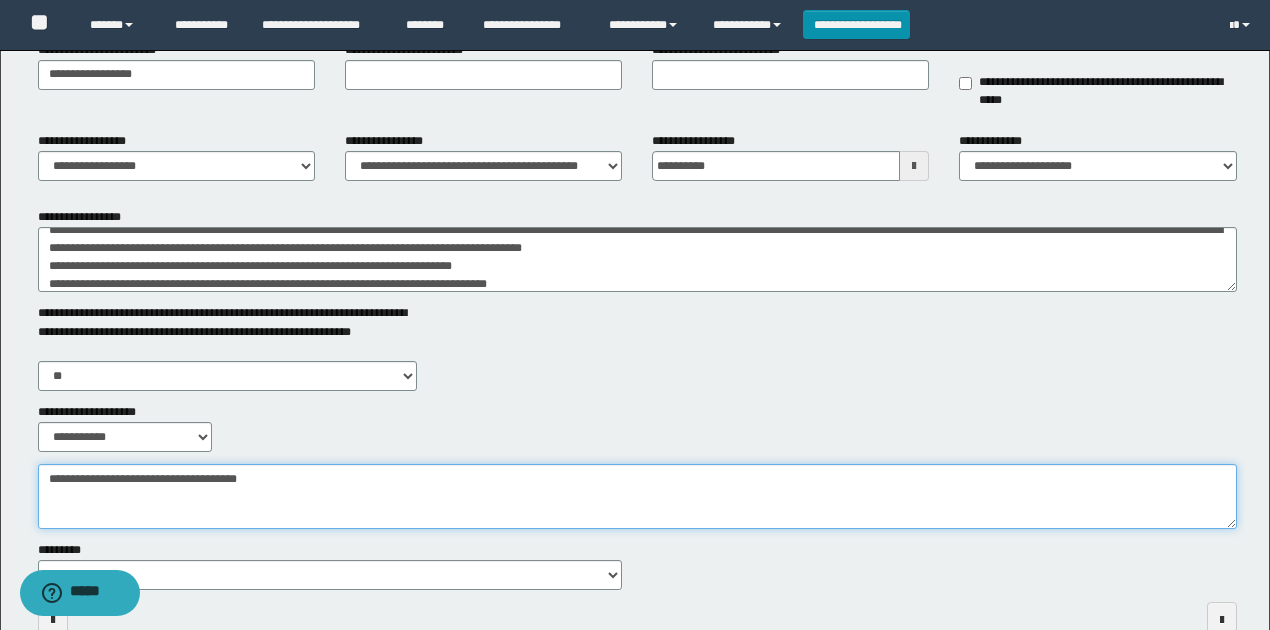scroll, scrollTop: 0, scrollLeft: 0, axis: both 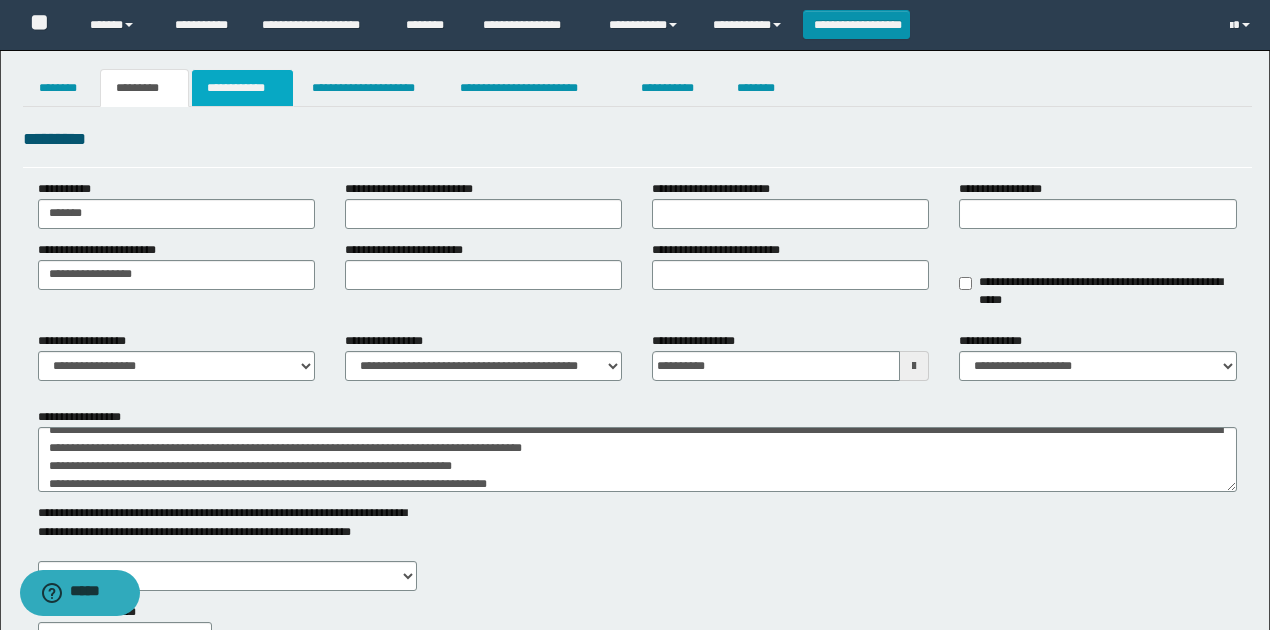 type on "**********" 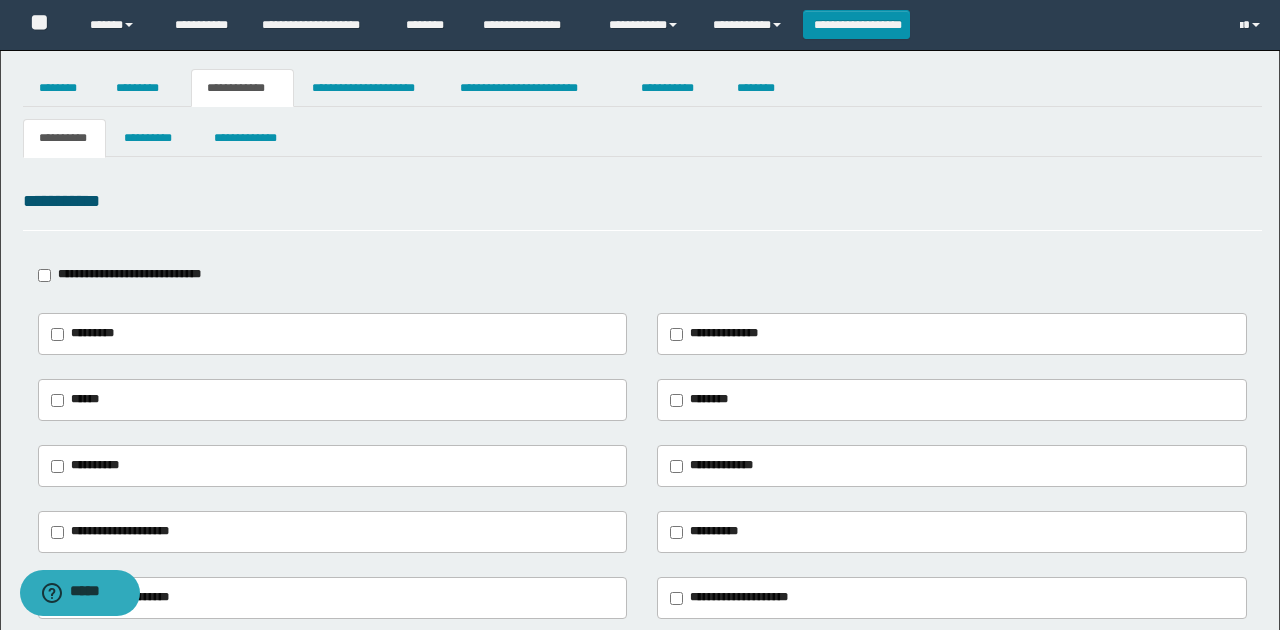 type on "**********" 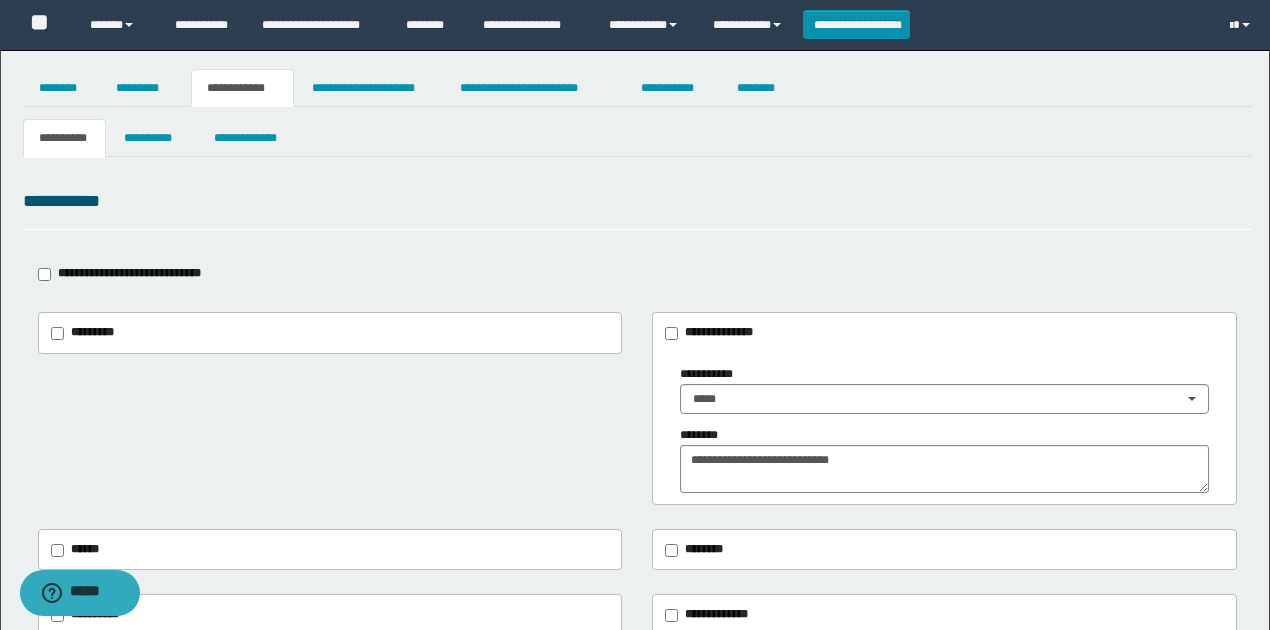 click on "**********" at bounding box center [637, 205] 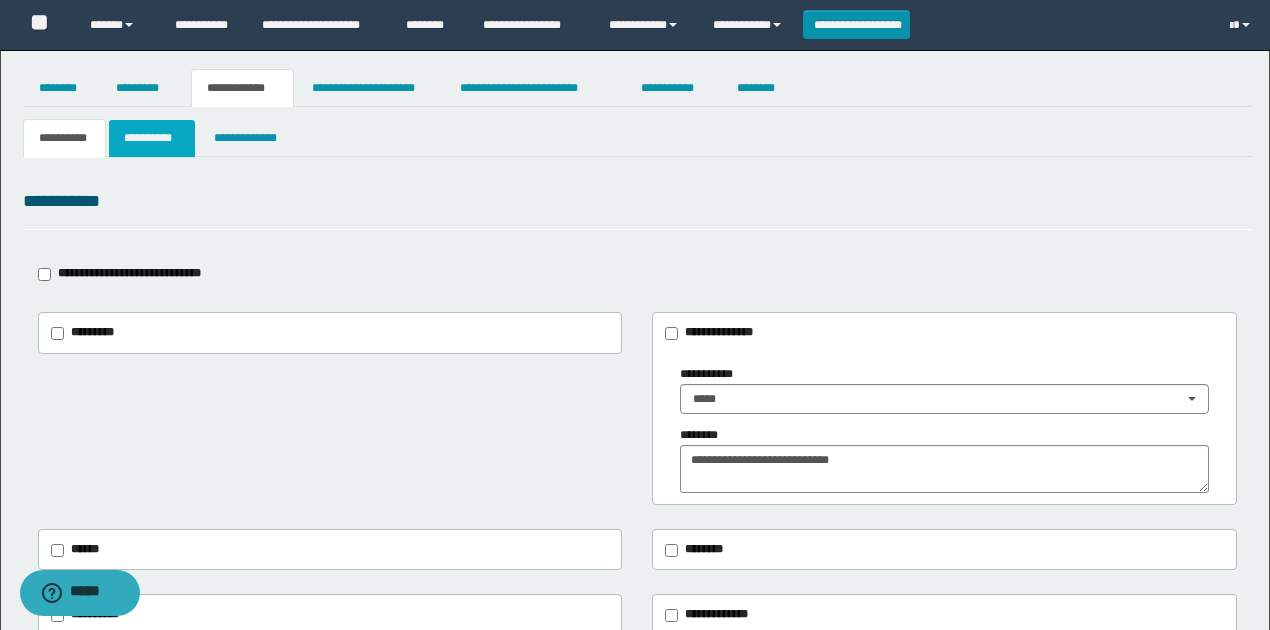 click on "**********" at bounding box center [151, 138] 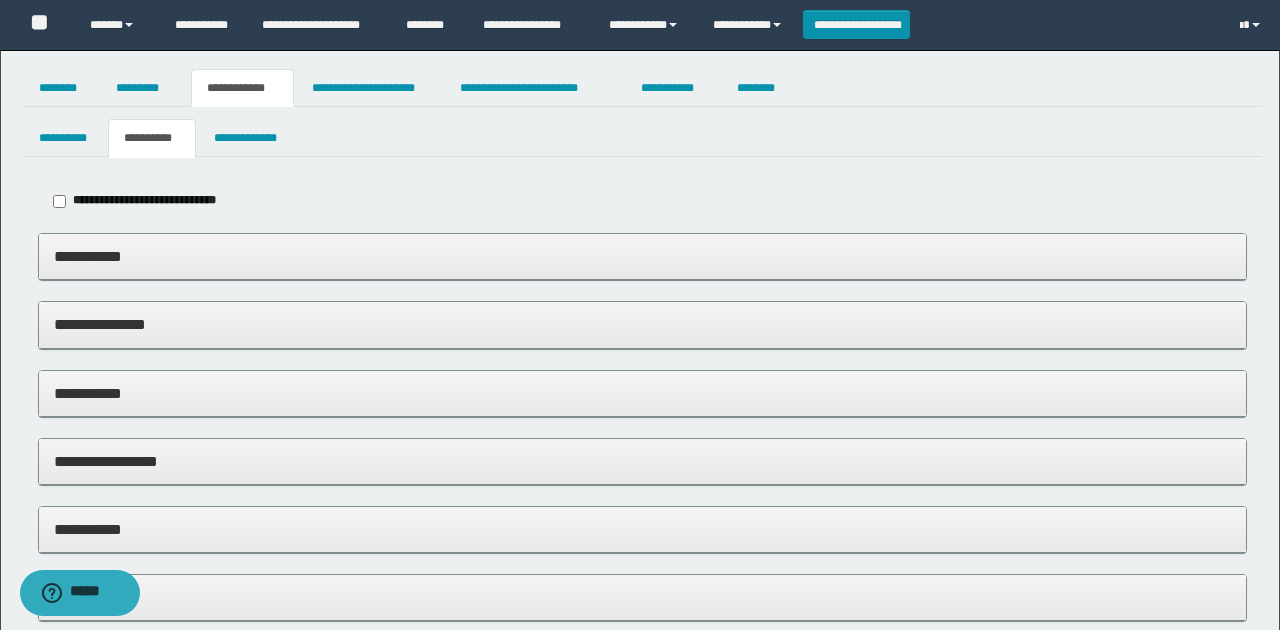 type on "**********" 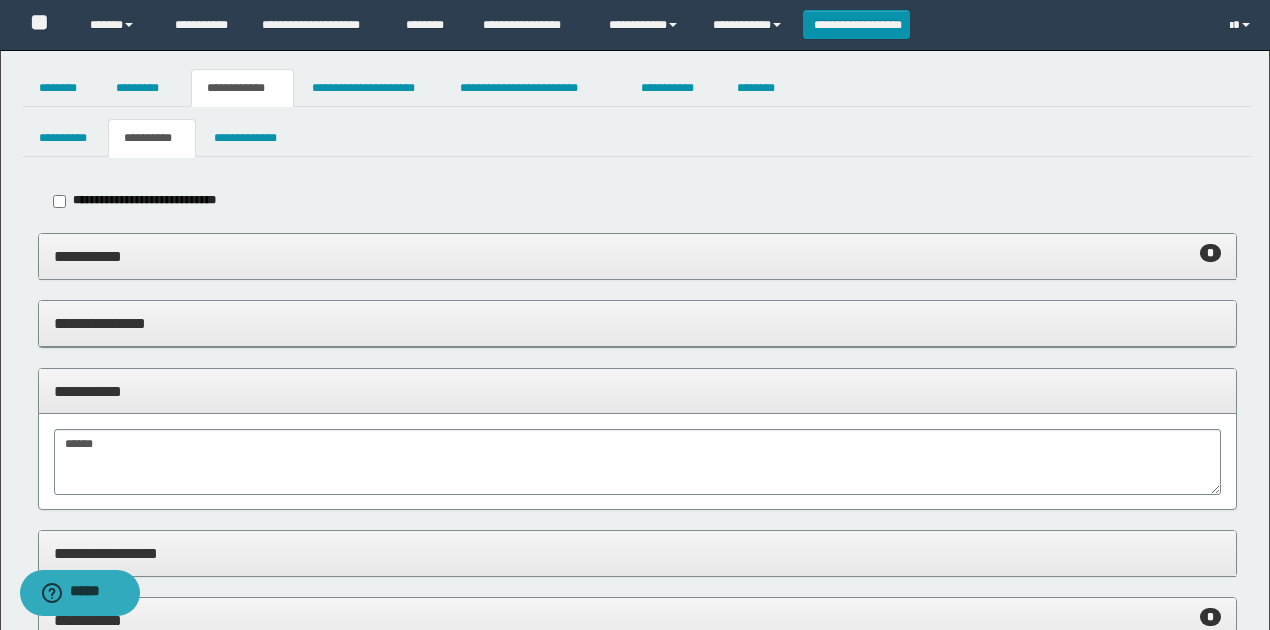 click on "**********" at bounding box center (638, 256) 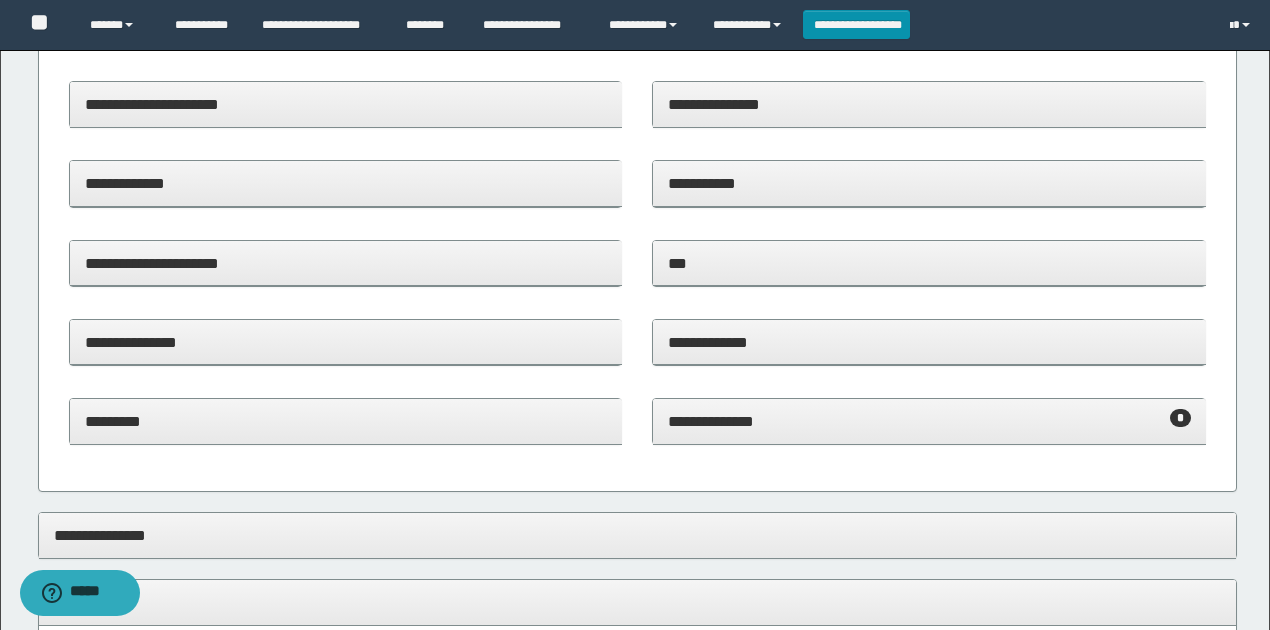 scroll, scrollTop: 533, scrollLeft: 0, axis: vertical 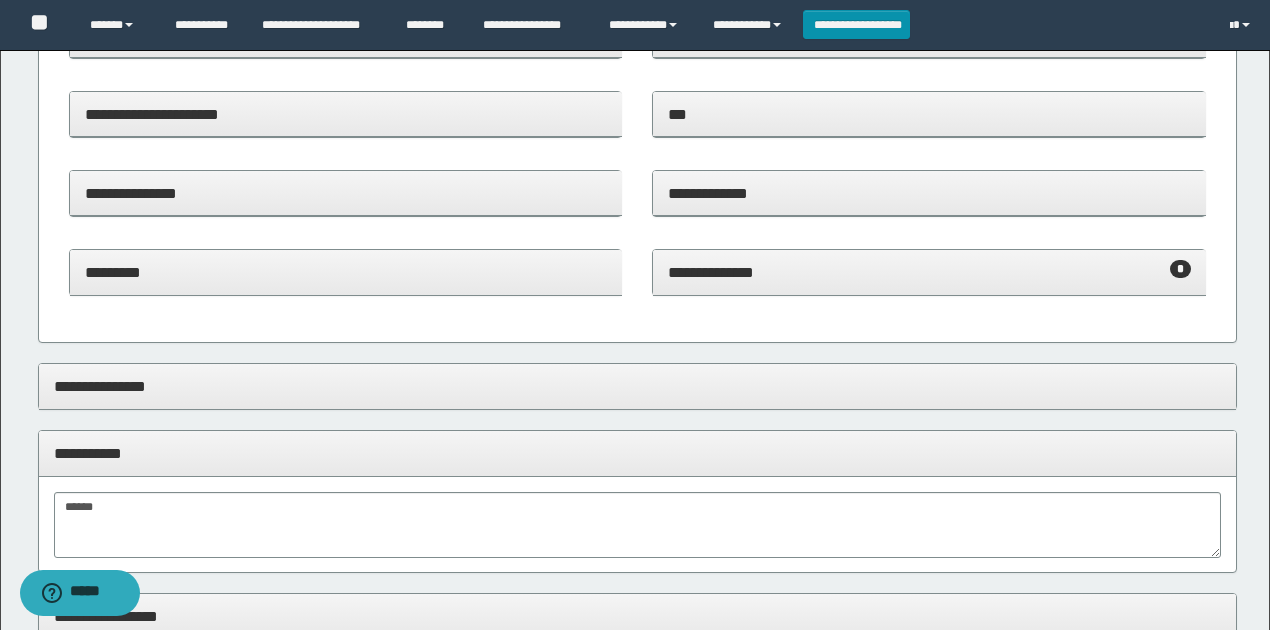 click on "**********" at bounding box center [929, 272] 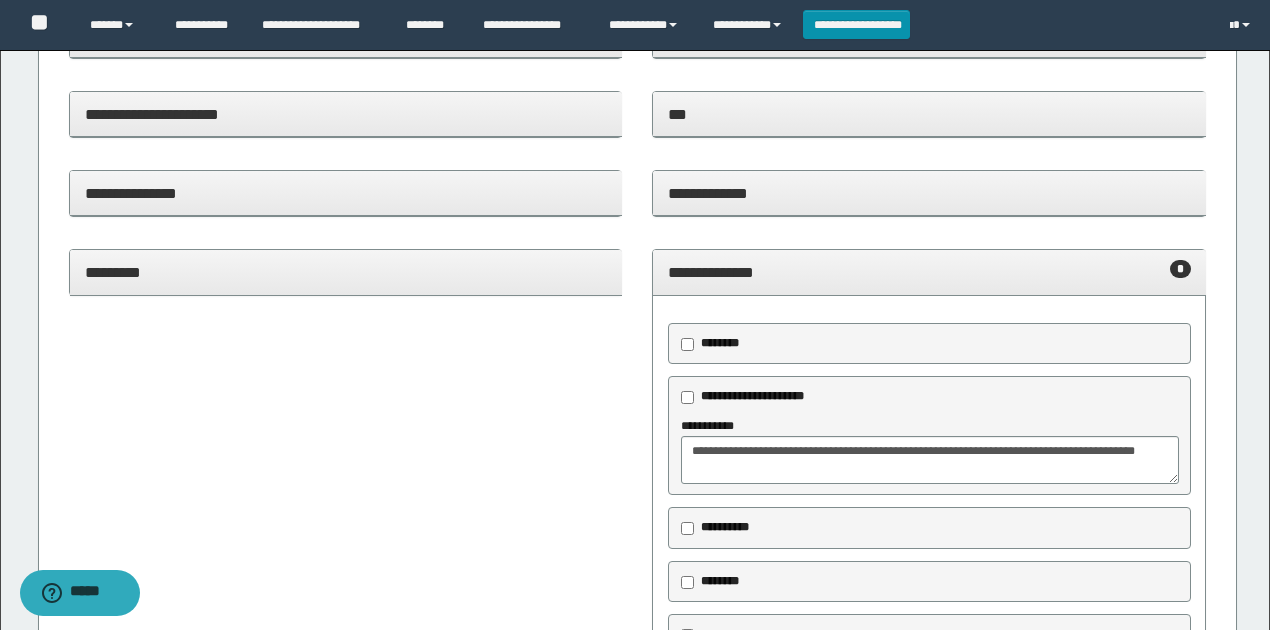 click on "**********" at bounding box center (929, 272) 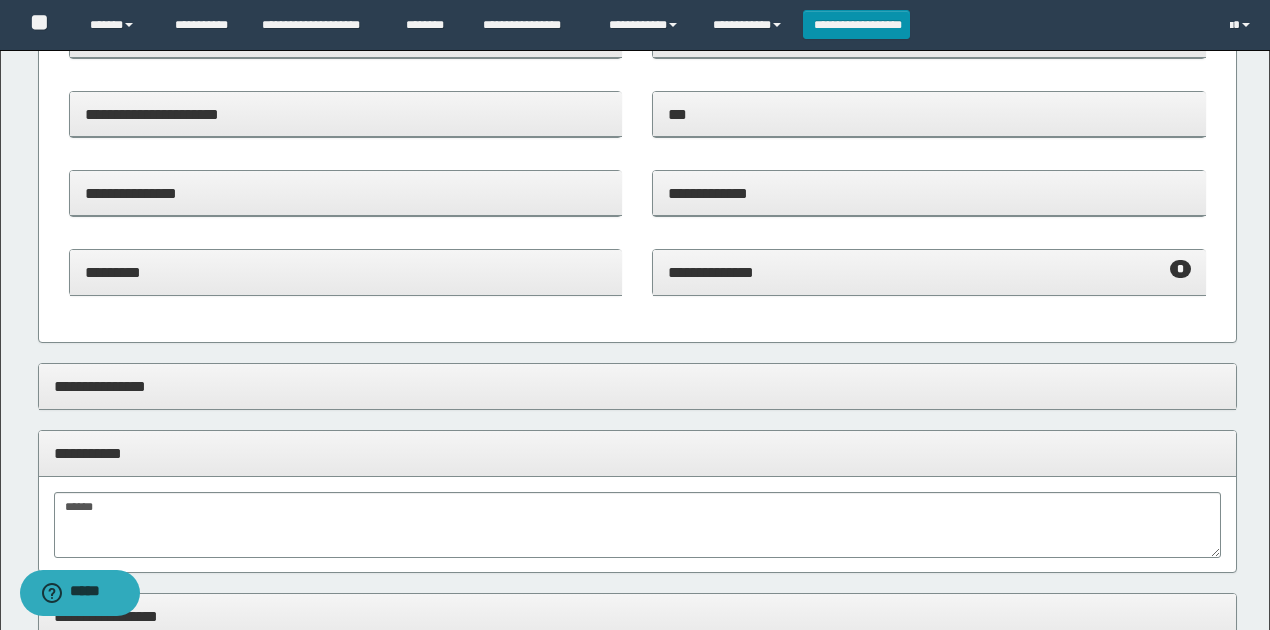click on "**********" at bounding box center (346, 282) 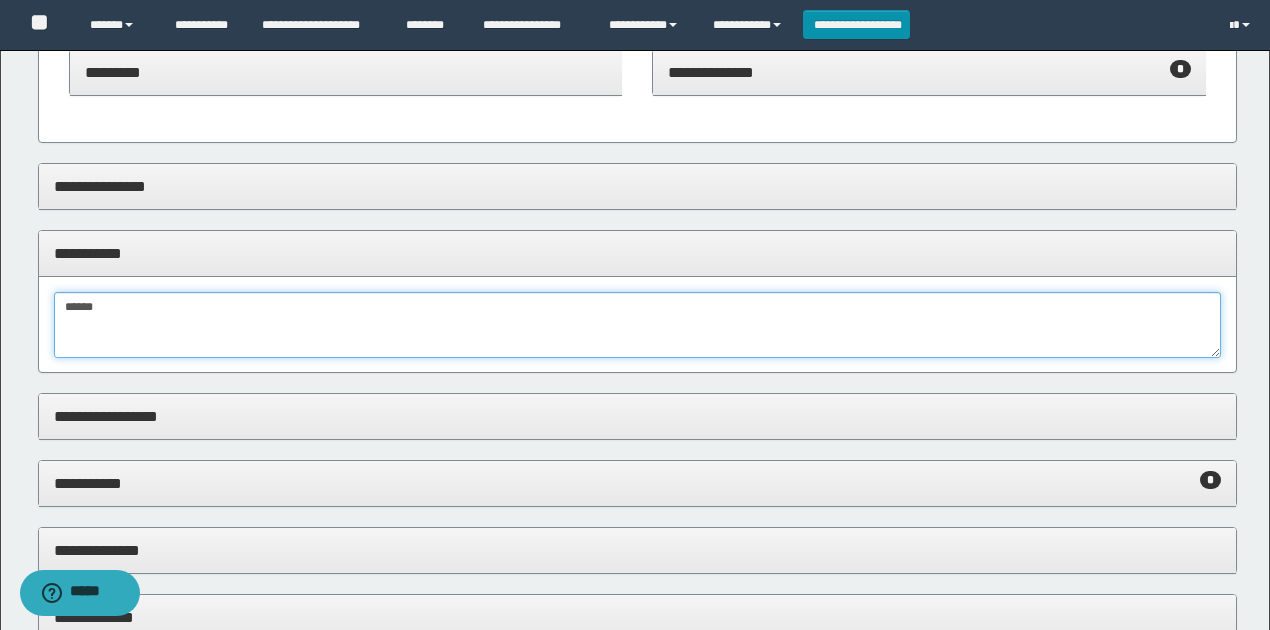 click on "*****" at bounding box center (638, 325) 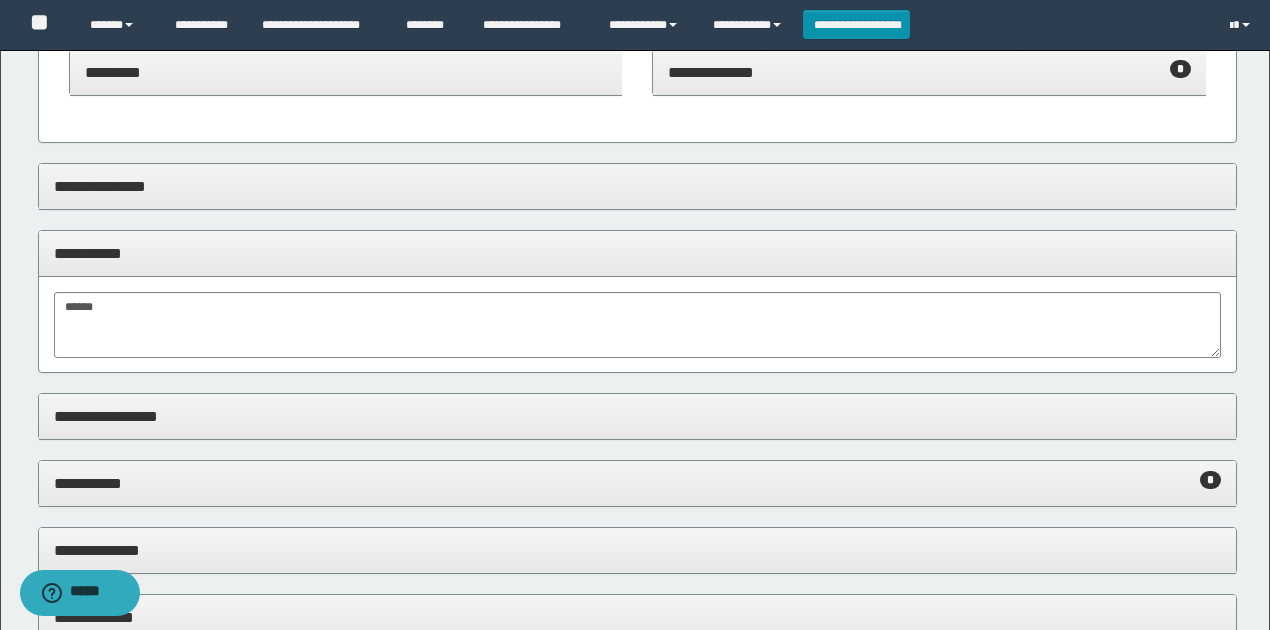 click on "**********" at bounding box center (638, 186) 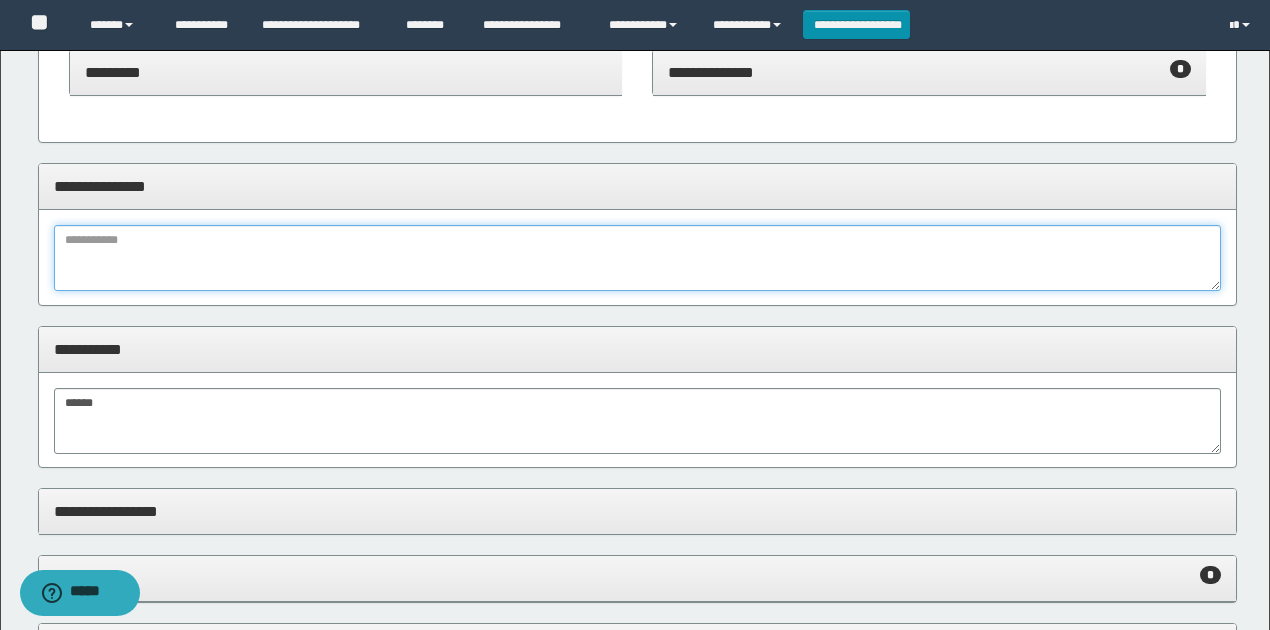 click at bounding box center [638, 258] 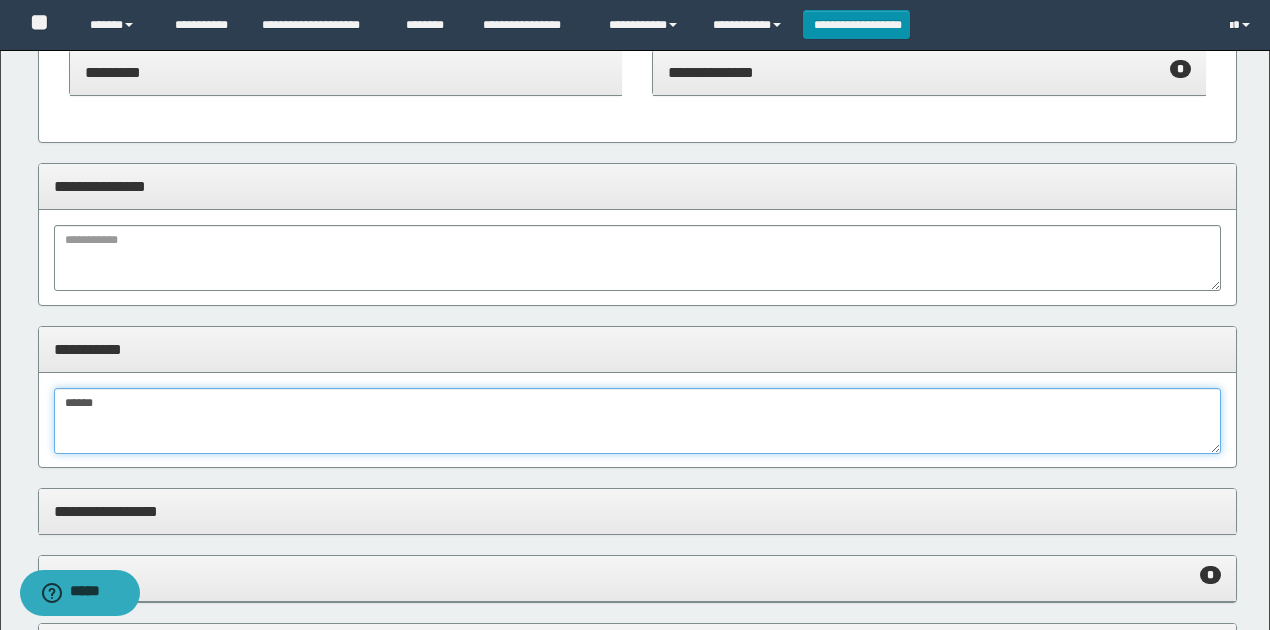 click on "*****" at bounding box center [638, 421] 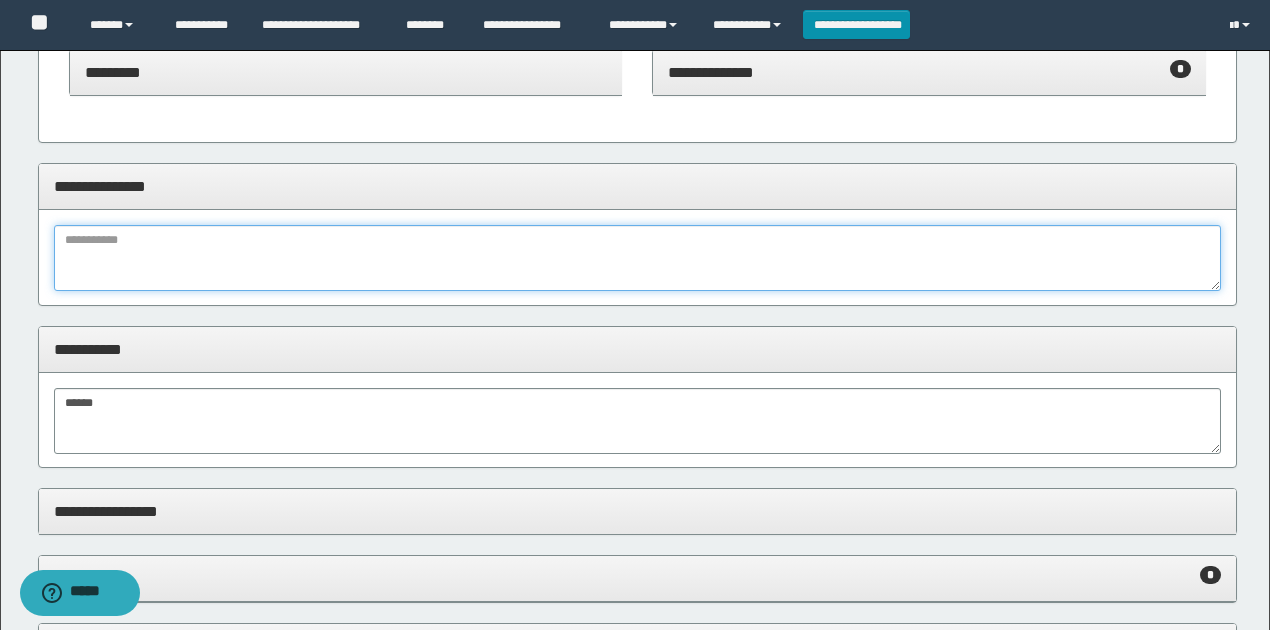 click at bounding box center (638, 258) 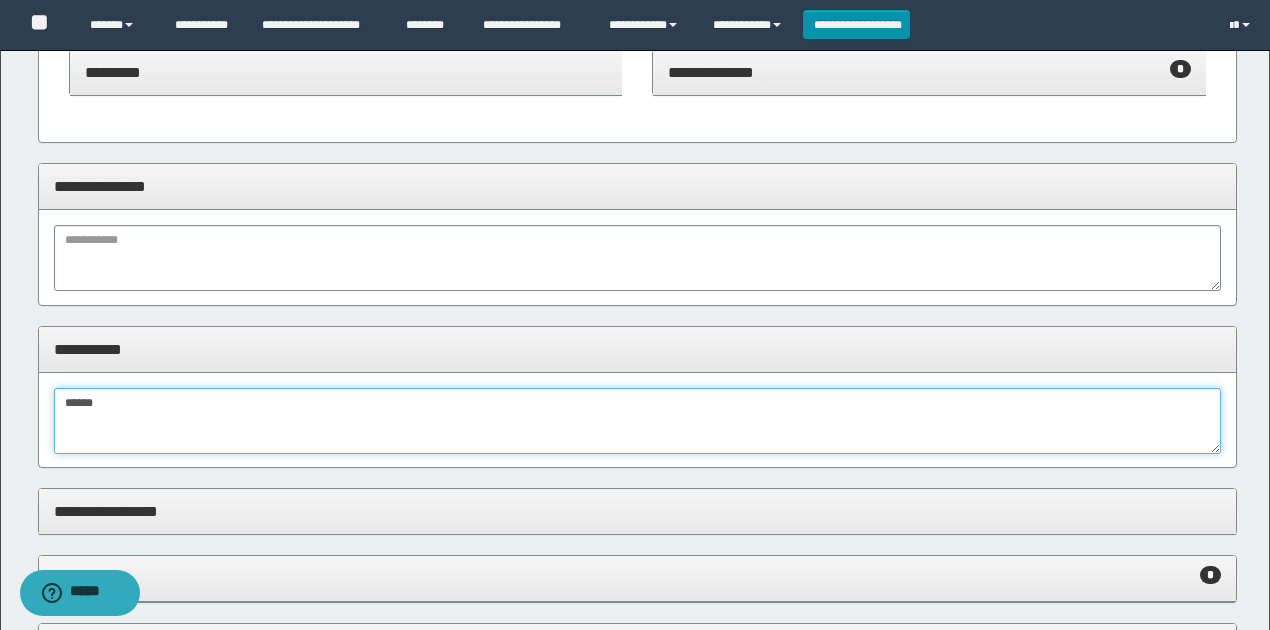 drag, startPoint x: 172, startPoint y: 436, endPoint x: 186, endPoint y: 407, distance: 32.202484 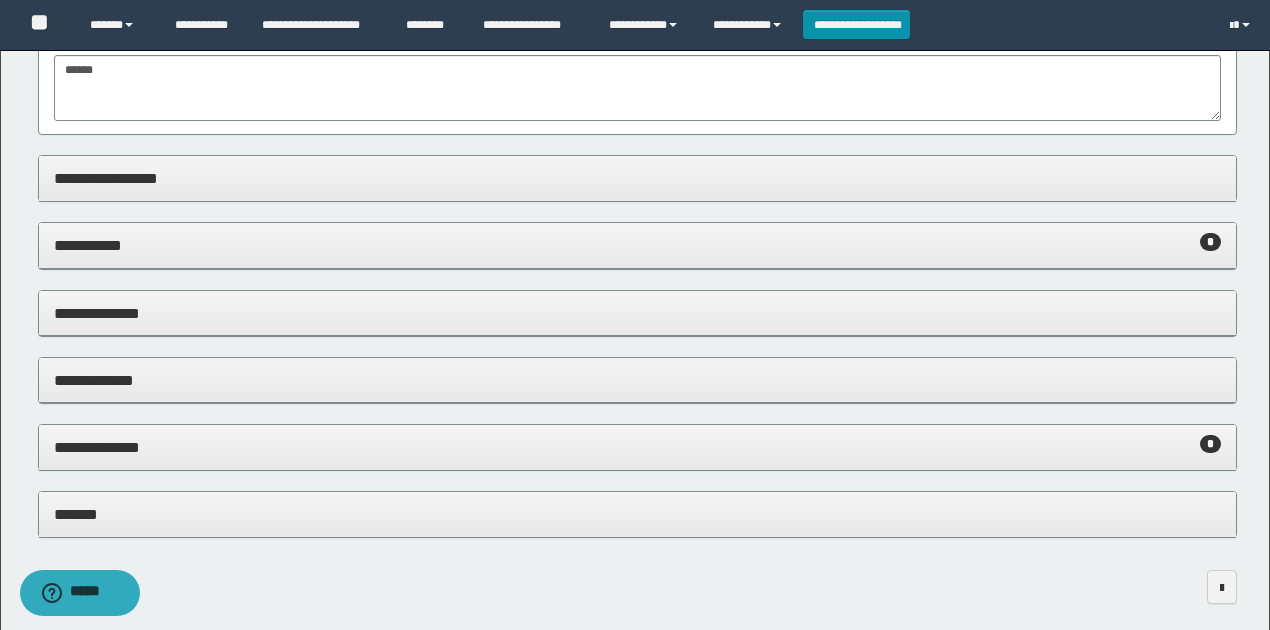 click on "**********" at bounding box center [638, 245] 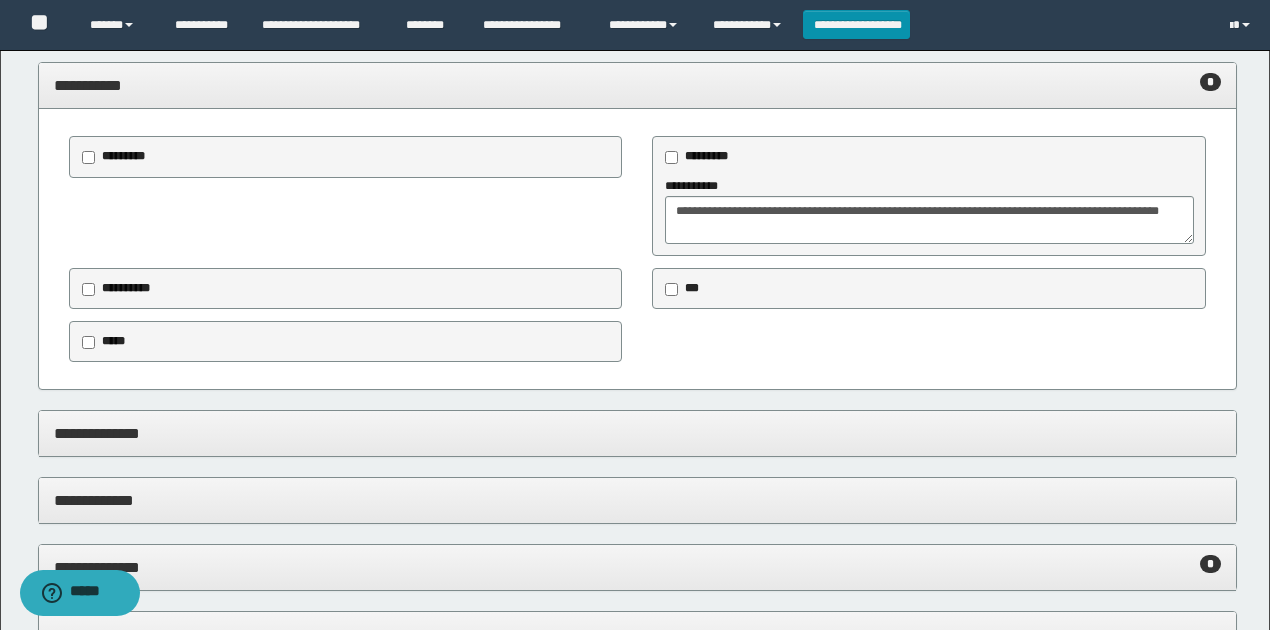 scroll, scrollTop: 1266, scrollLeft: 0, axis: vertical 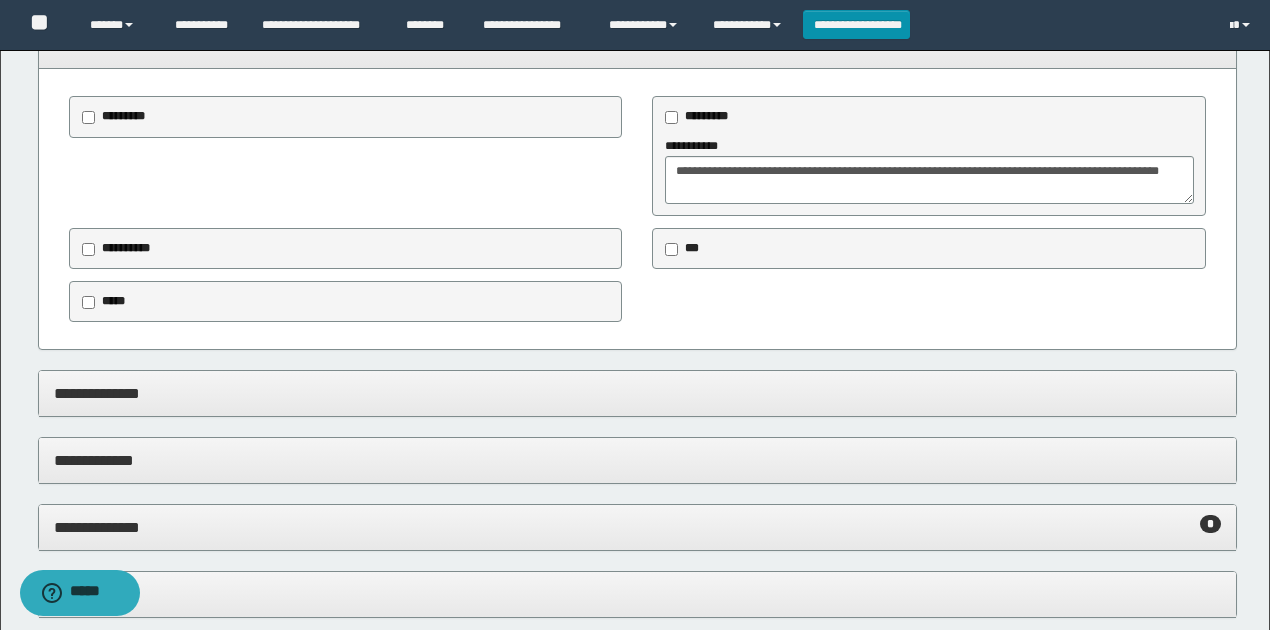 click on "**********" at bounding box center [638, 301] 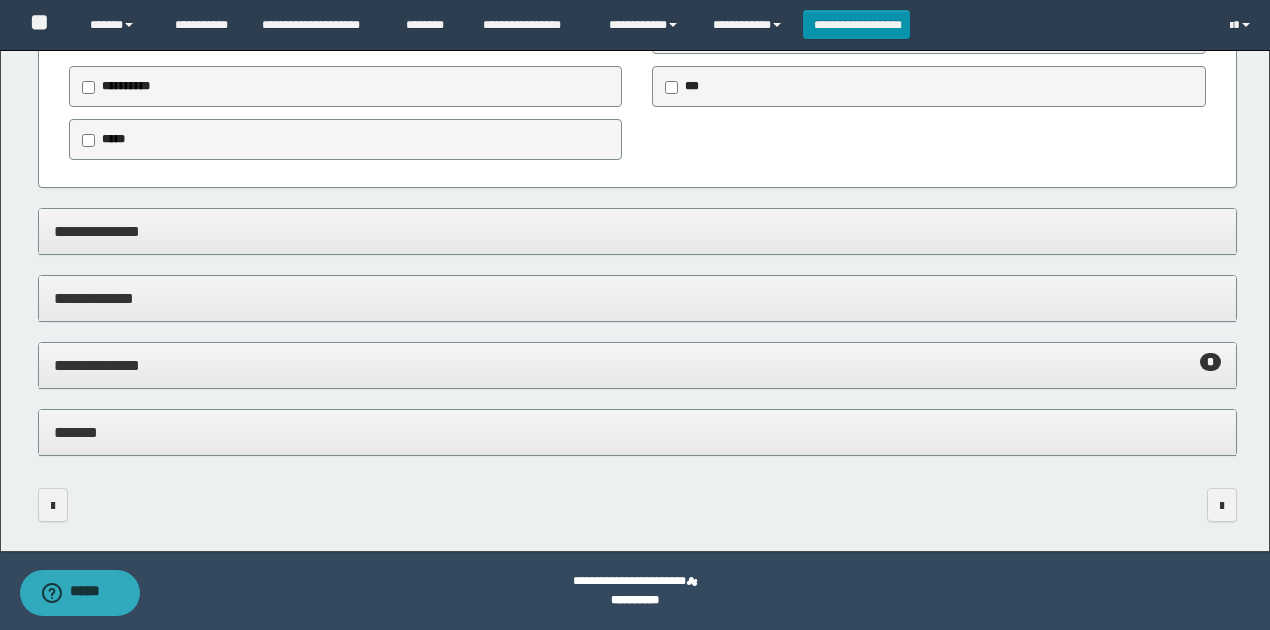 click on "*******" at bounding box center (638, 432) 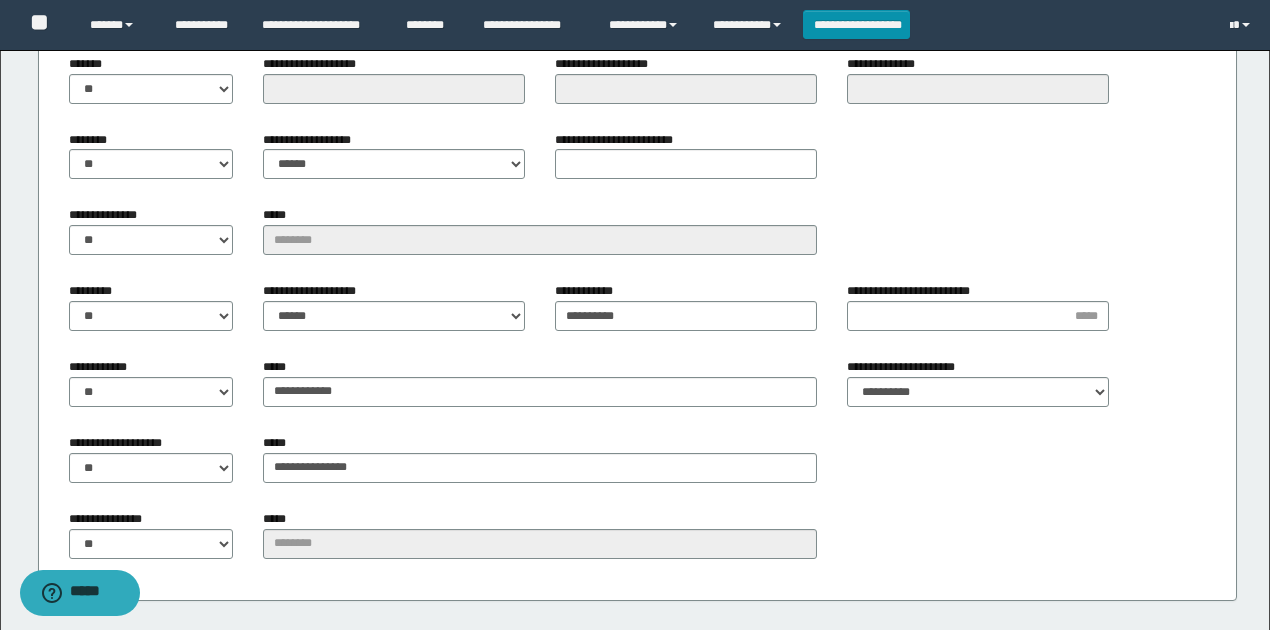 scroll, scrollTop: 2076, scrollLeft: 0, axis: vertical 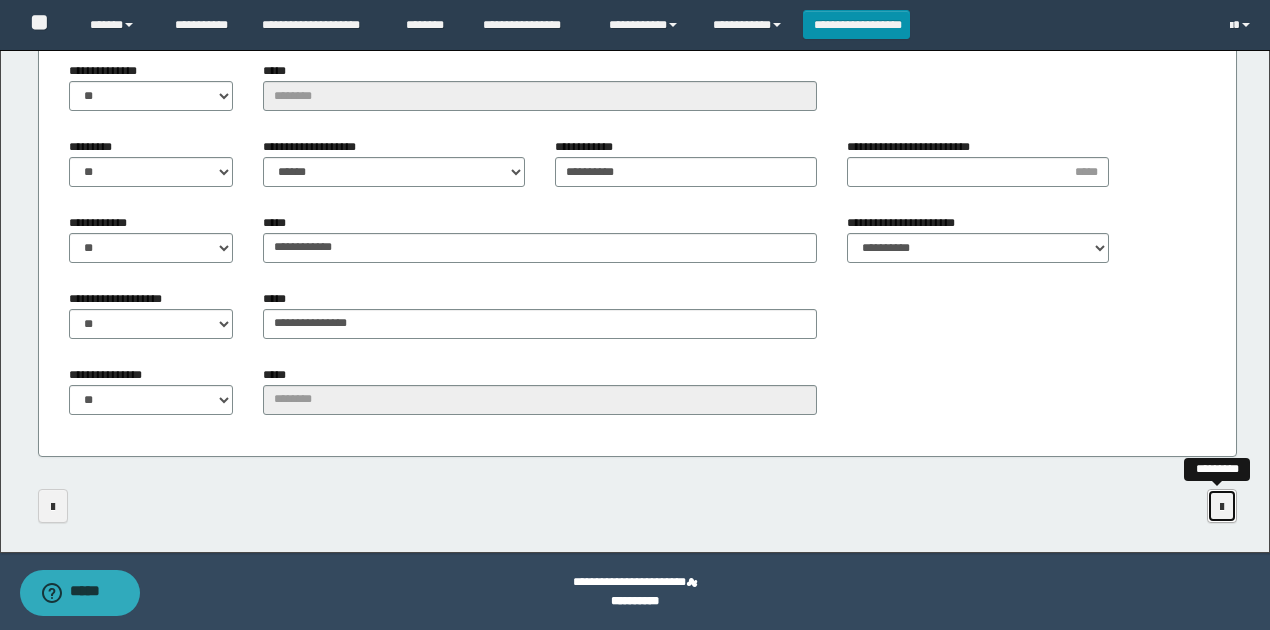 click at bounding box center [1222, 507] 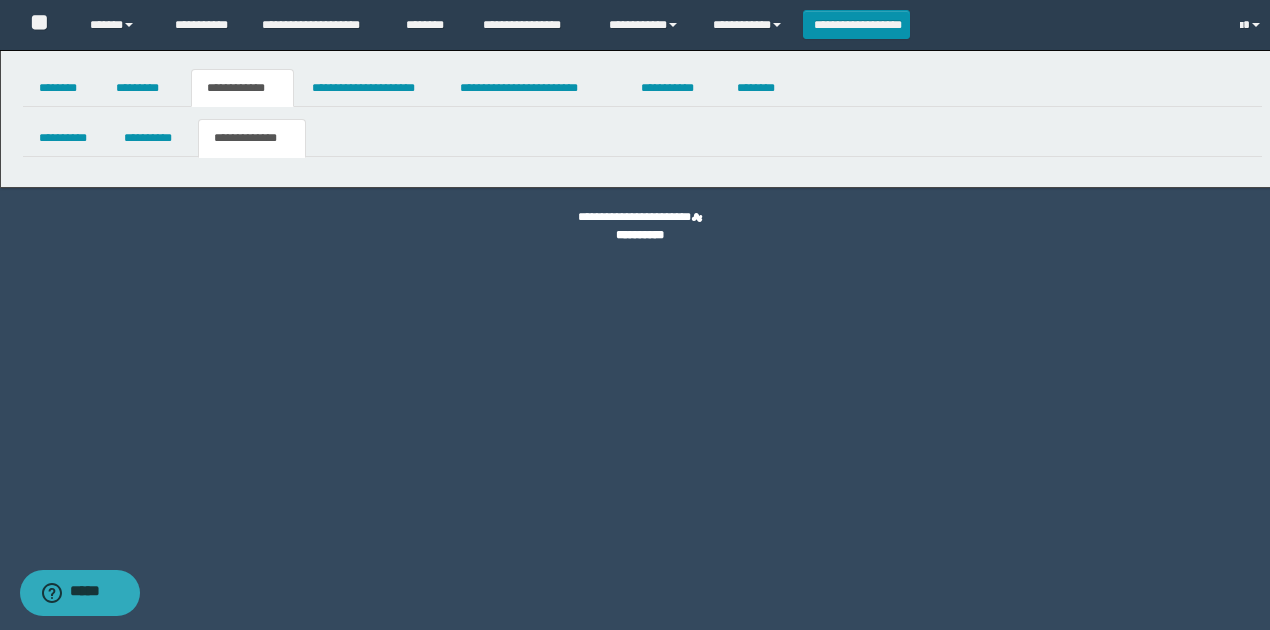 scroll, scrollTop: 0, scrollLeft: 0, axis: both 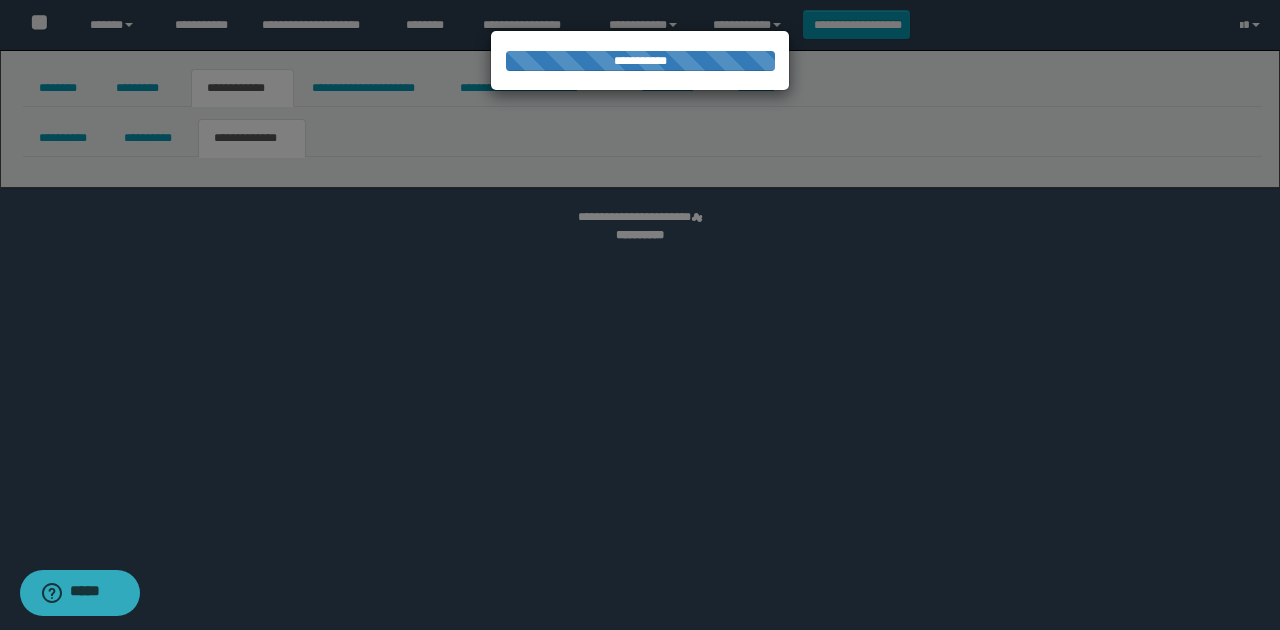 select on "*" 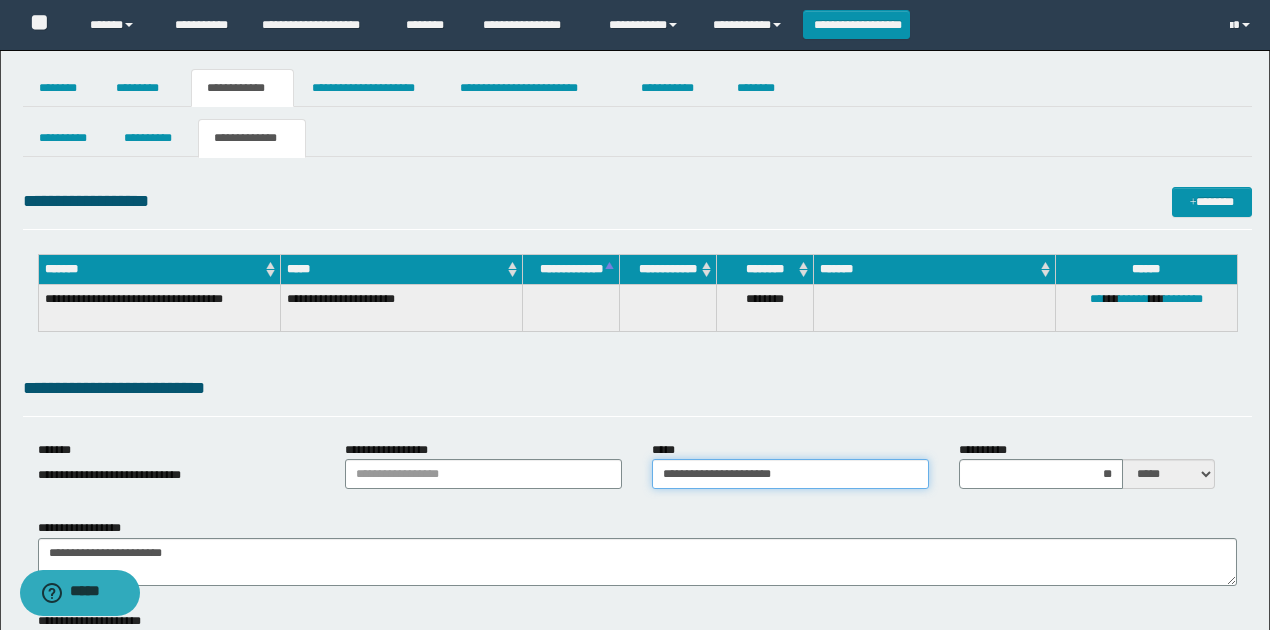 drag, startPoint x: 825, startPoint y: 474, endPoint x: 608, endPoint y: 467, distance: 217.11287 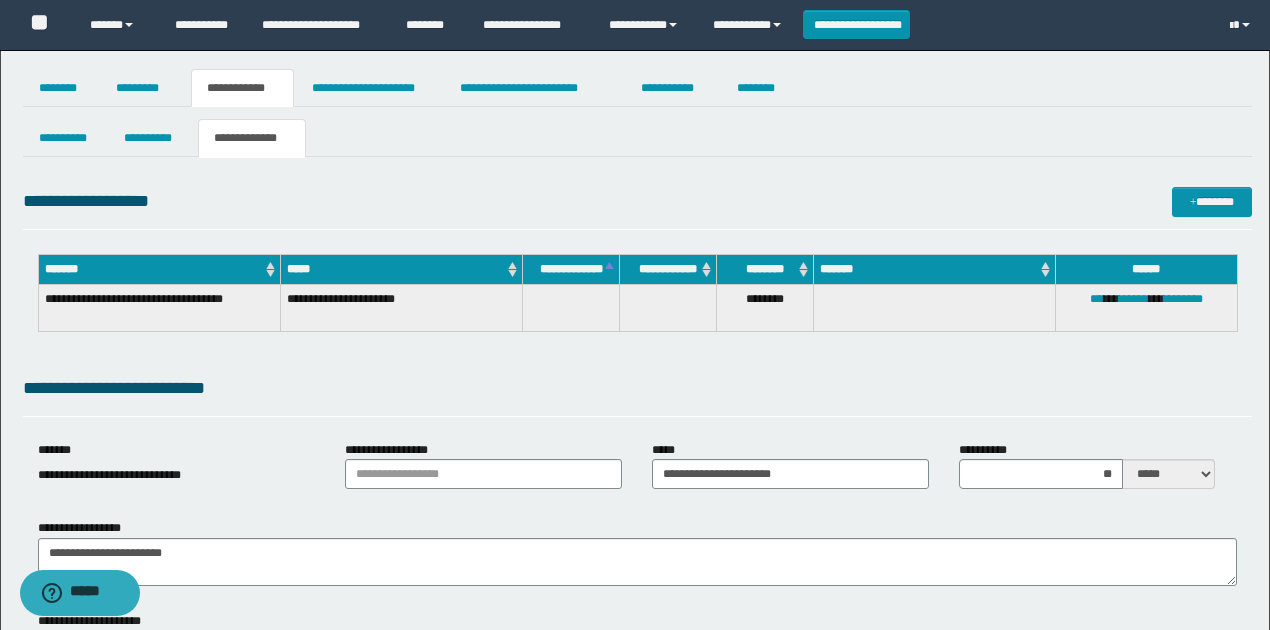 click on "**********" at bounding box center (637, 388) 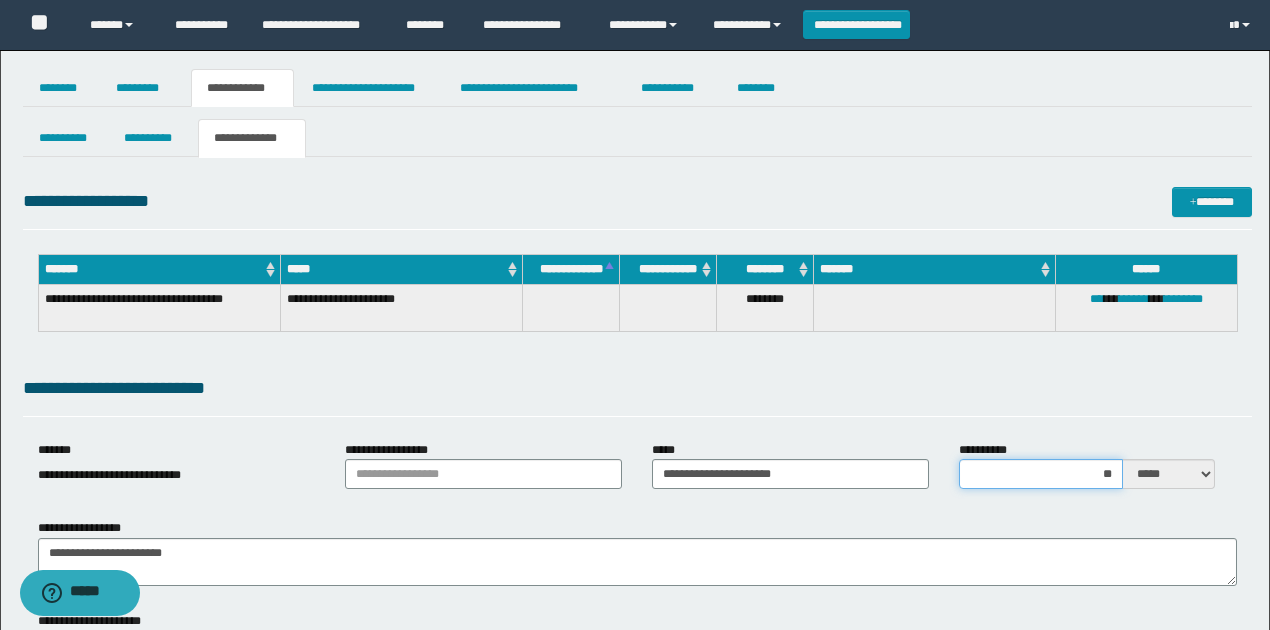drag, startPoint x: 1120, startPoint y: 470, endPoint x: 976, endPoint y: 478, distance: 144.22205 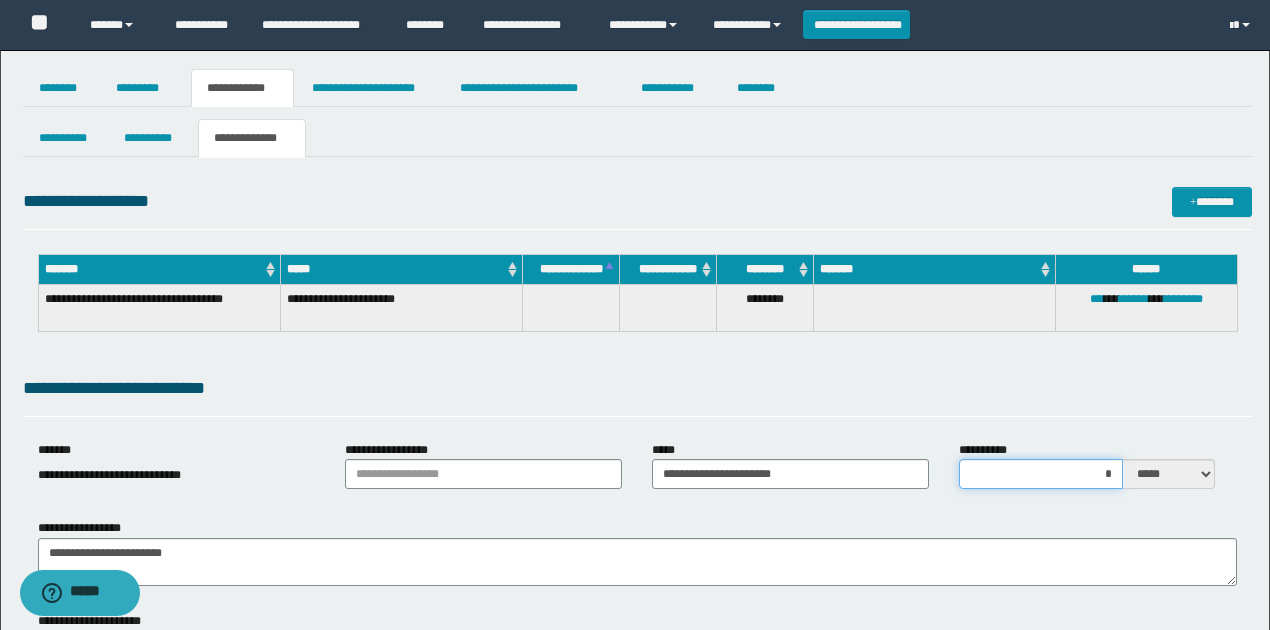 type on "**" 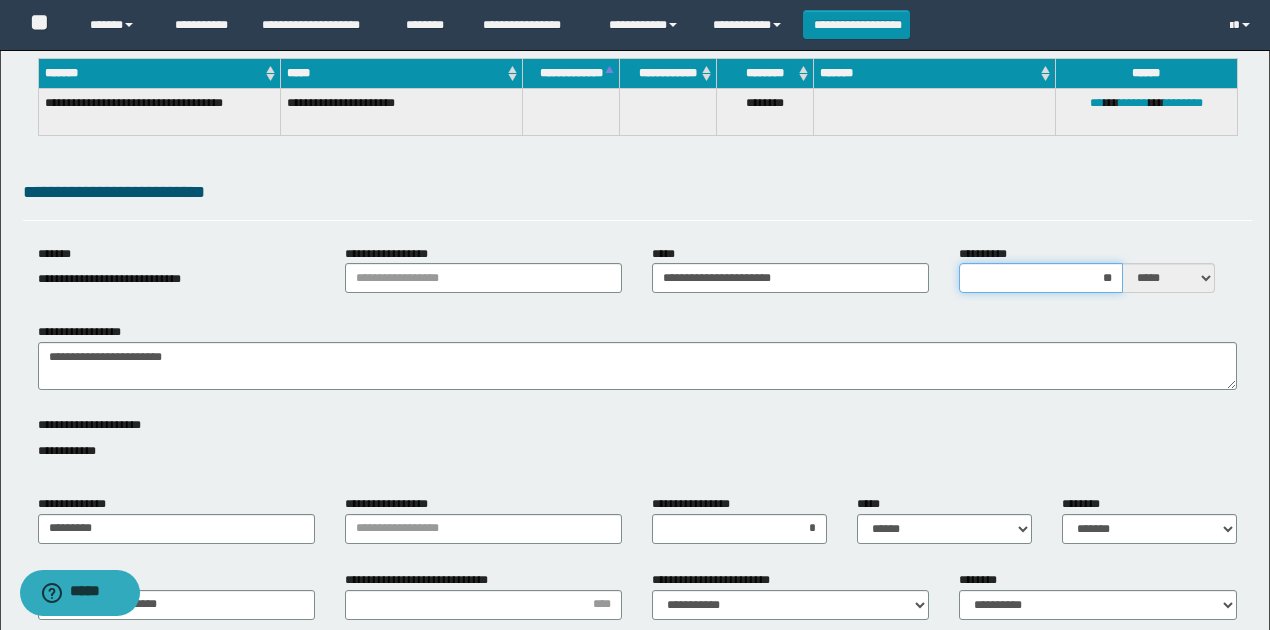 scroll, scrollTop: 333, scrollLeft: 0, axis: vertical 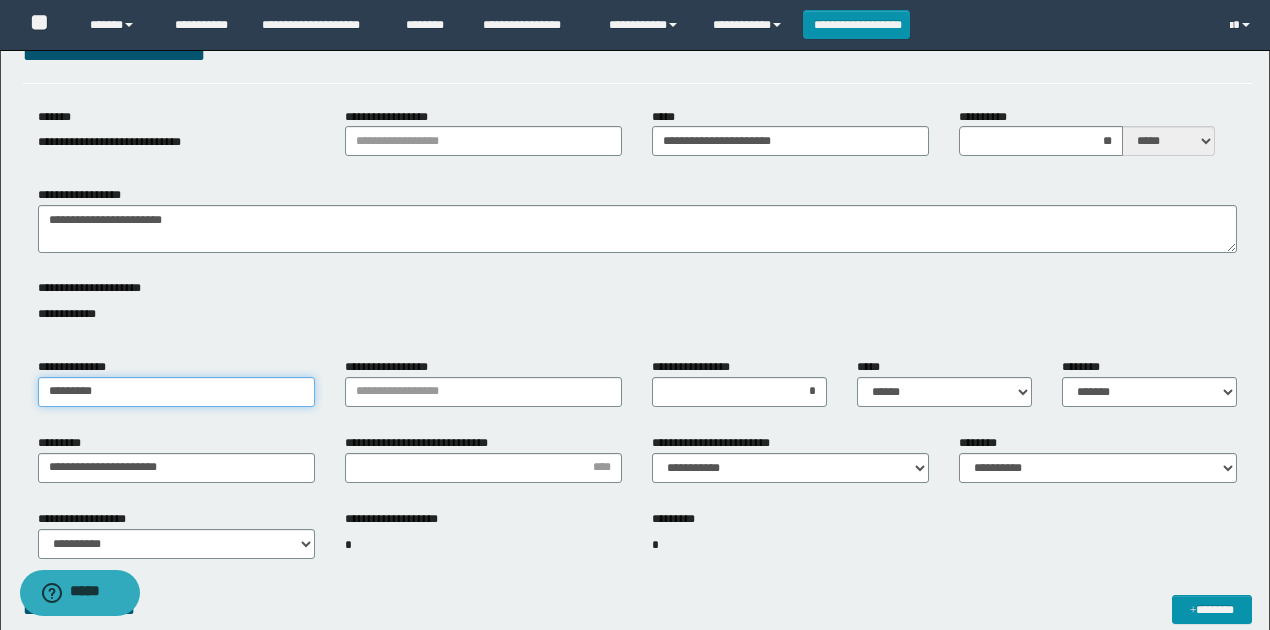 click on "*********" at bounding box center [176, 392] 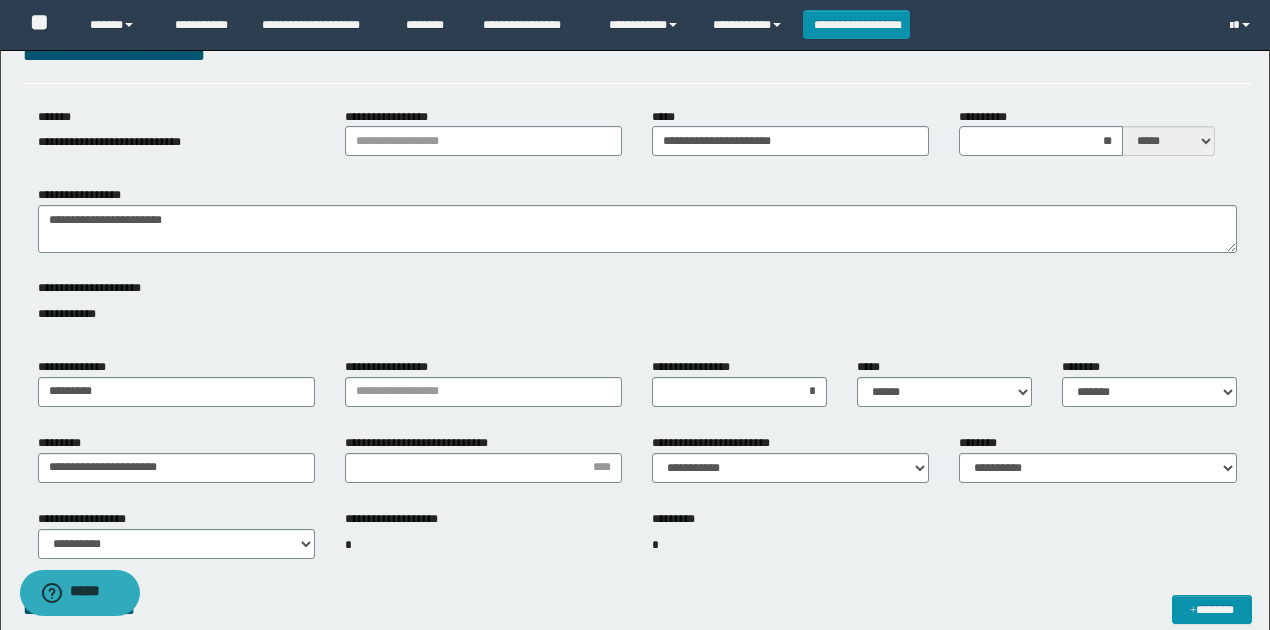 click on "**********" at bounding box center (483, 390) 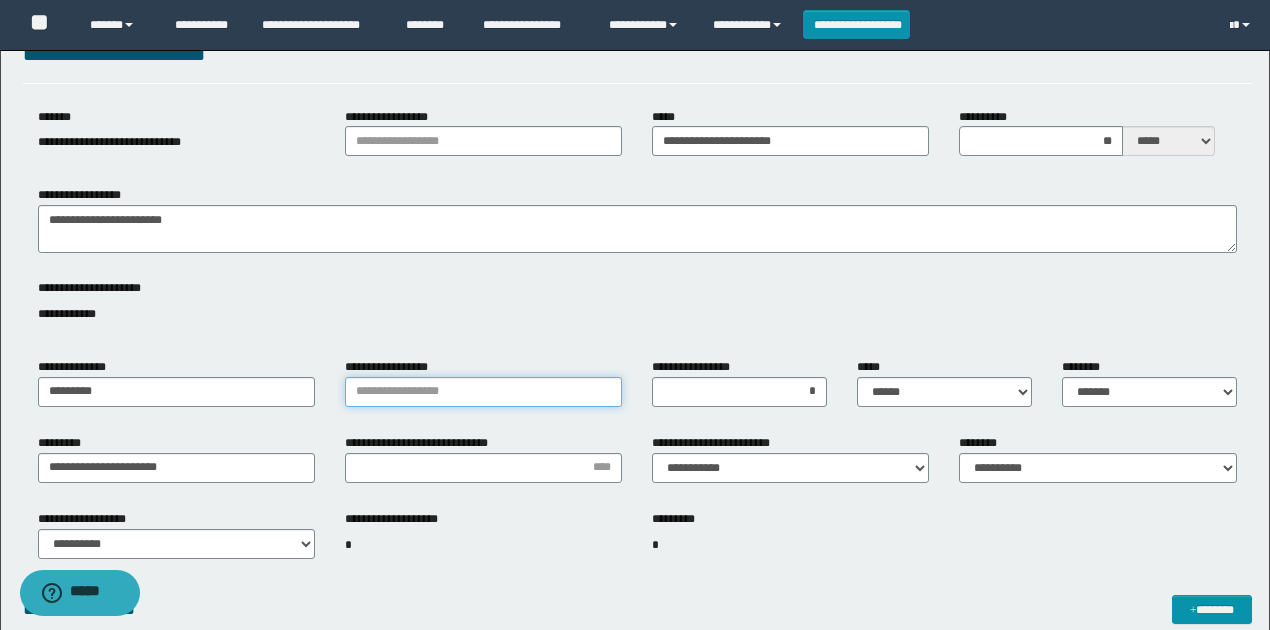 click on "**********" at bounding box center [483, 392] 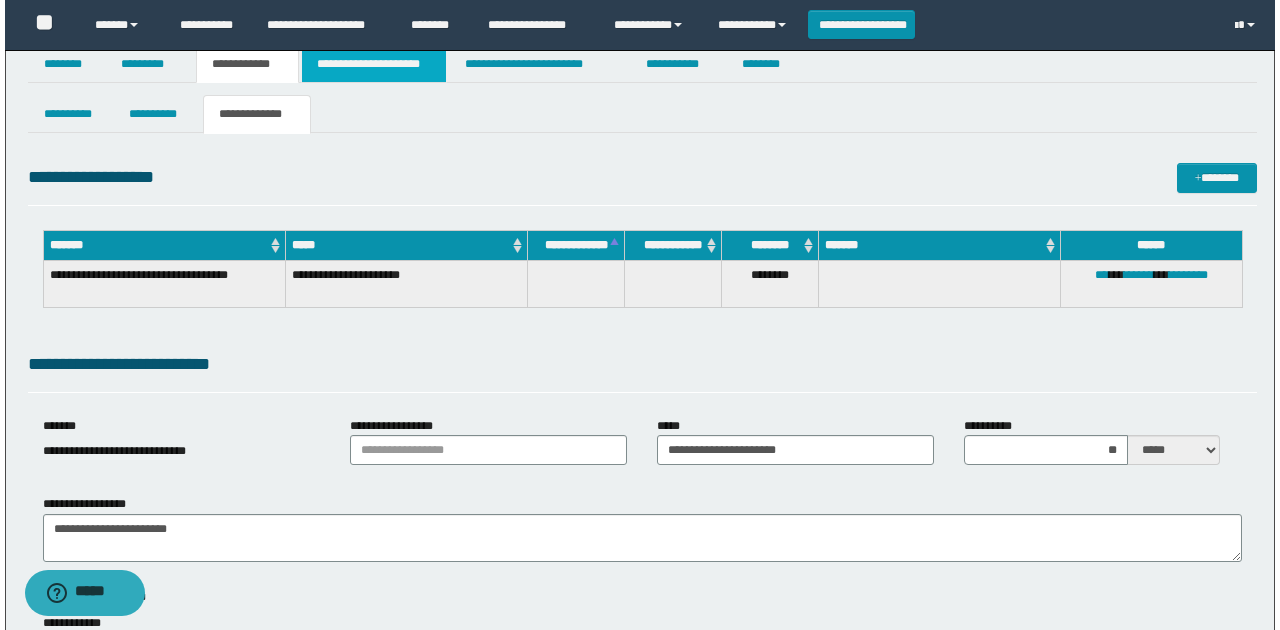 scroll, scrollTop: 0, scrollLeft: 0, axis: both 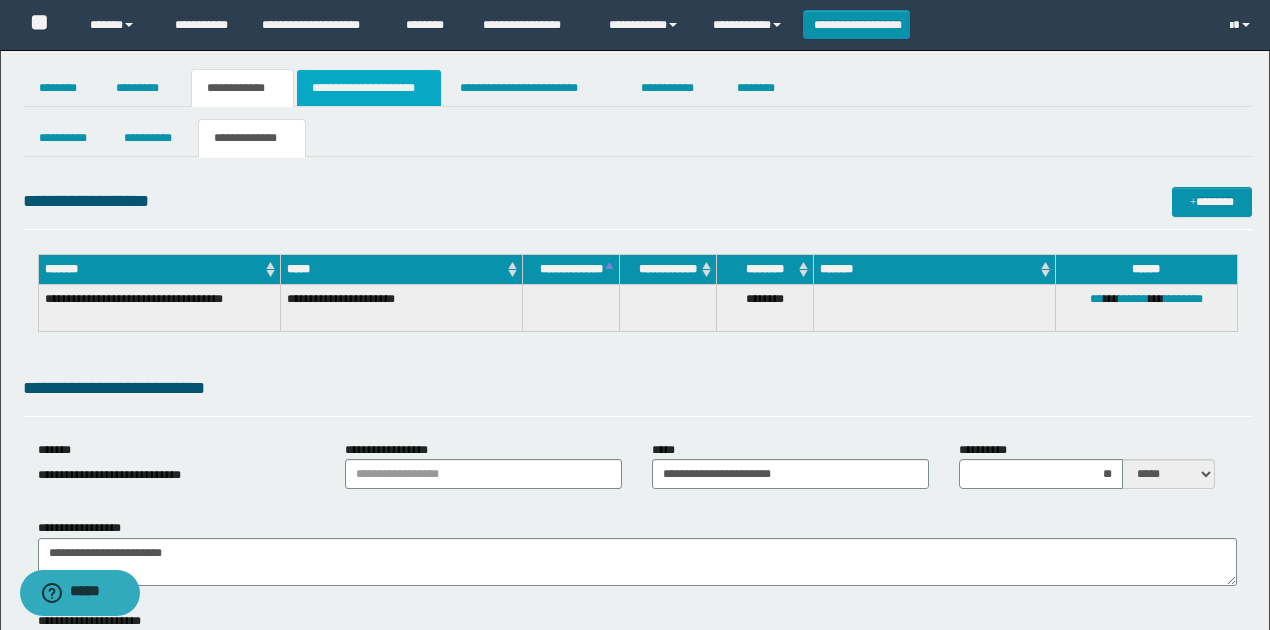 type on "*" 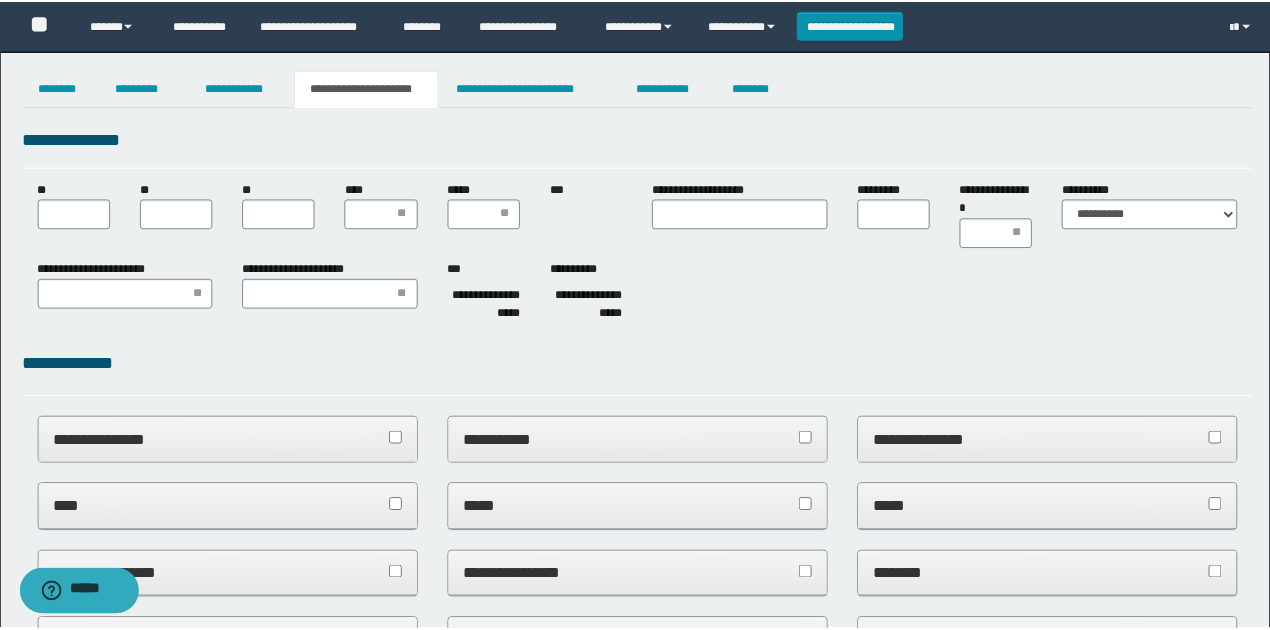 scroll, scrollTop: 0, scrollLeft: 0, axis: both 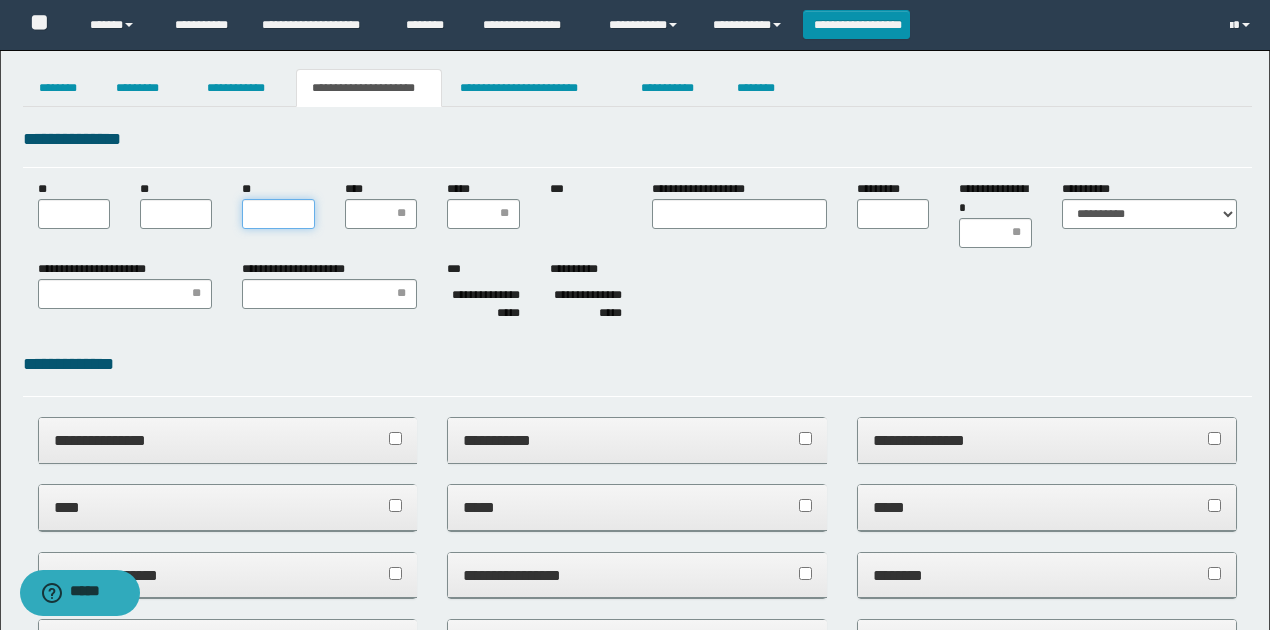 click on "**" at bounding box center [278, 214] 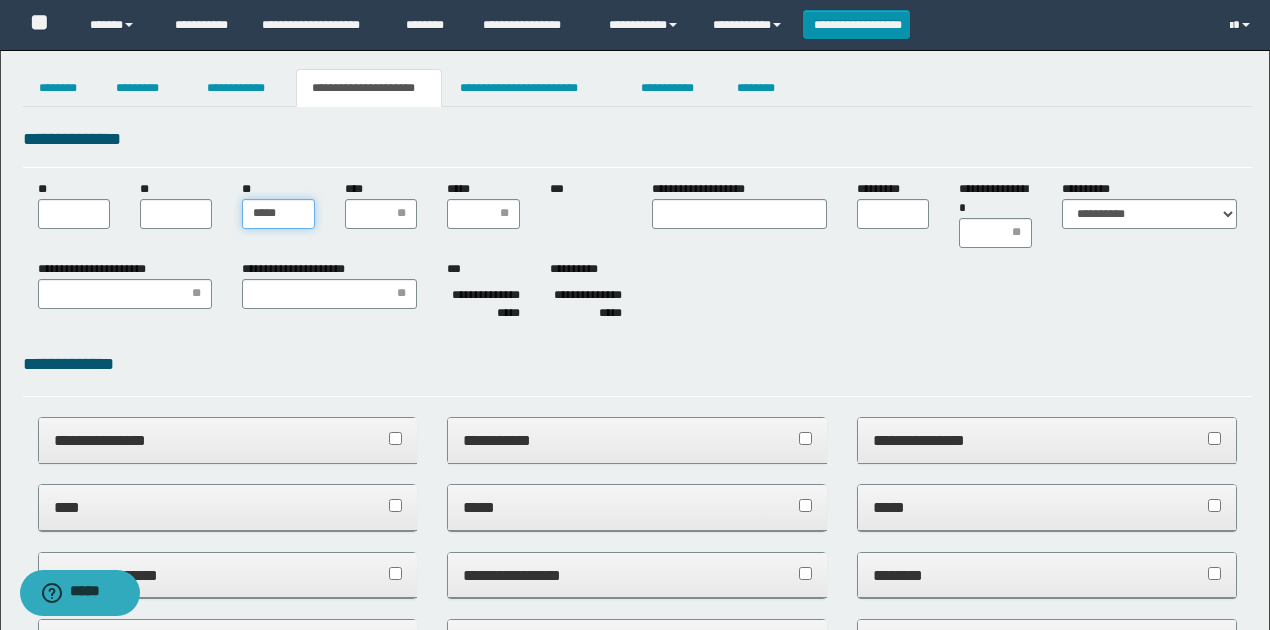 type on "******" 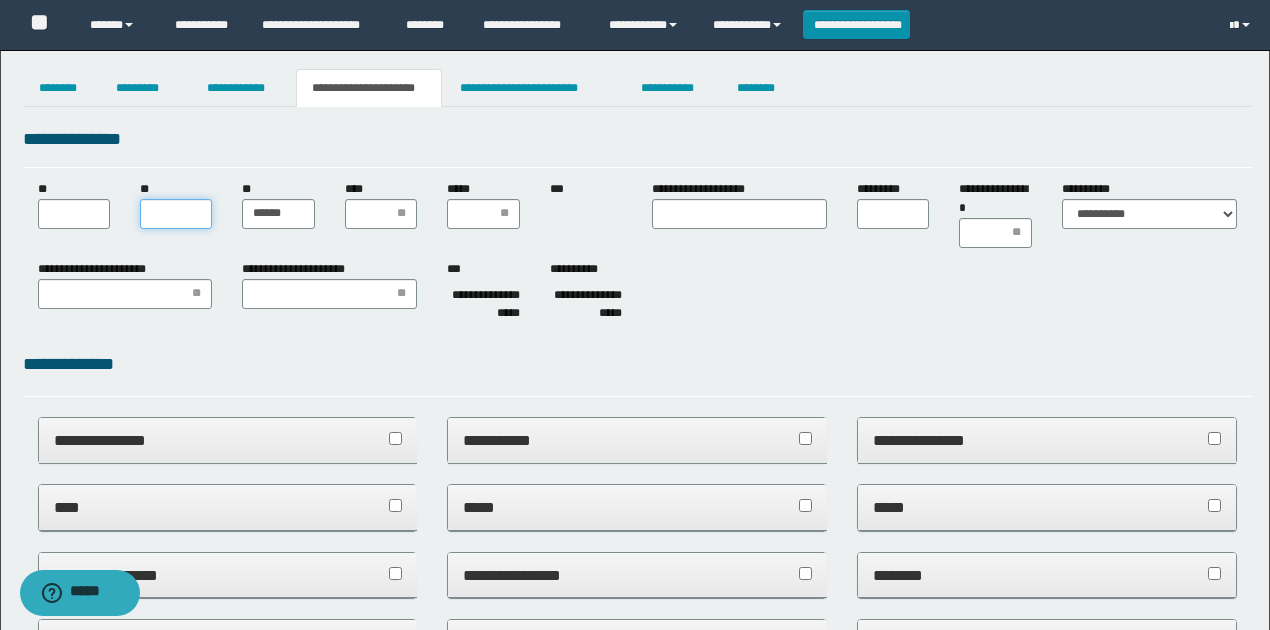 click on "**" at bounding box center (176, 214) 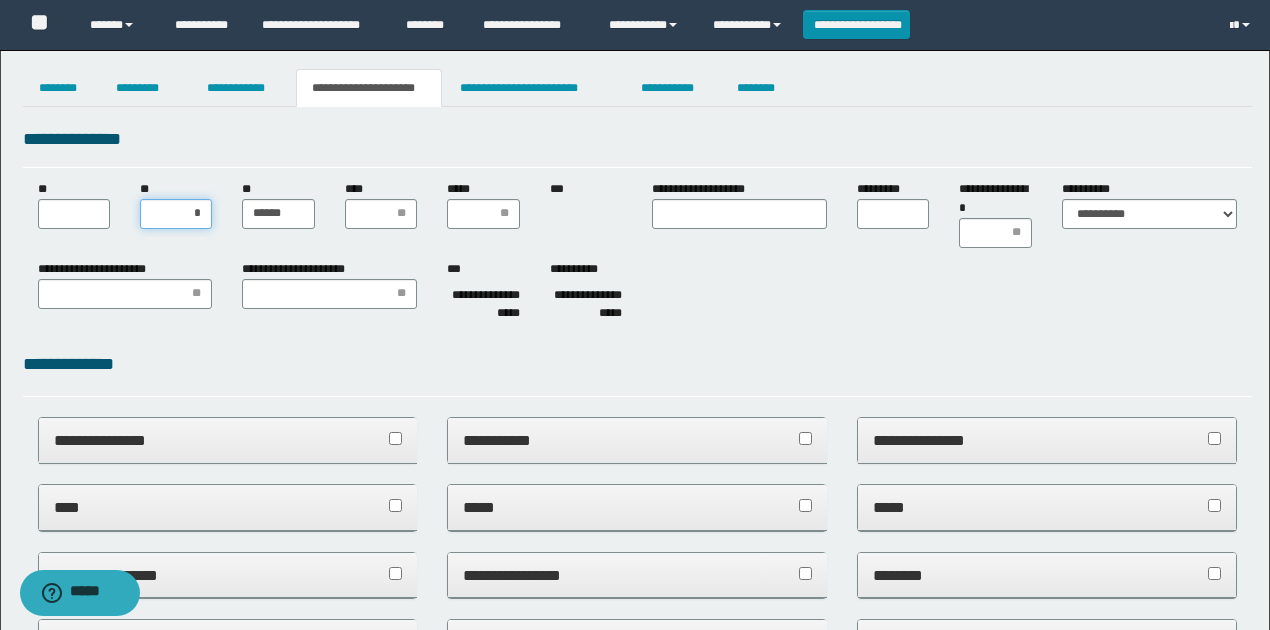 type on "**" 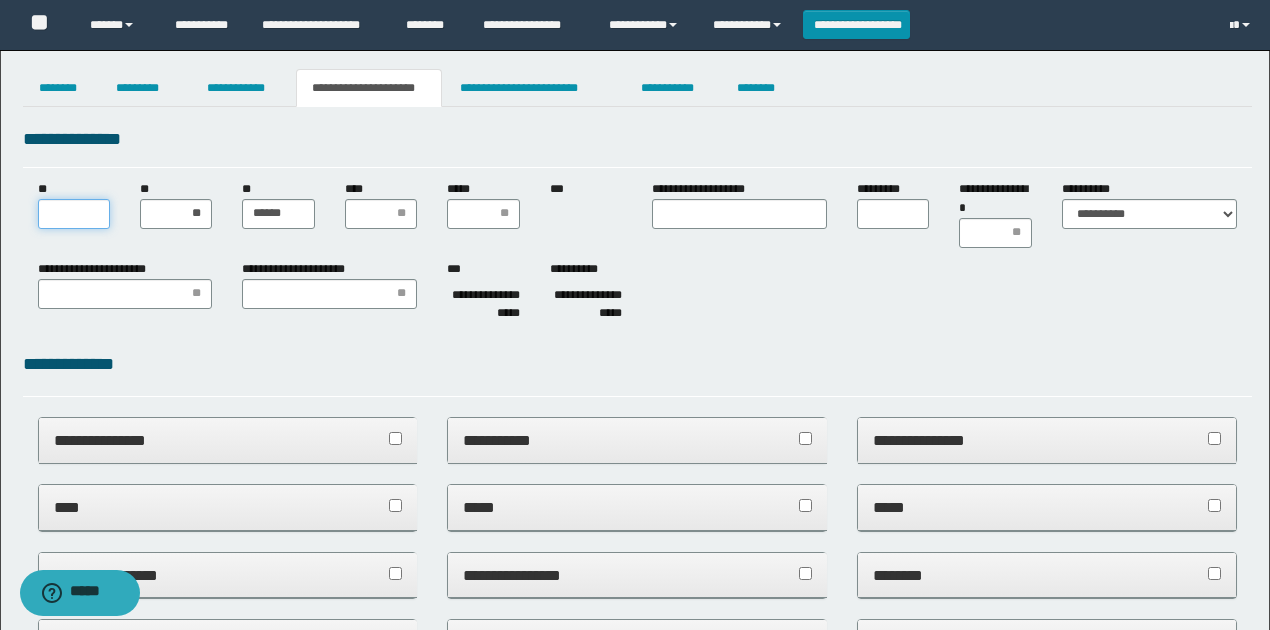drag, startPoint x: 92, startPoint y: 218, endPoint x: 124, endPoint y: 216, distance: 32.06244 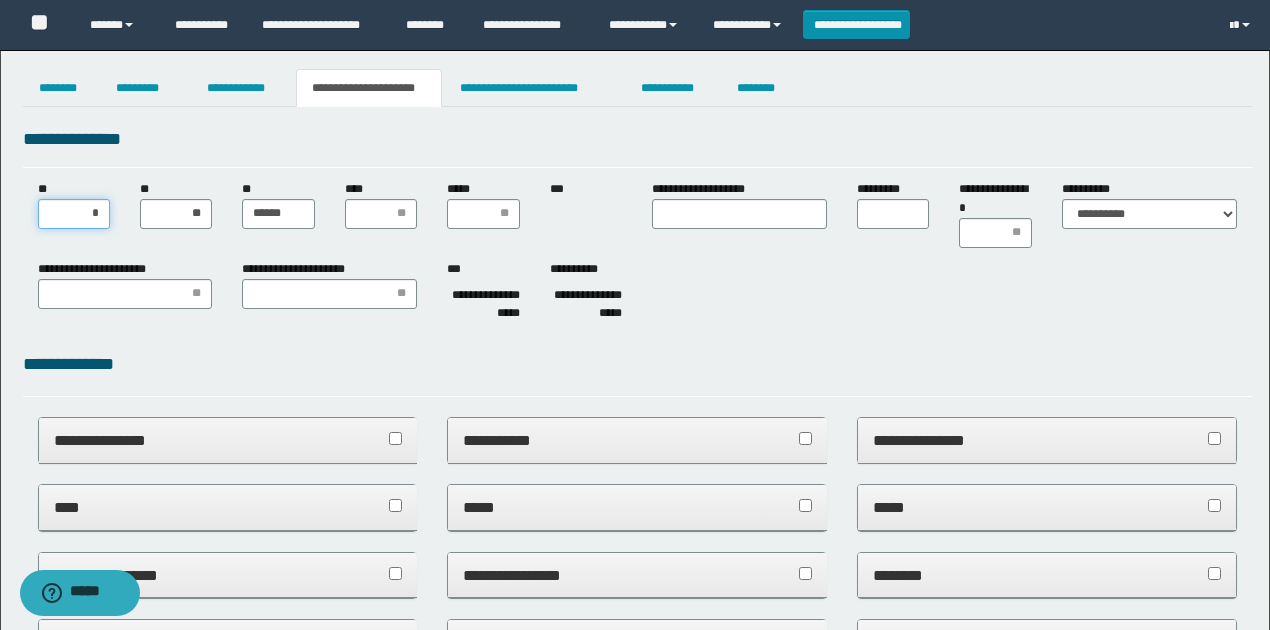 type on "**" 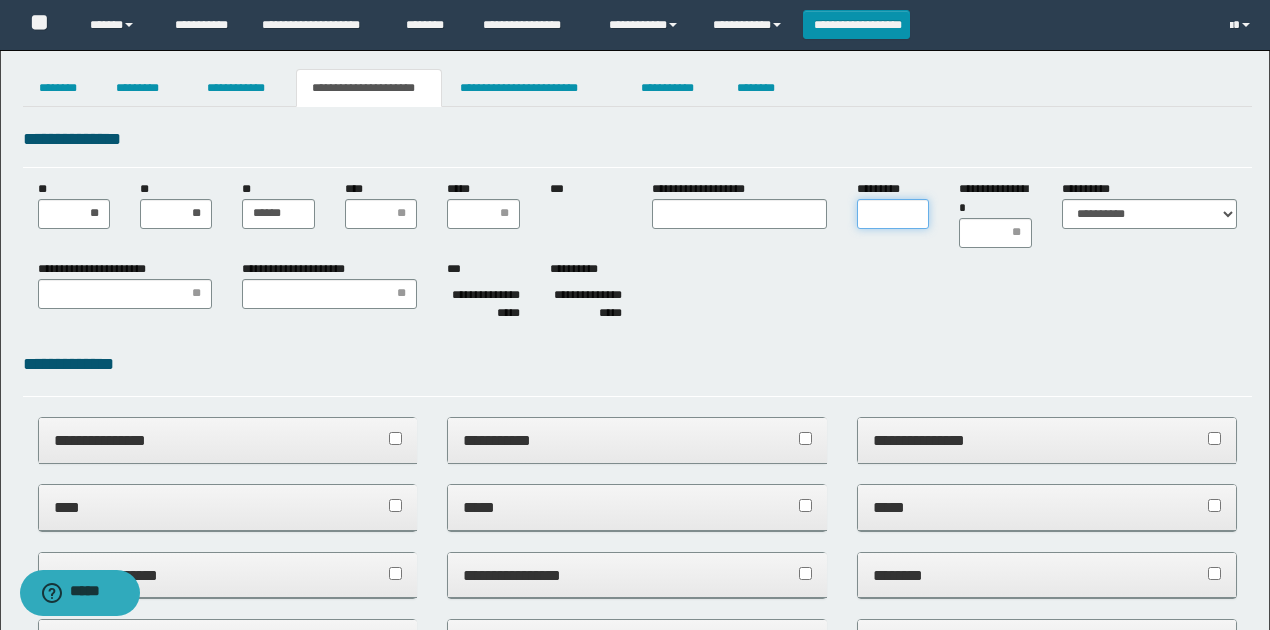 click on "*********" at bounding box center [893, 214] 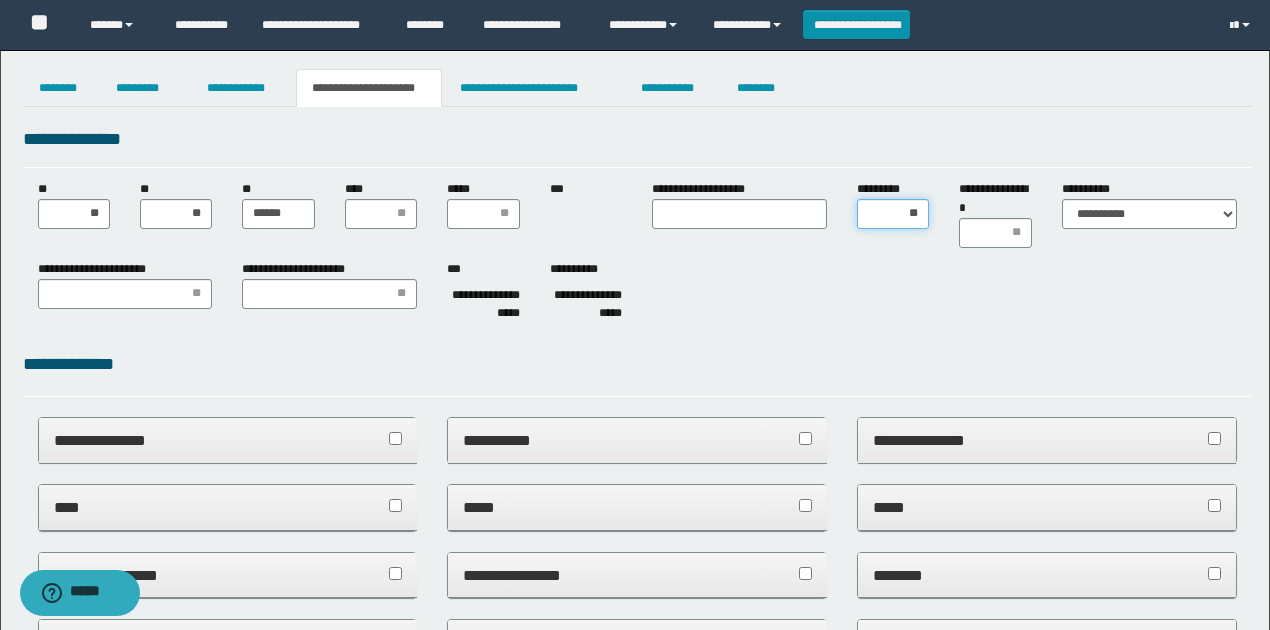 type on "*" 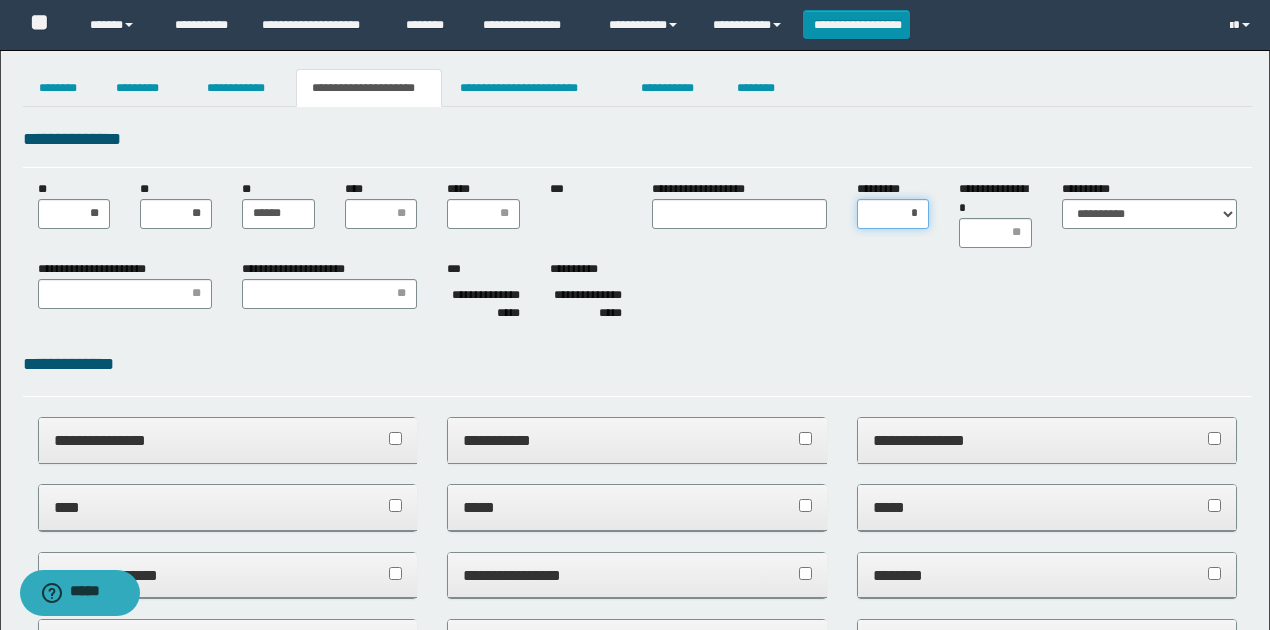 type on "**" 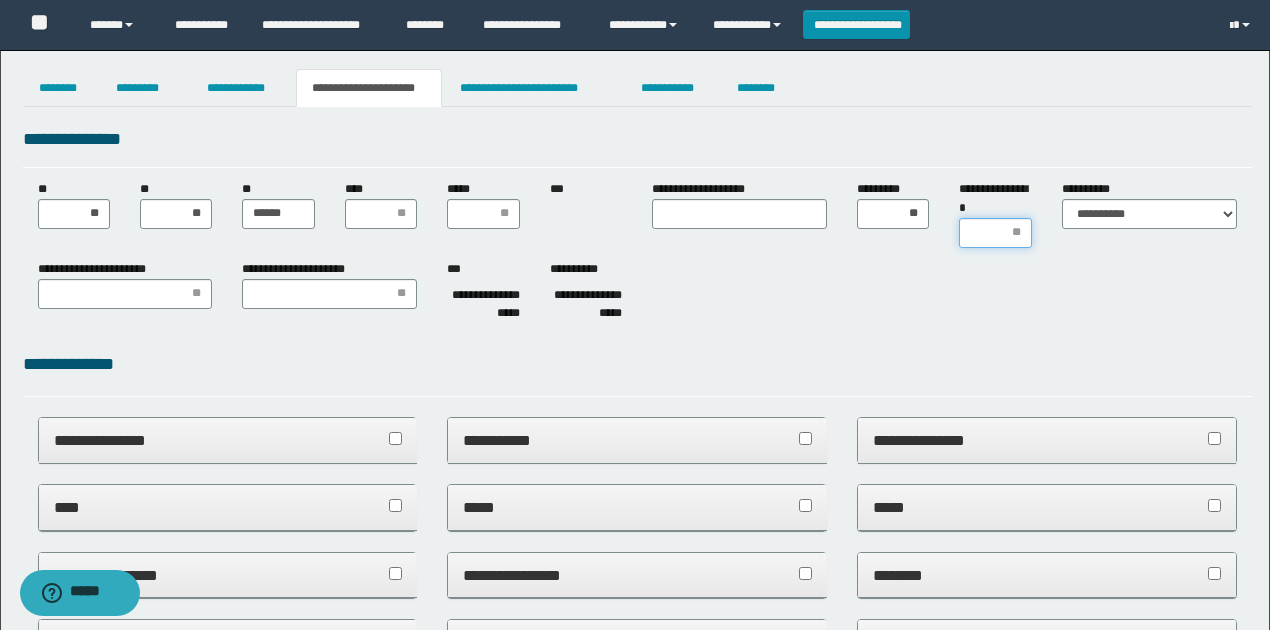click on "**********" at bounding box center [995, 233] 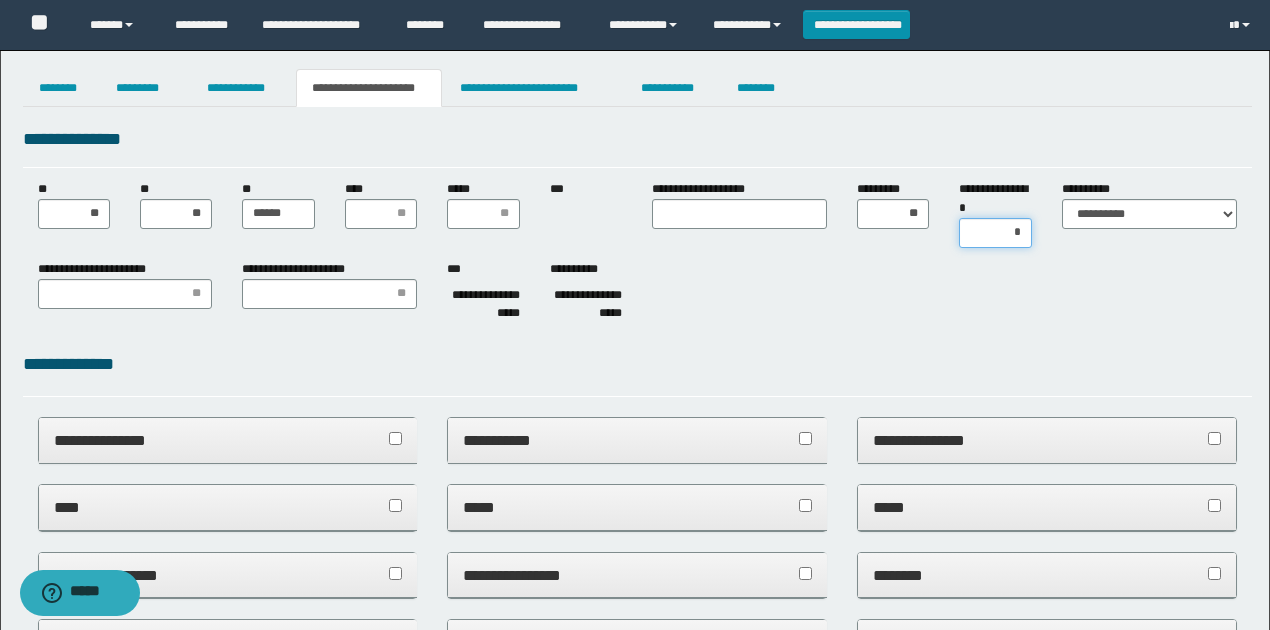 type on "**" 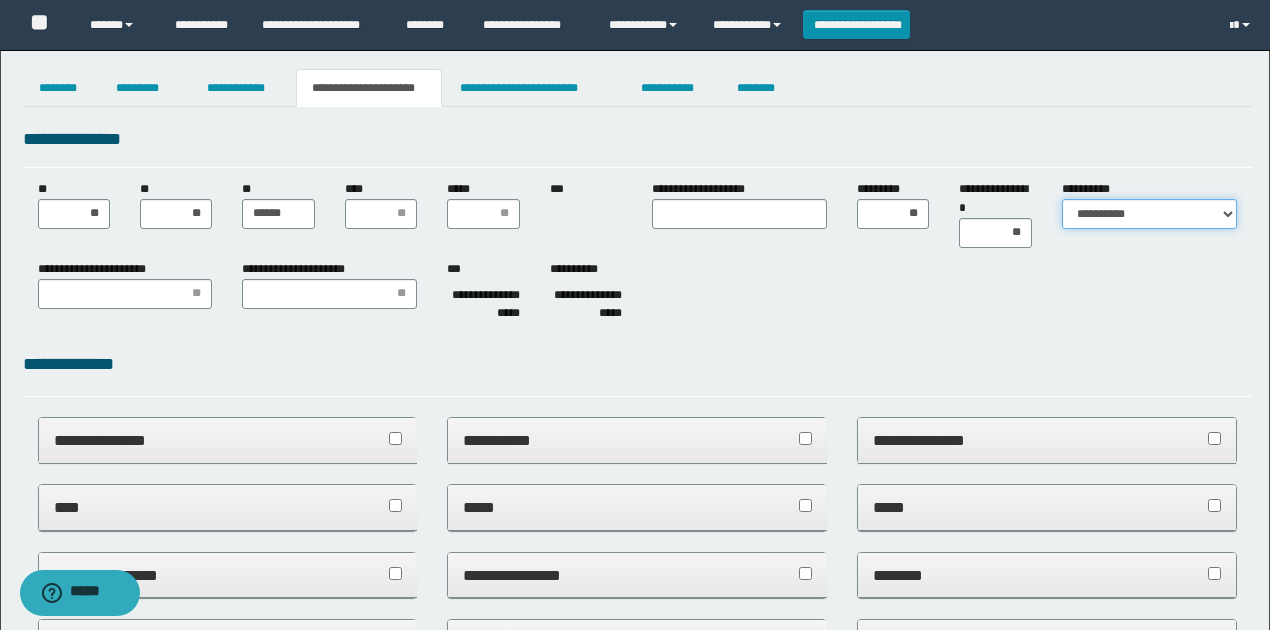 click on "**********" at bounding box center [1149, 214] 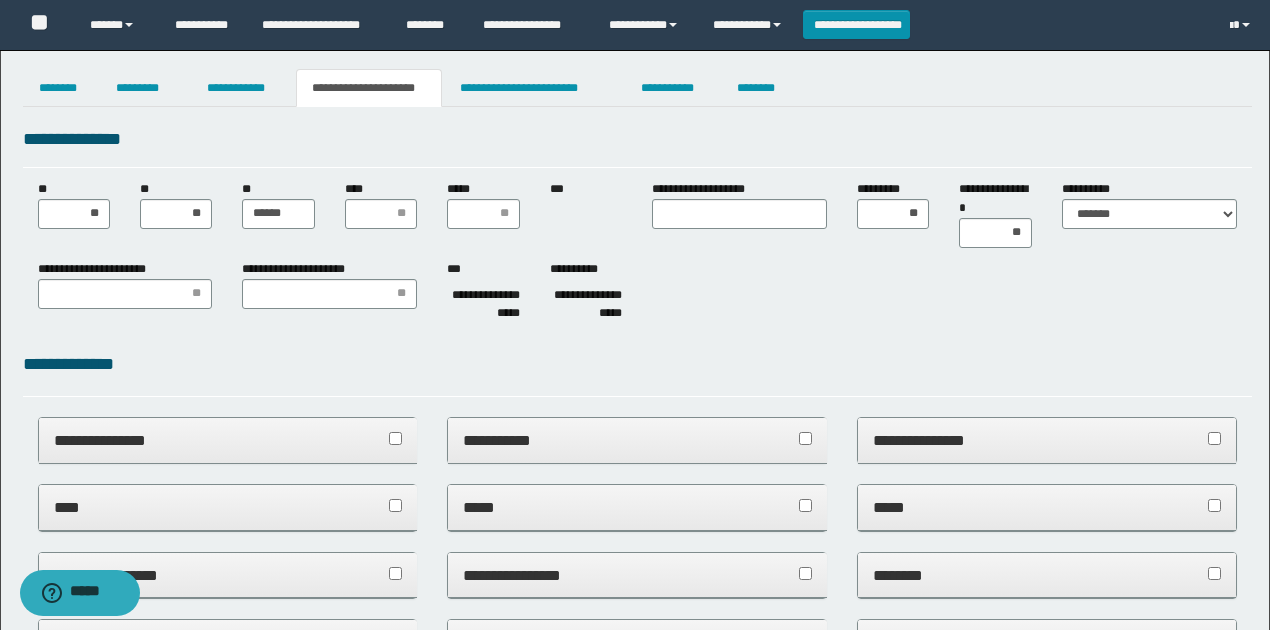 click on "**********" at bounding box center (637, 146) 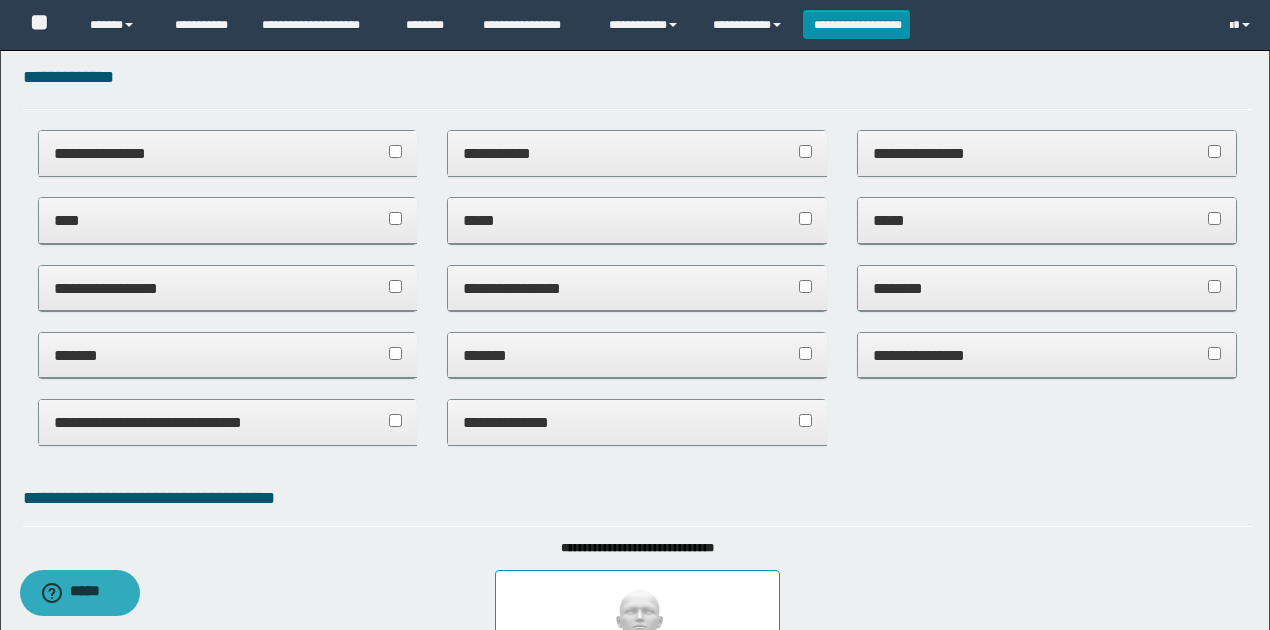 scroll, scrollTop: 466, scrollLeft: 0, axis: vertical 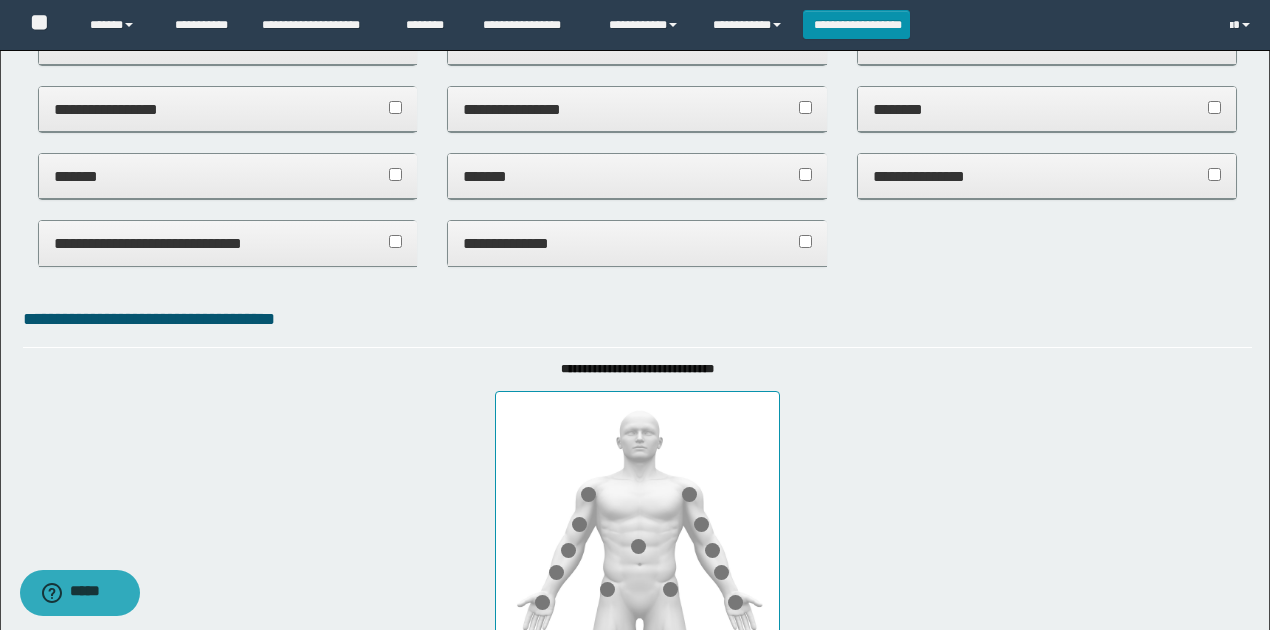 drag, startPoint x: 1128, startPoint y: 323, endPoint x: 1168, endPoint y: 261, distance: 73.78347 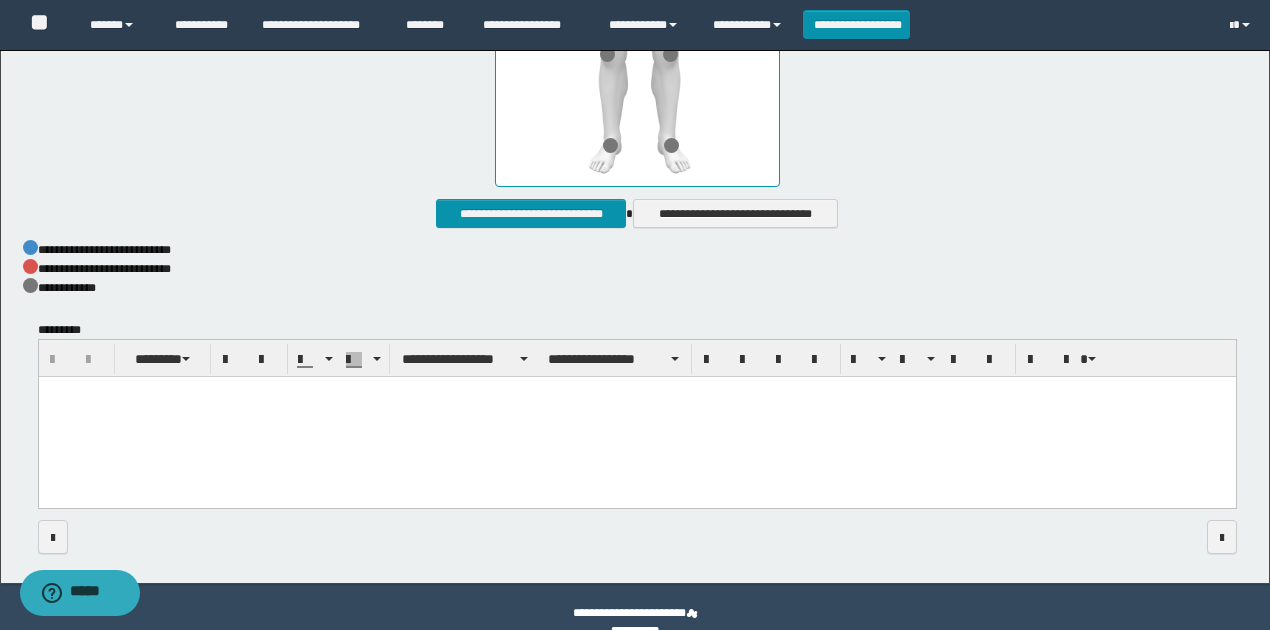 scroll, scrollTop: 1136, scrollLeft: 0, axis: vertical 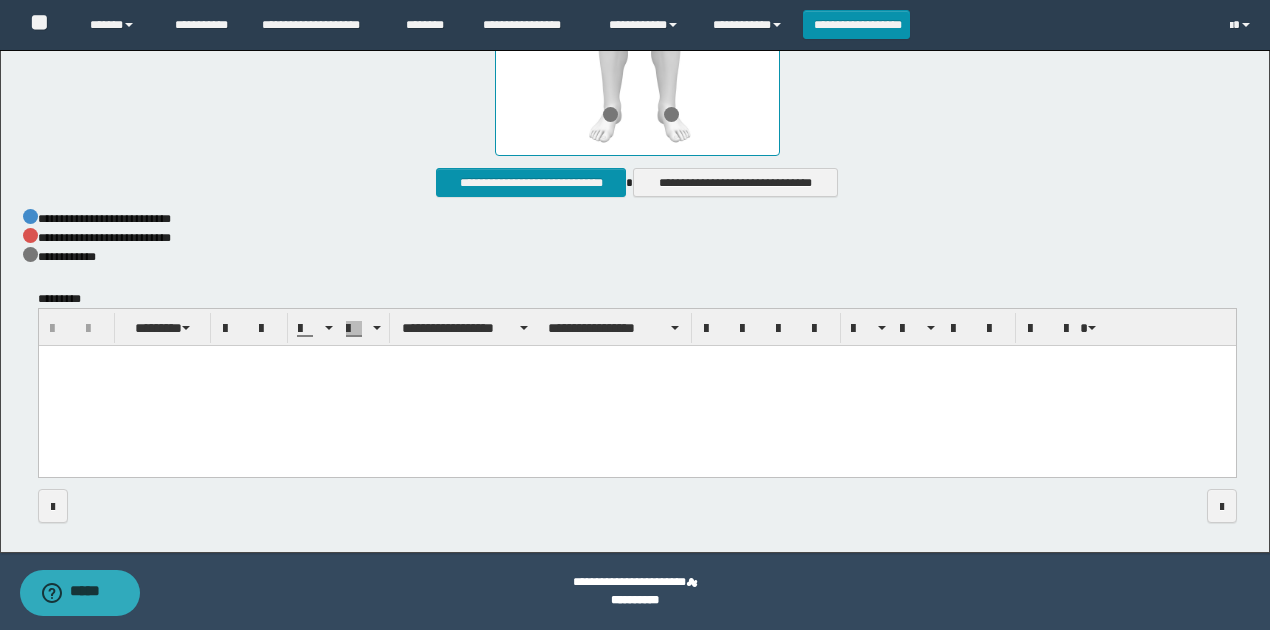 click at bounding box center [636, 387] 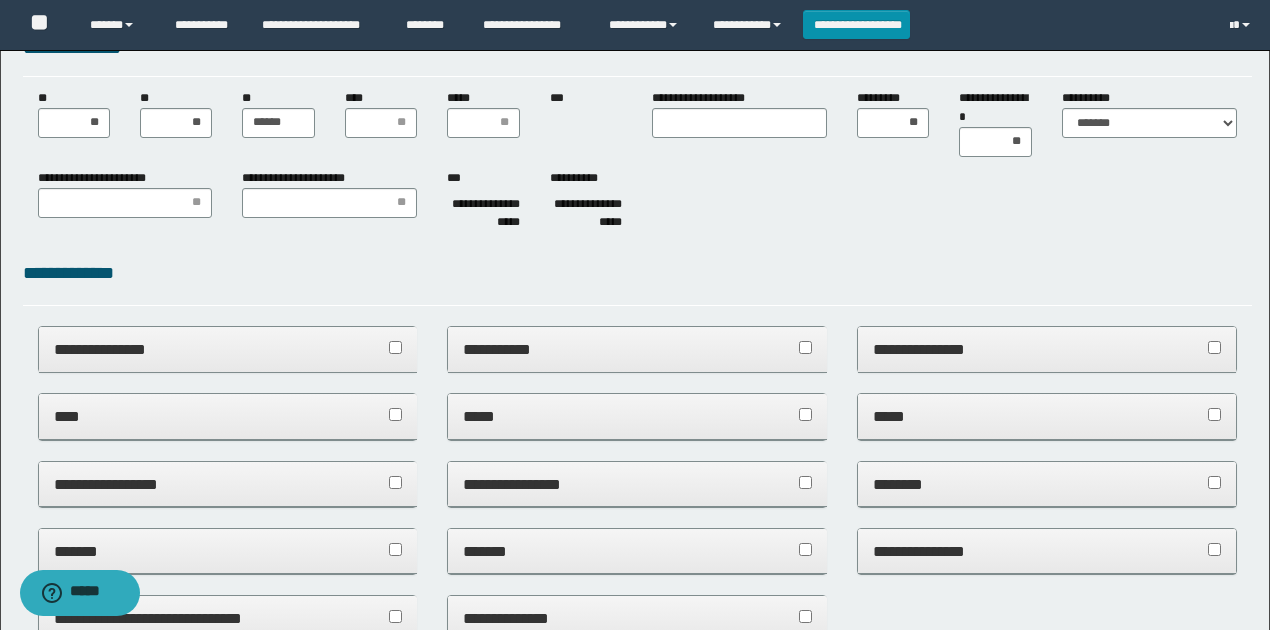 scroll, scrollTop: 0, scrollLeft: 0, axis: both 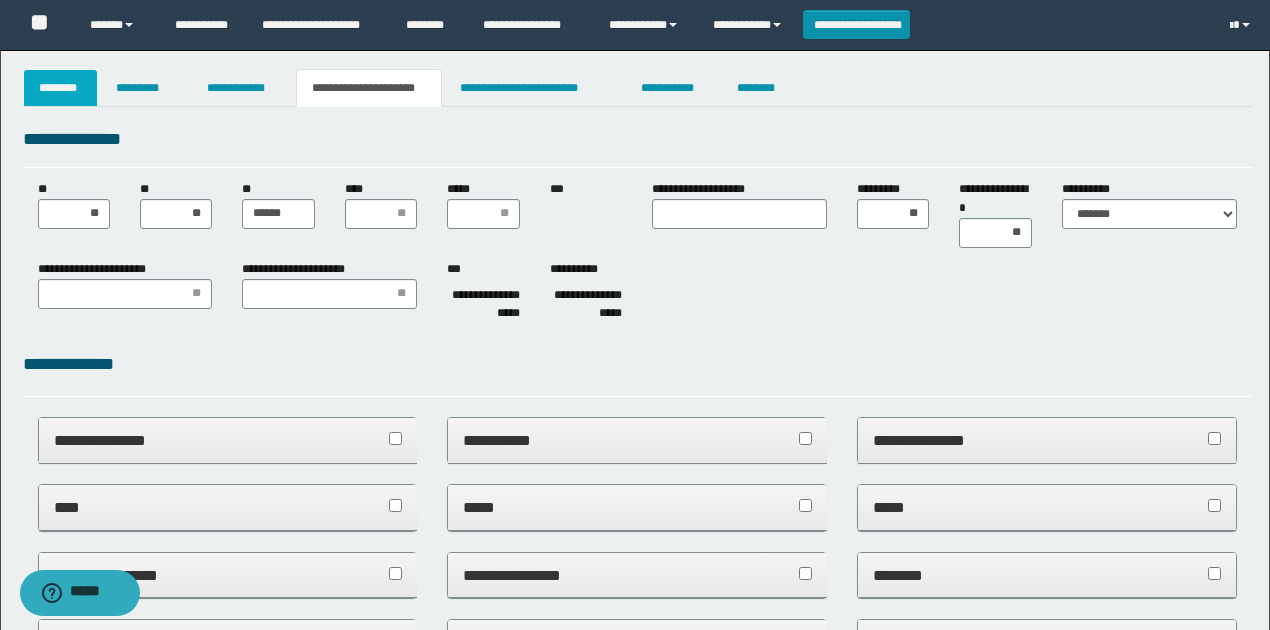 click on "********" at bounding box center [61, 88] 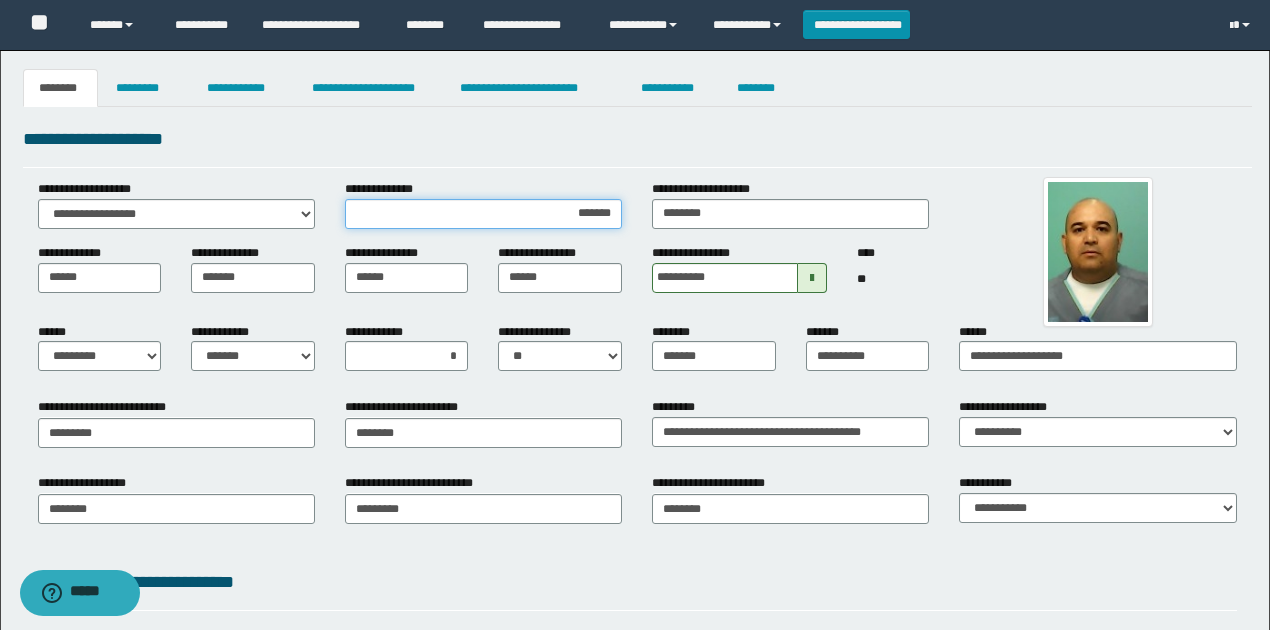 click on "*******" at bounding box center (483, 214) 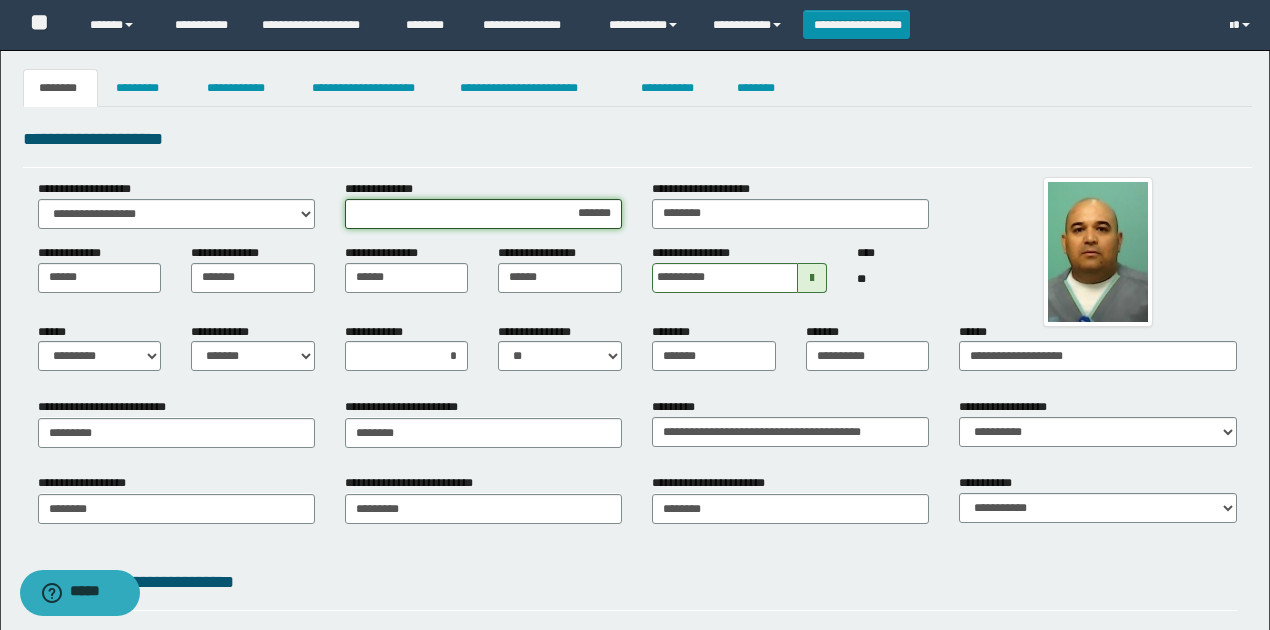 click on "*******" at bounding box center (483, 214) 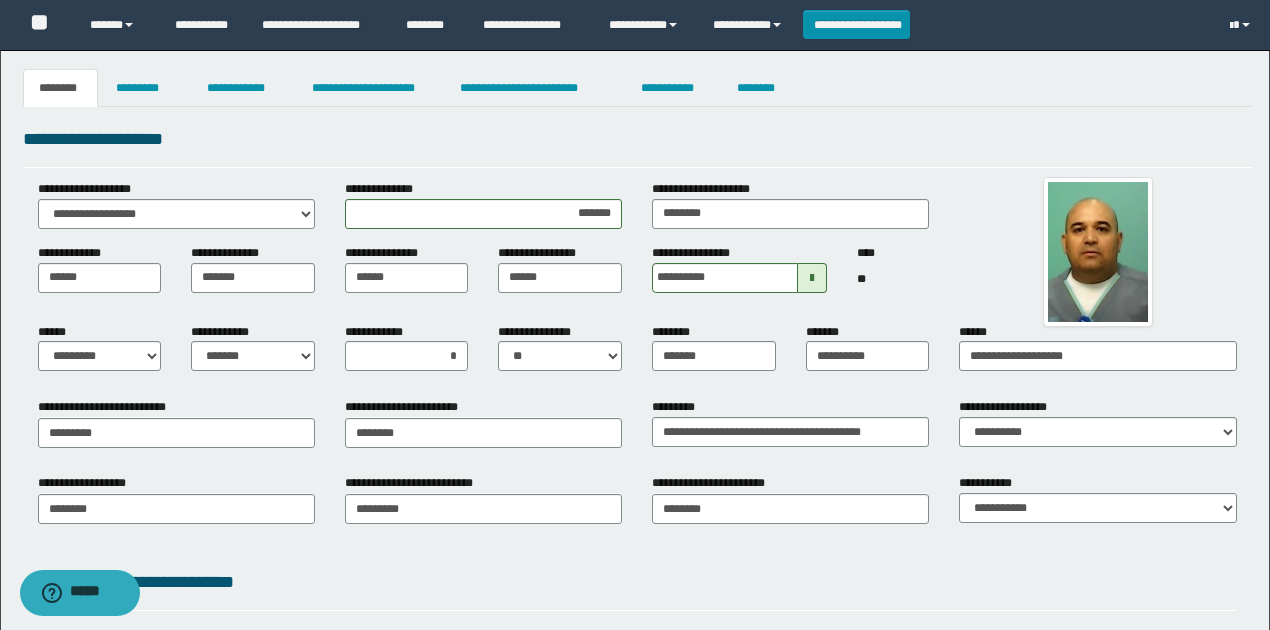 click on "**********" at bounding box center (637, 146) 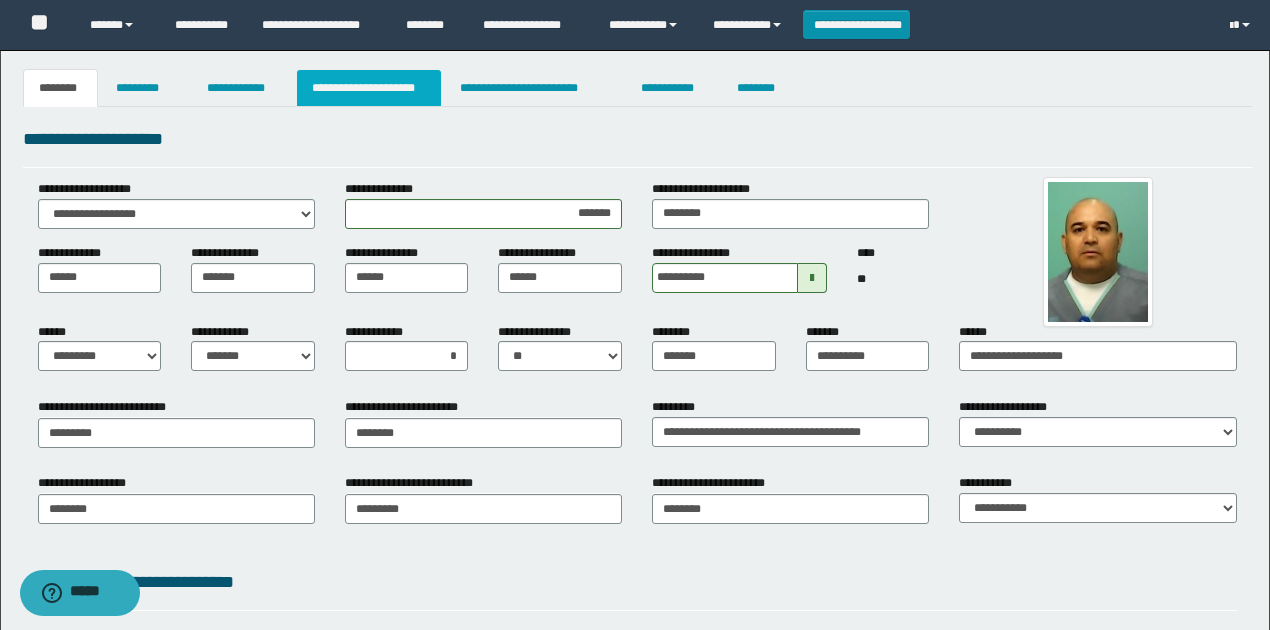 click on "**********" at bounding box center (369, 88) 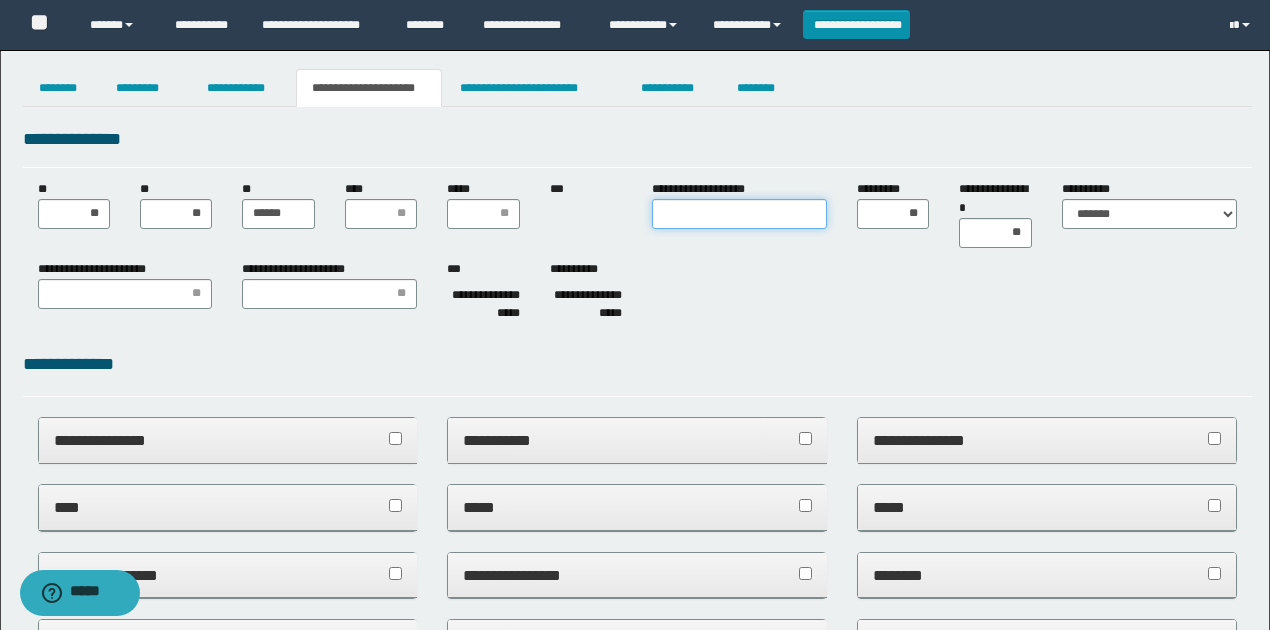 click on "**********" at bounding box center (739, 214) 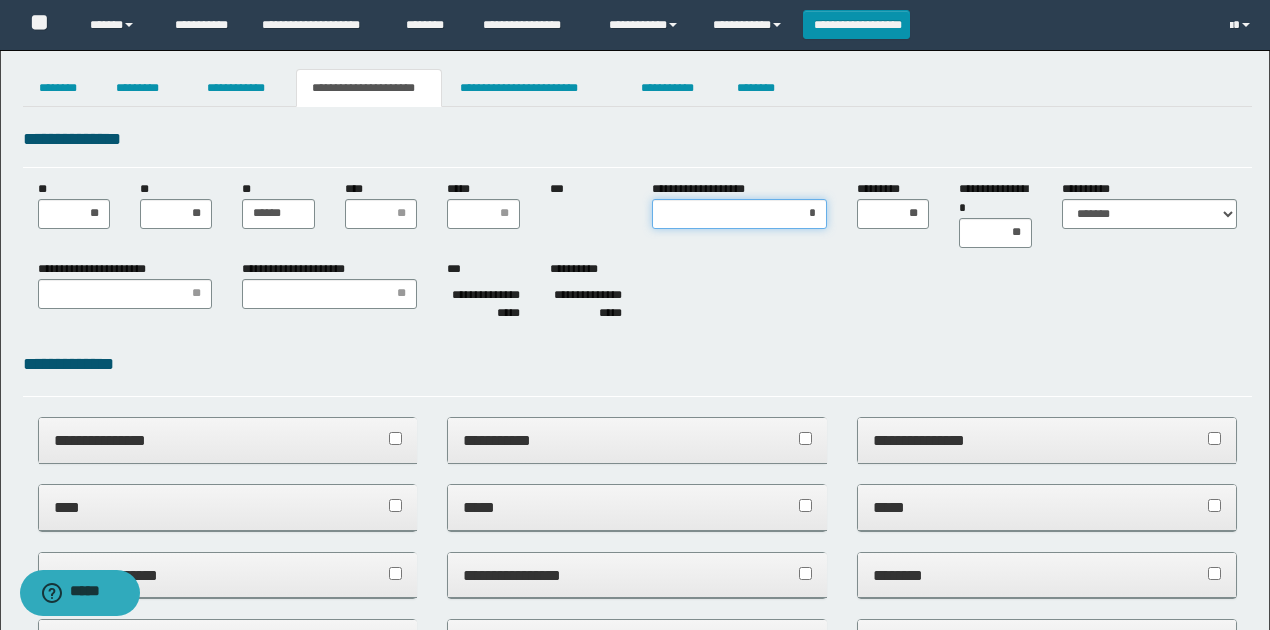 type on "**" 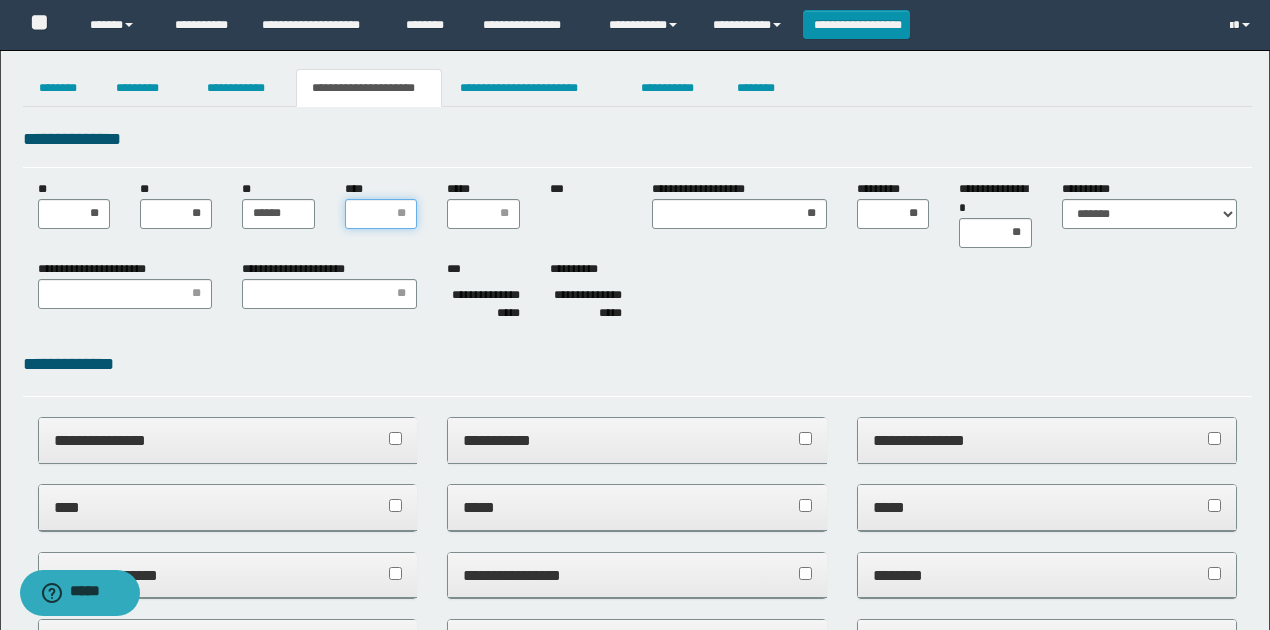 click on "****" at bounding box center (381, 214) 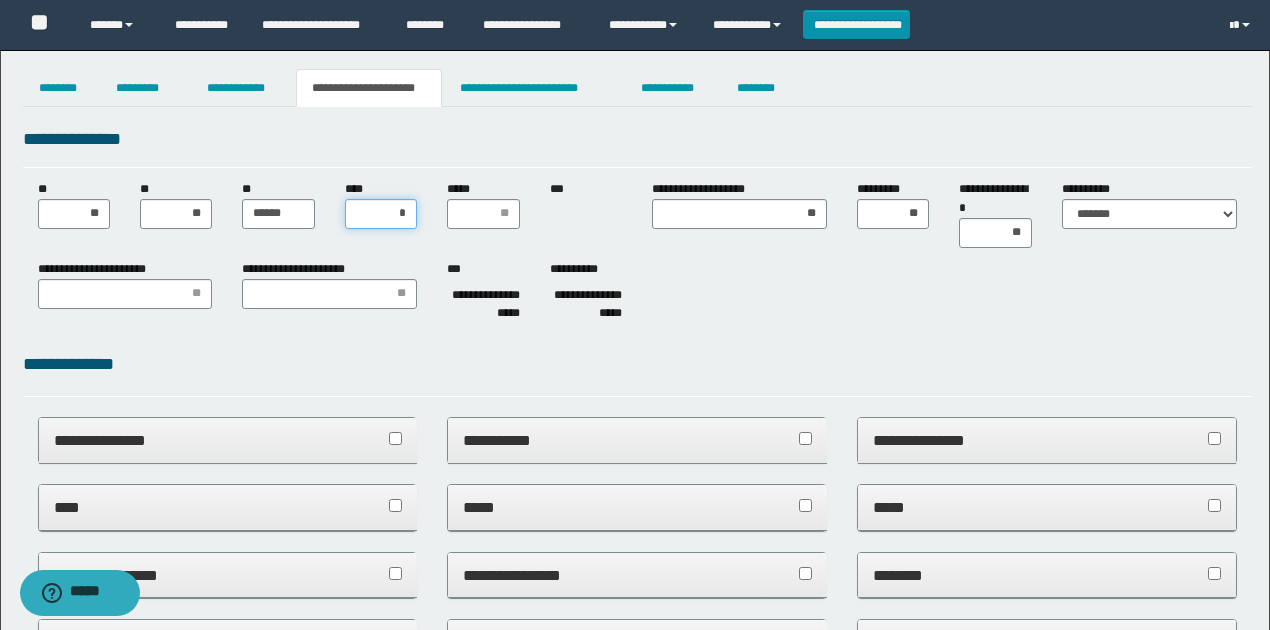 type on "**" 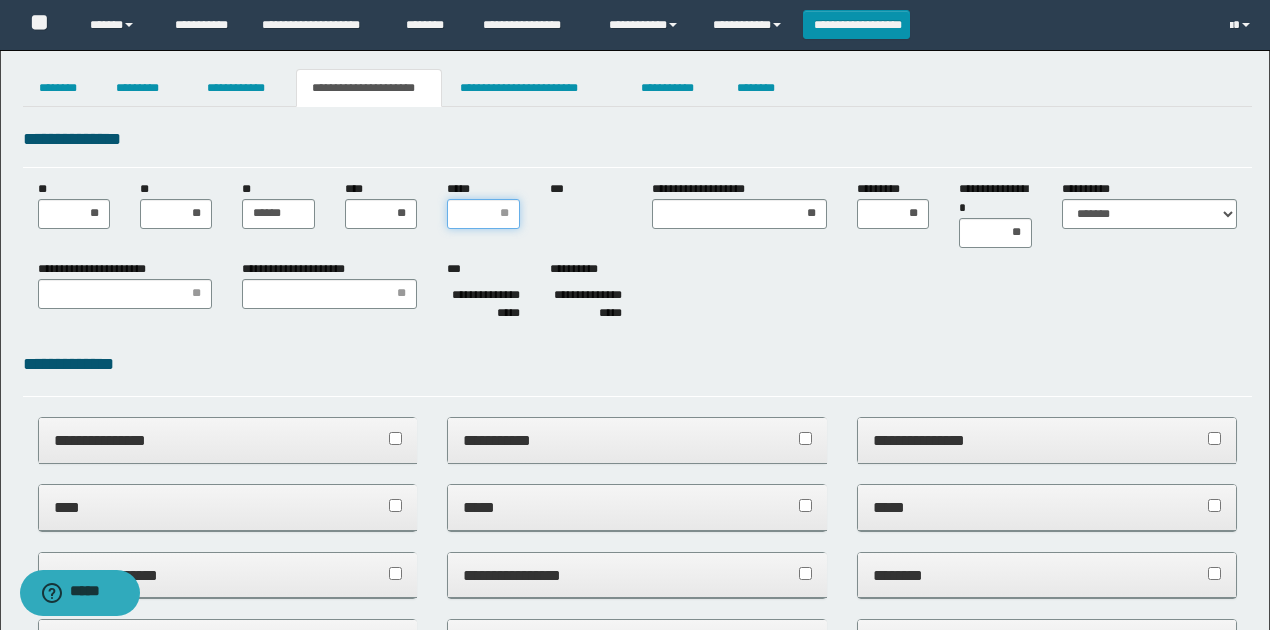 click on "*****" at bounding box center (483, 214) 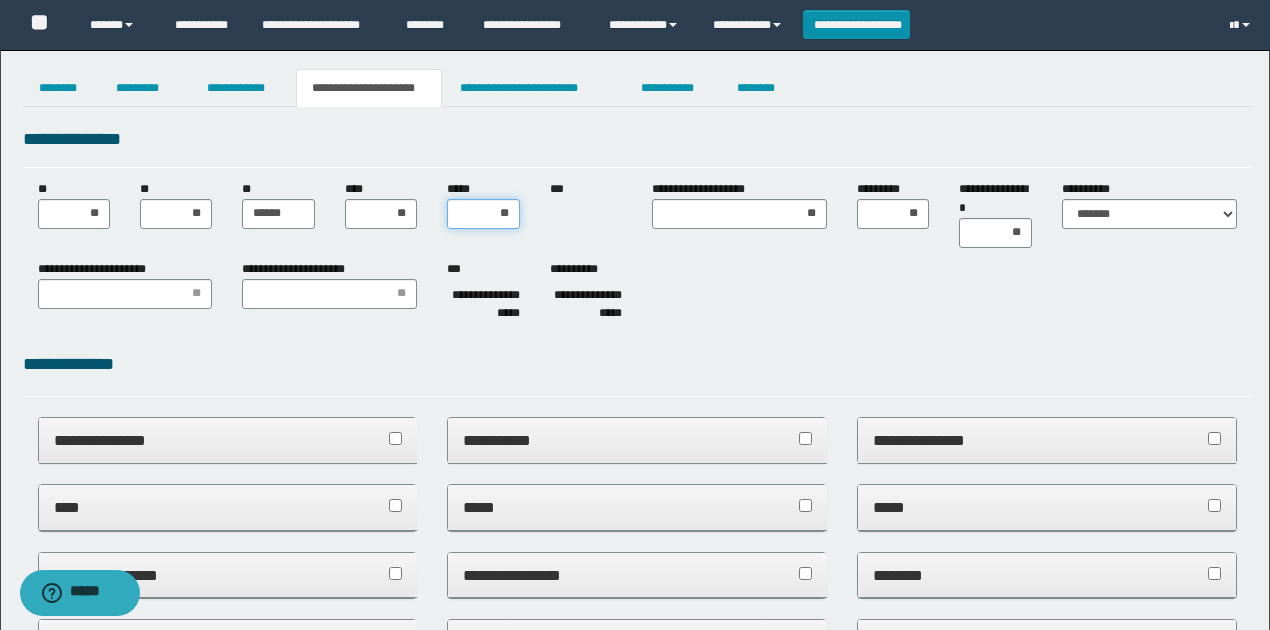 type on "***" 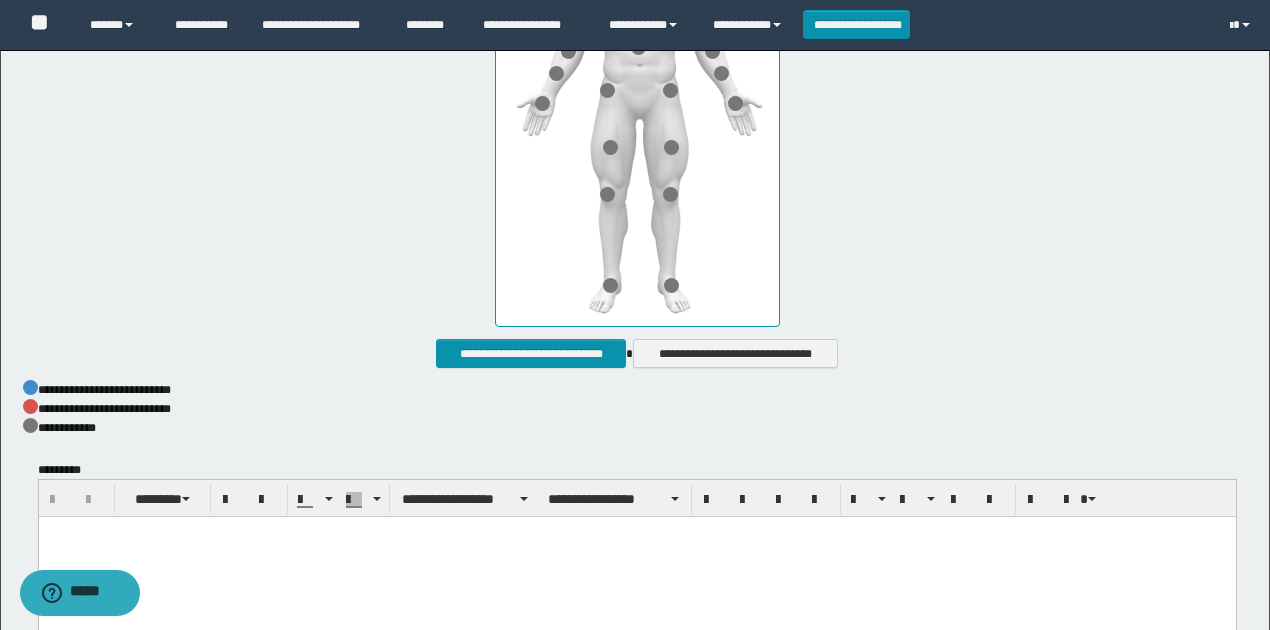 scroll, scrollTop: 1136, scrollLeft: 0, axis: vertical 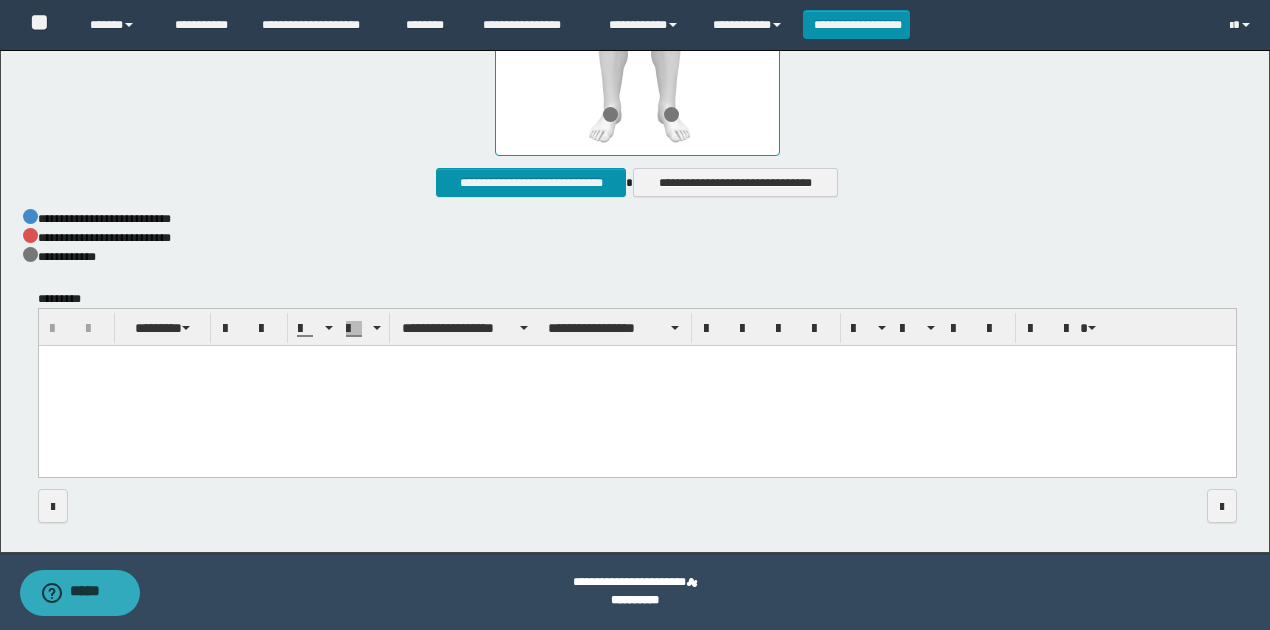 drag, startPoint x: 604, startPoint y: 399, endPoint x: 595, endPoint y: 373, distance: 27.513634 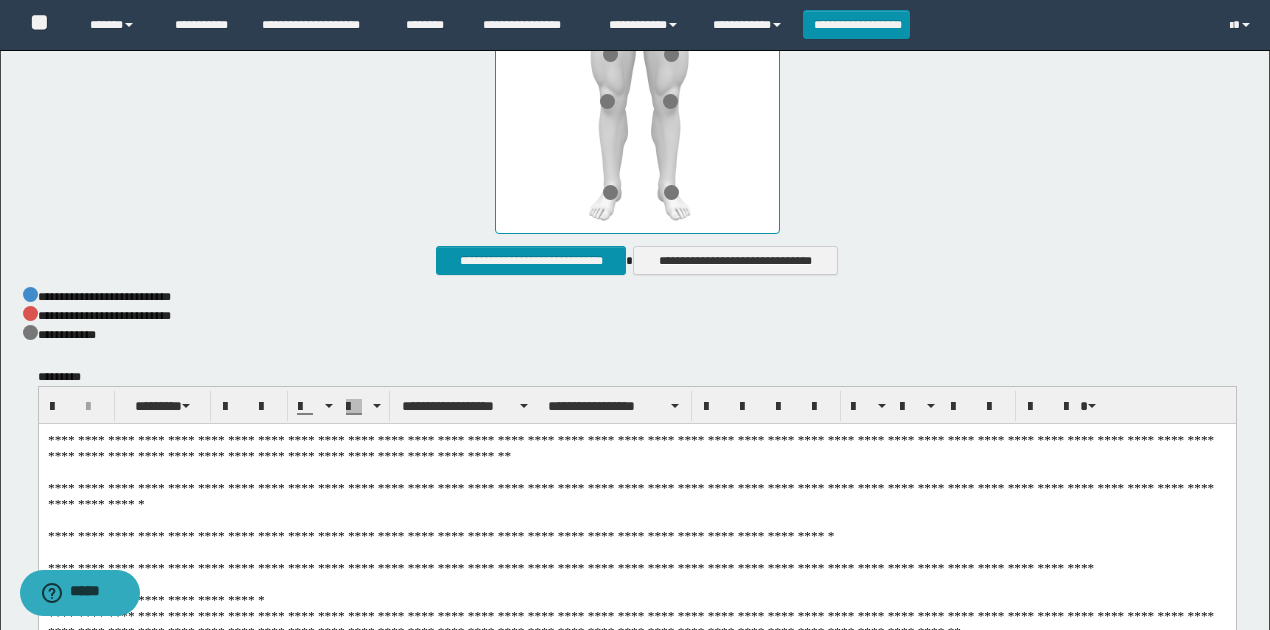 scroll, scrollTop: 802, scrollLeft: 0, axis: vertical 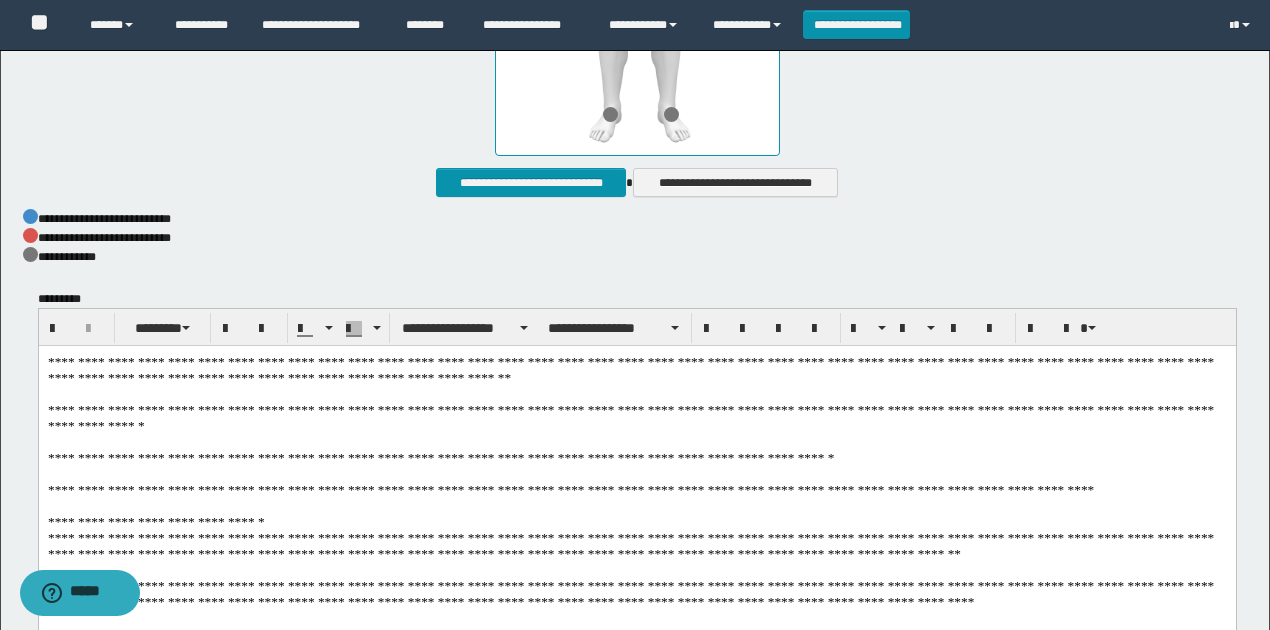 click on "**********" at bounding box center (637, 494) 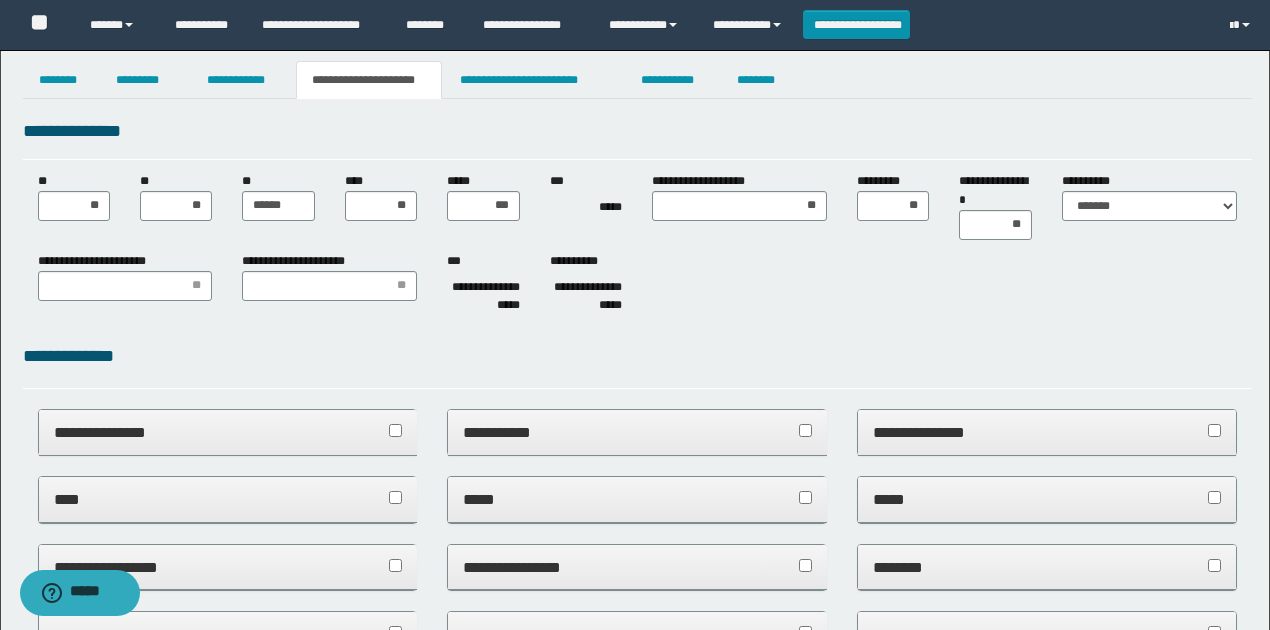 scroll, scrollTop: 2, scrollLeft: 0, axis: vertical 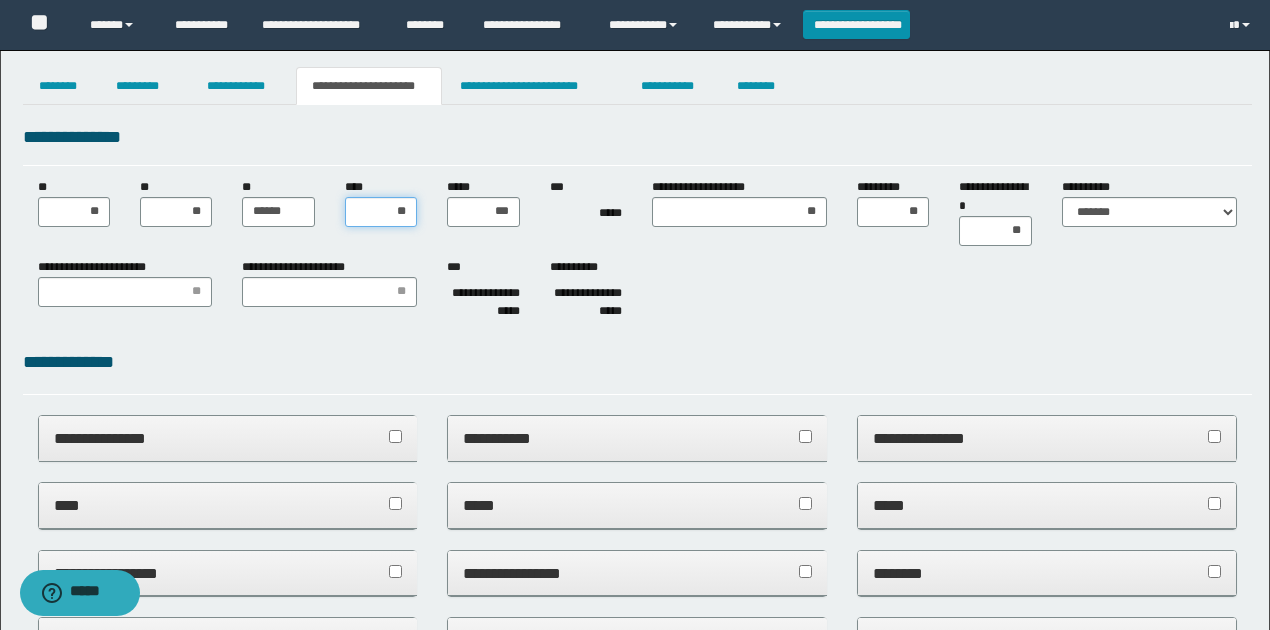 click on "**" at bounding box center (381, 212) 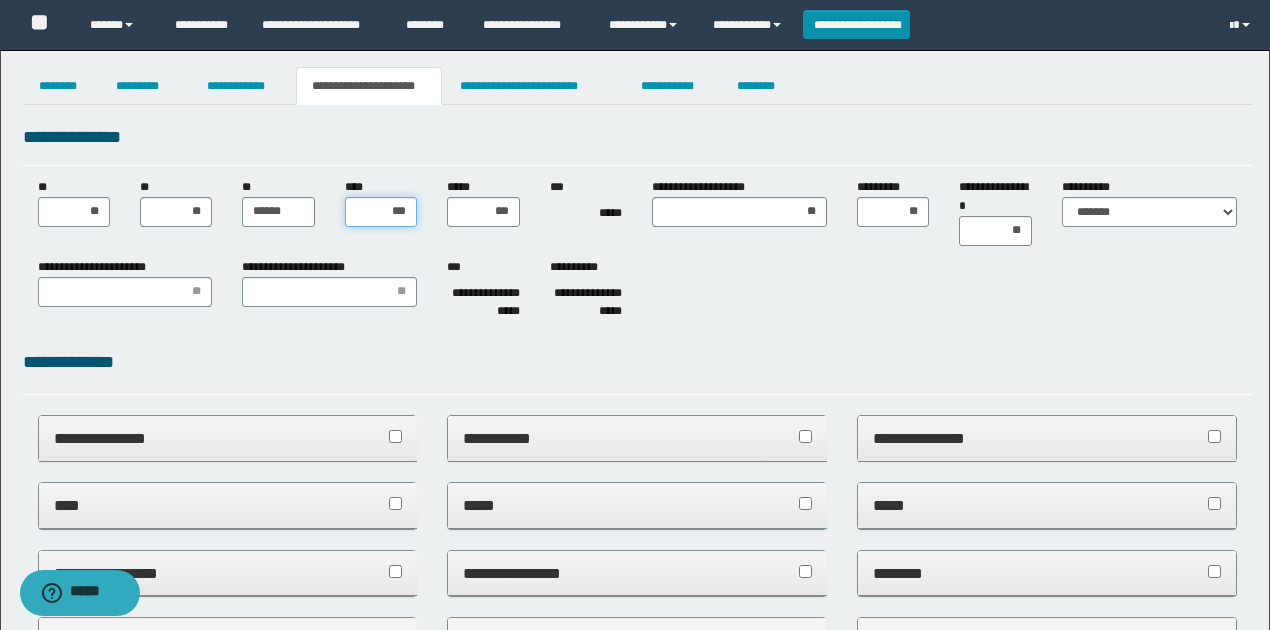 type on "****" 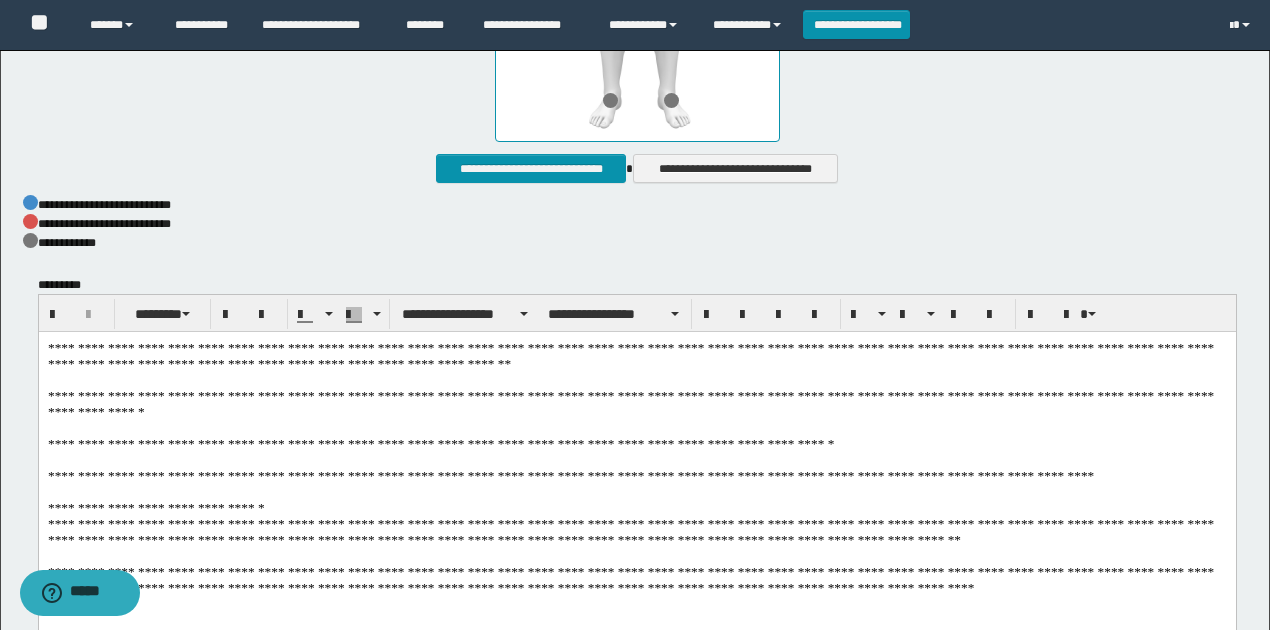 scroll, scrollTop: 1269, scrollLeft: 0, axis: vertical 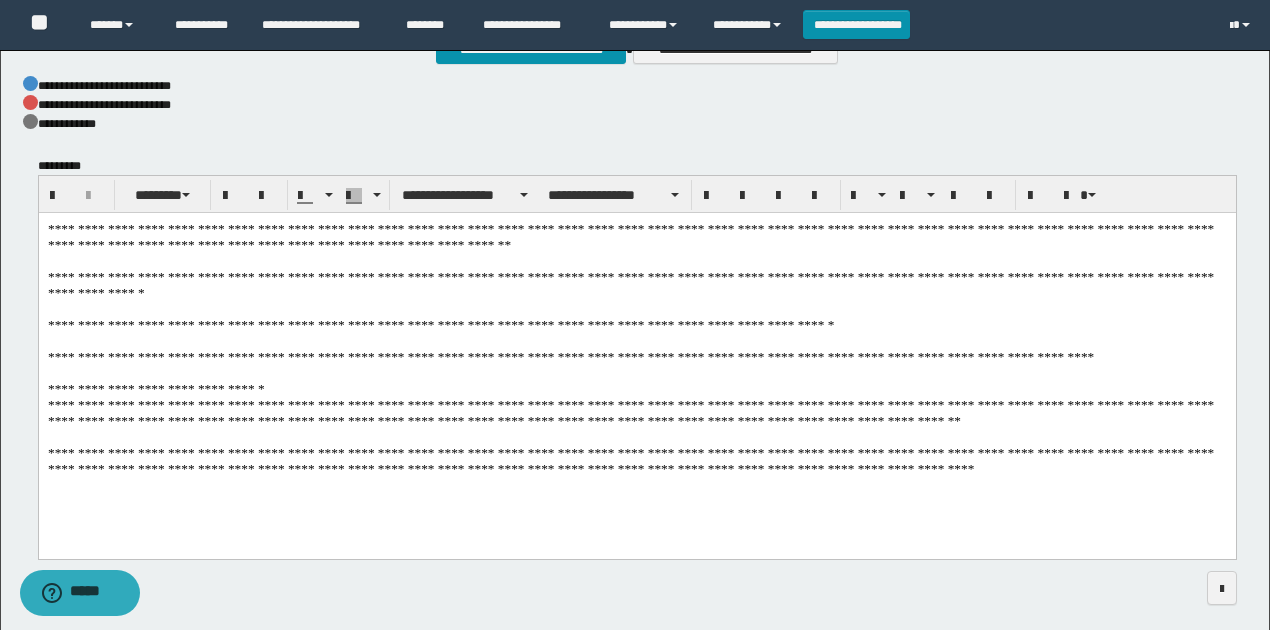 click on "**********" at bounding box center [637, 361] 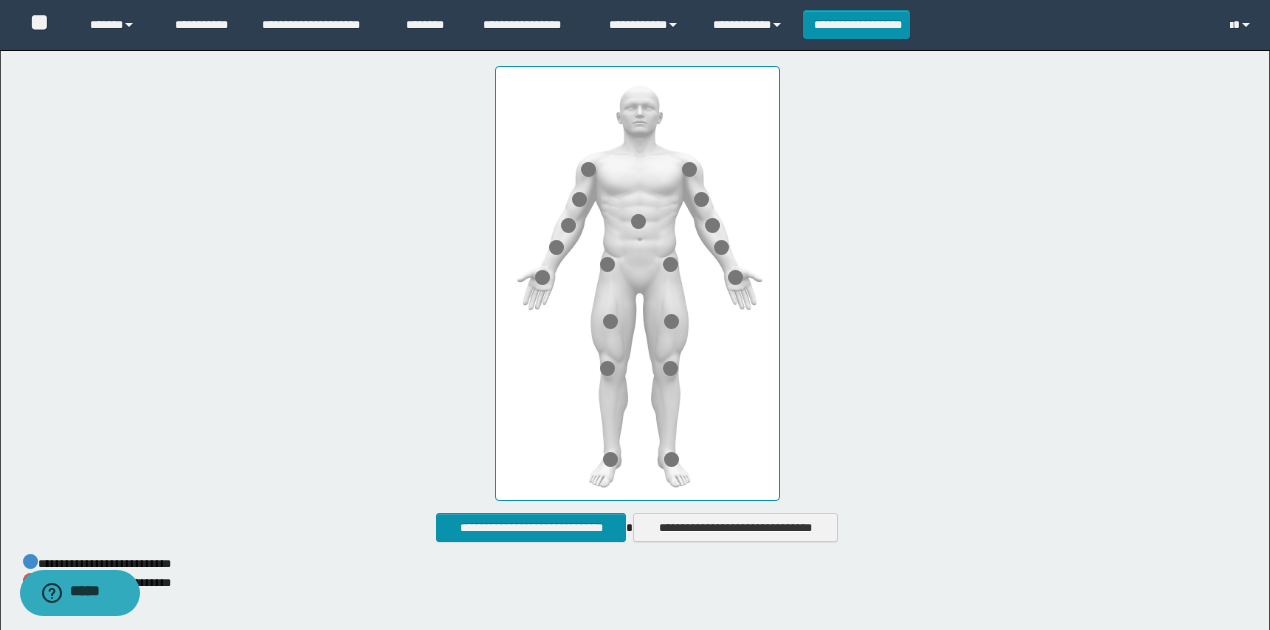 scroll, scrollTop: 0, scrollLeft: 0, axis: both 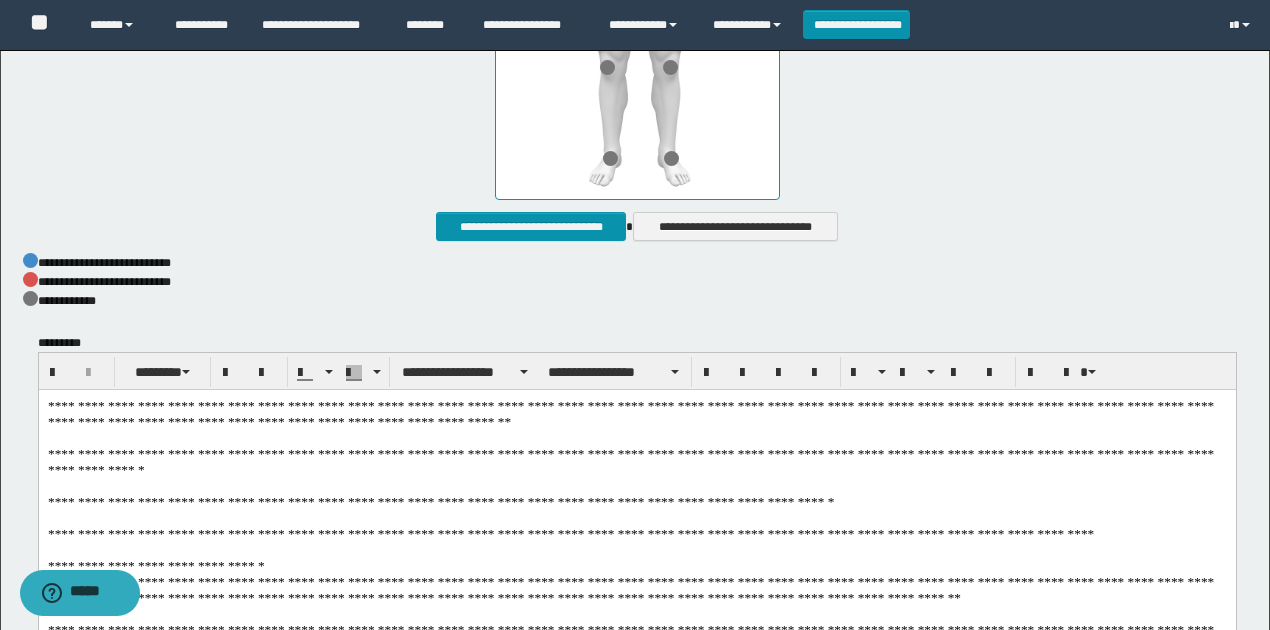 drag, startPoint x: 1275, startPoint y: 402, endPoint x: 1174, endPoint y: 67, distance: 349.89426 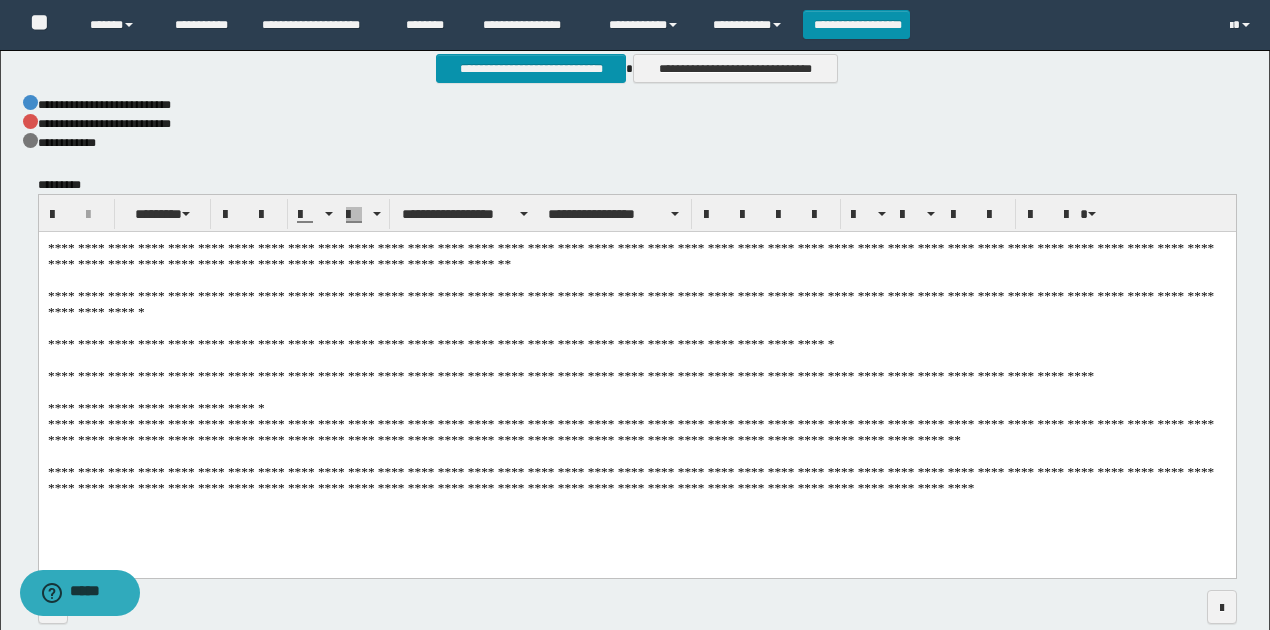 scroll, scrollTop: 1351, scrollLeft: 0, axis: vertical 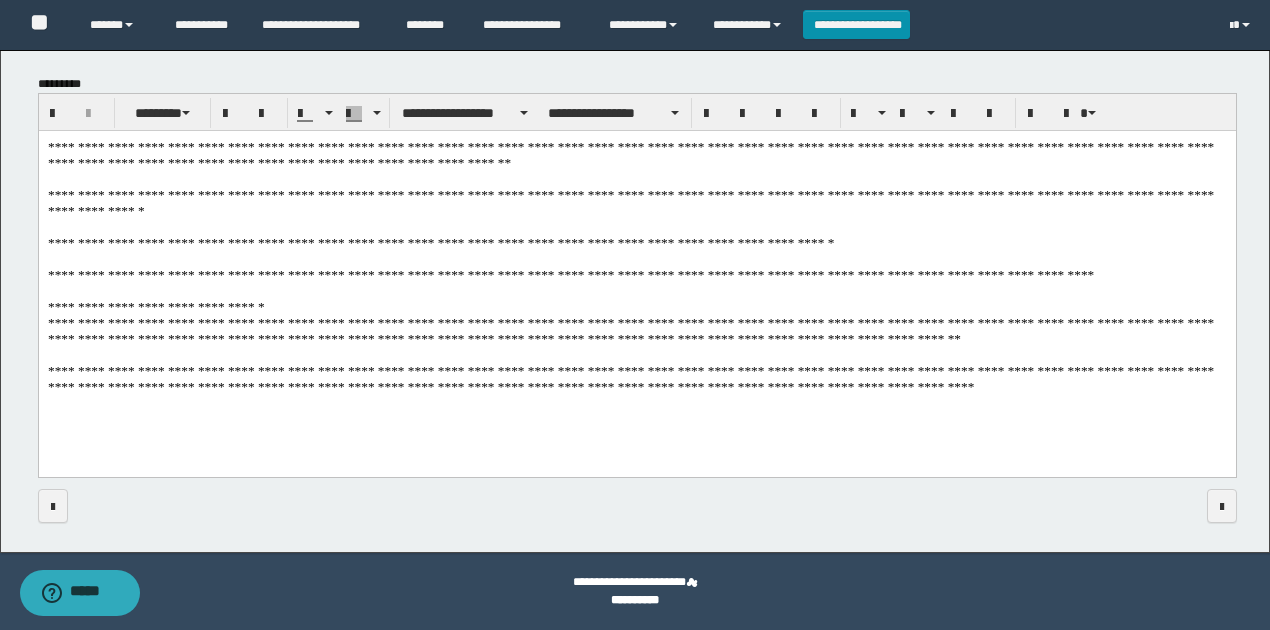 click on "**********" at bounding box center [637, 279] 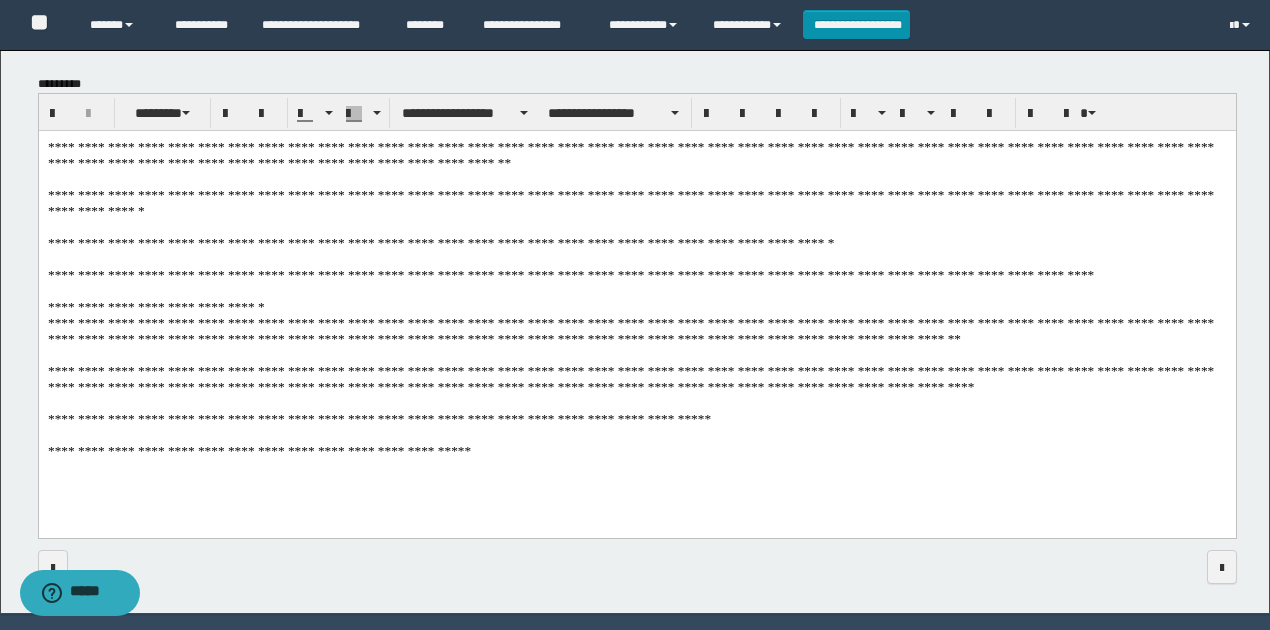click on "**********" at bounding box center (637, 309) 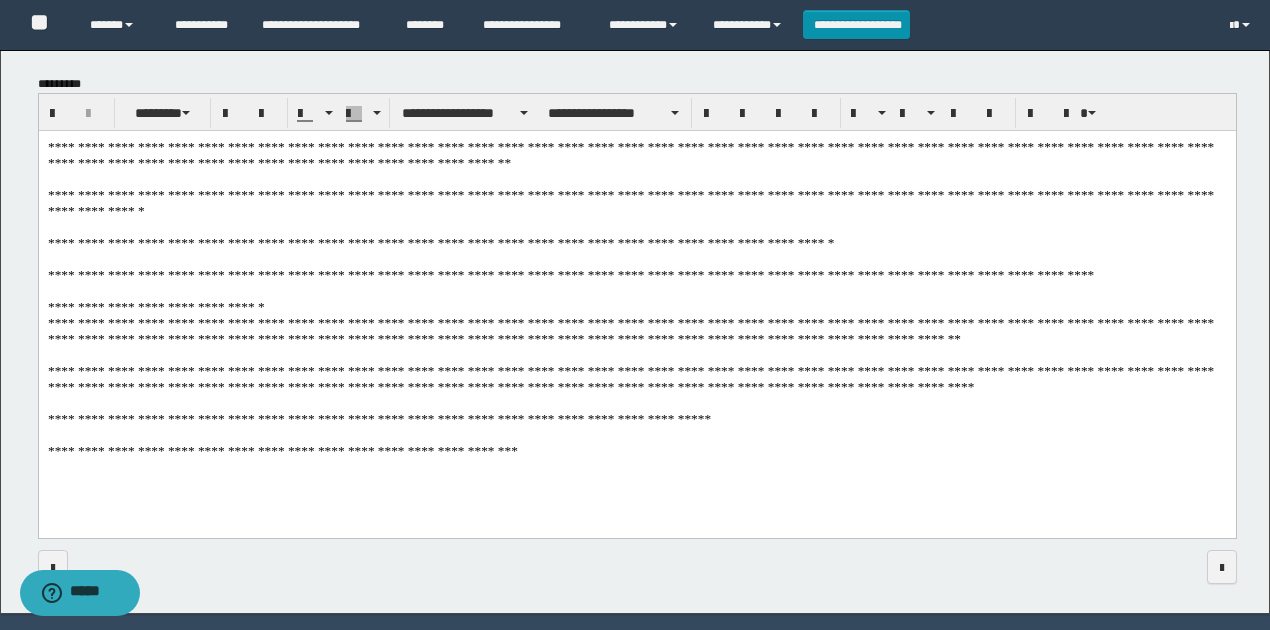 click on "**********" at bounding box center [637, 309] 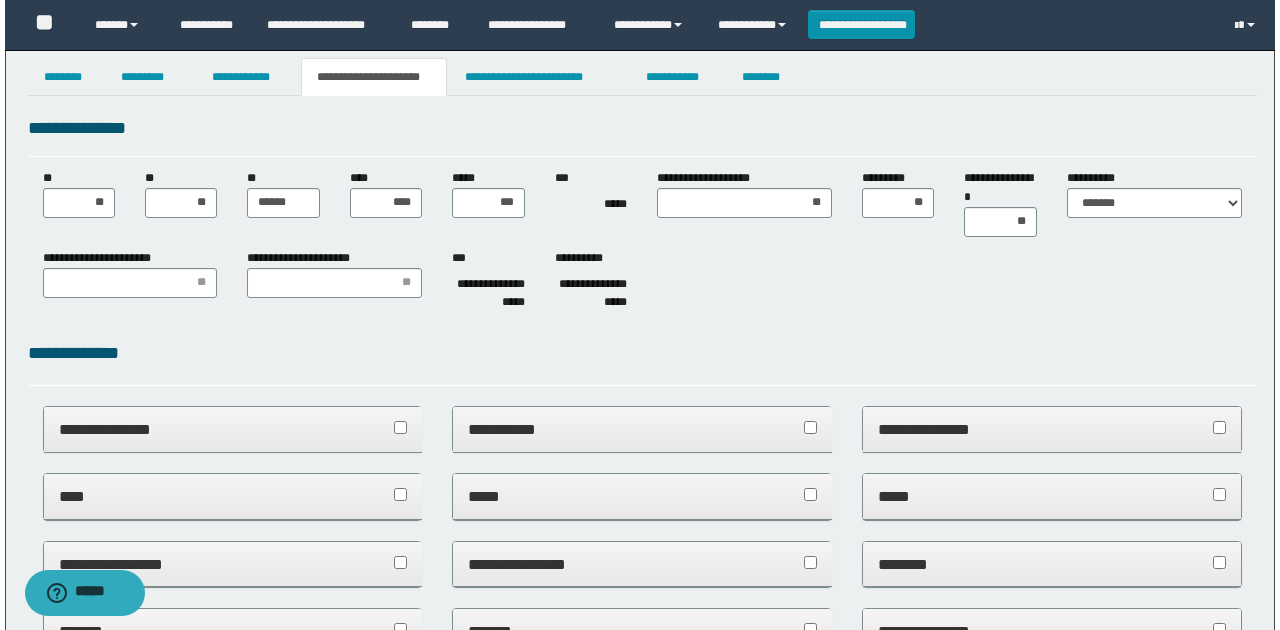 scroll, scrollTop: 0, scrollLeft: 0, axis: both 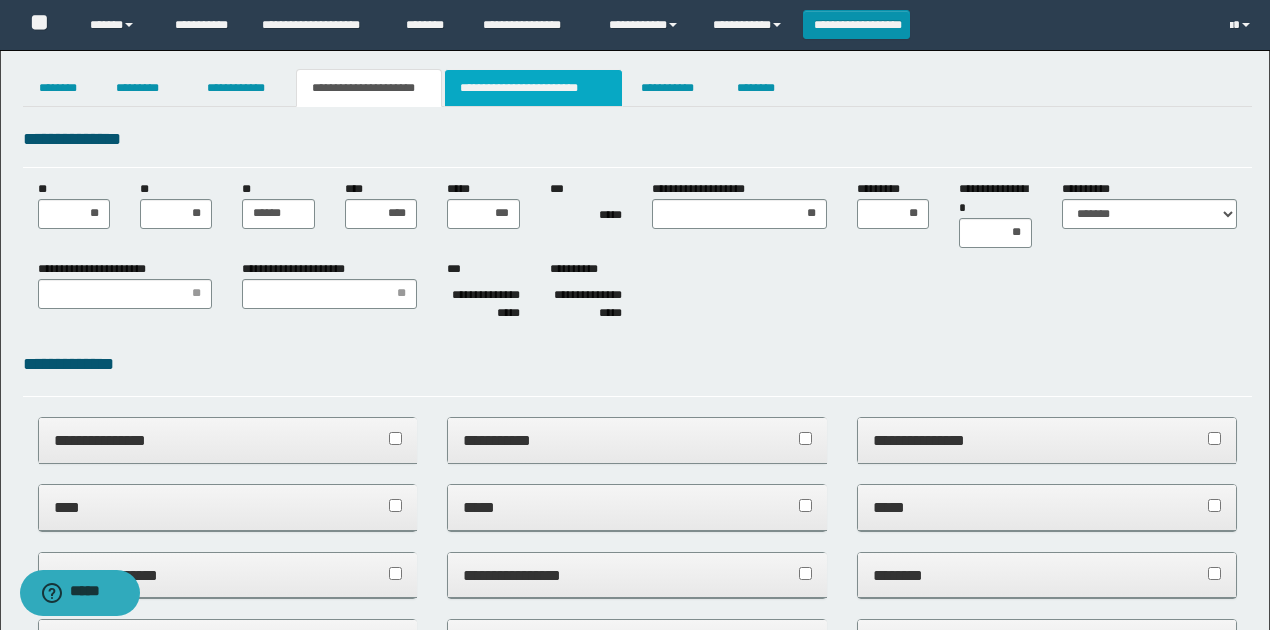 click on "**********" at bounding box center [533, 88] 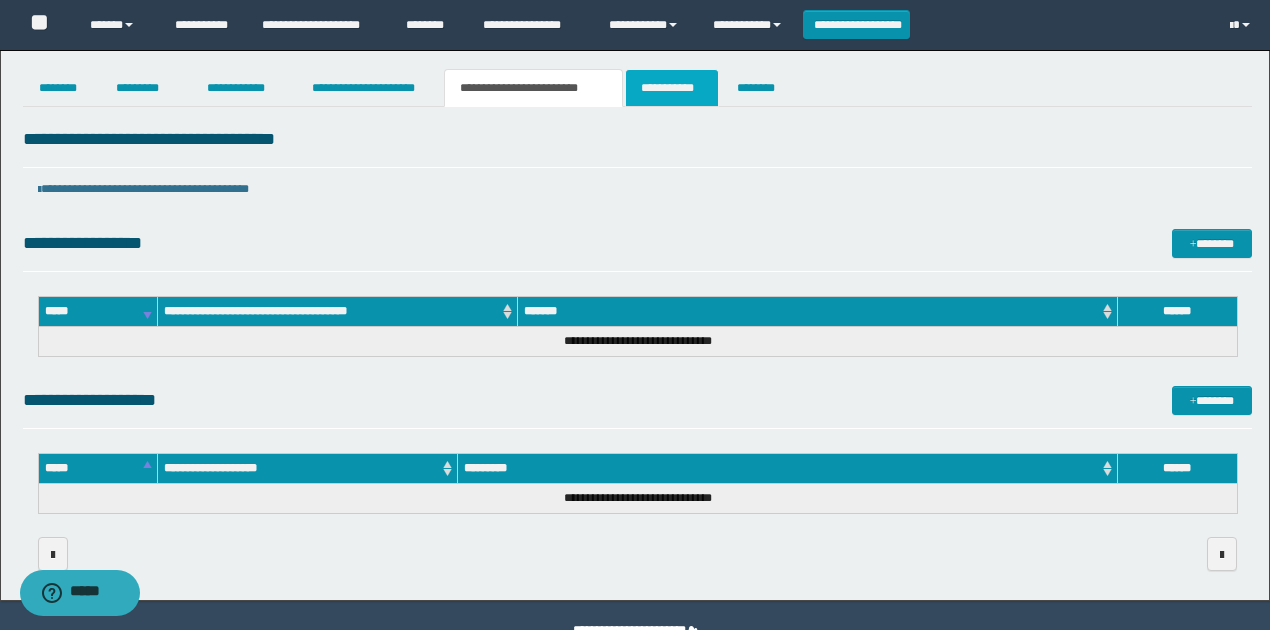 click on "**********" at bounding box center [672, 88] 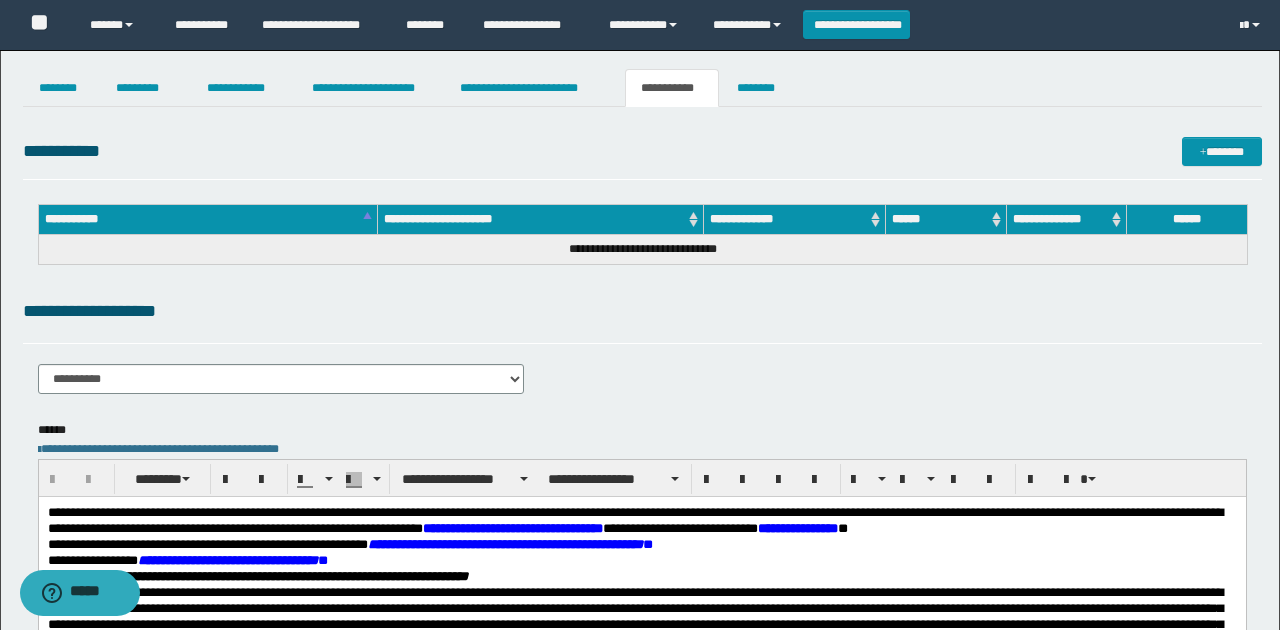 scroll, scrollTop: 0, scrollLeft: 0, axis: both 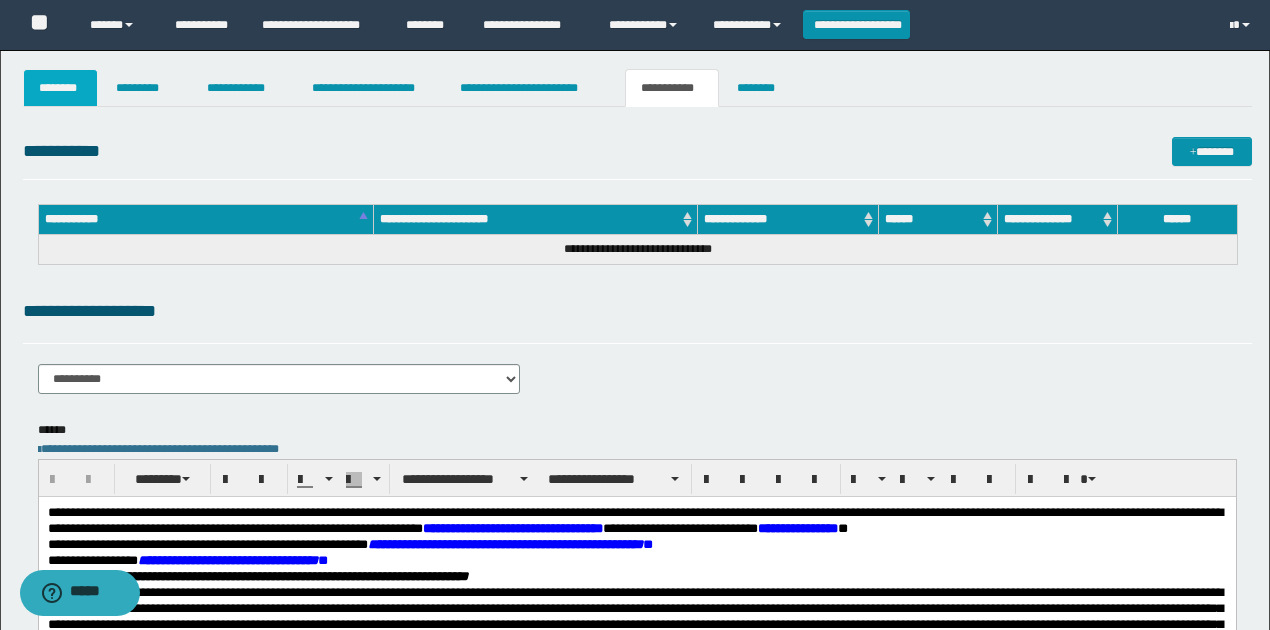 click on "********" at bounding box center [61, 88] 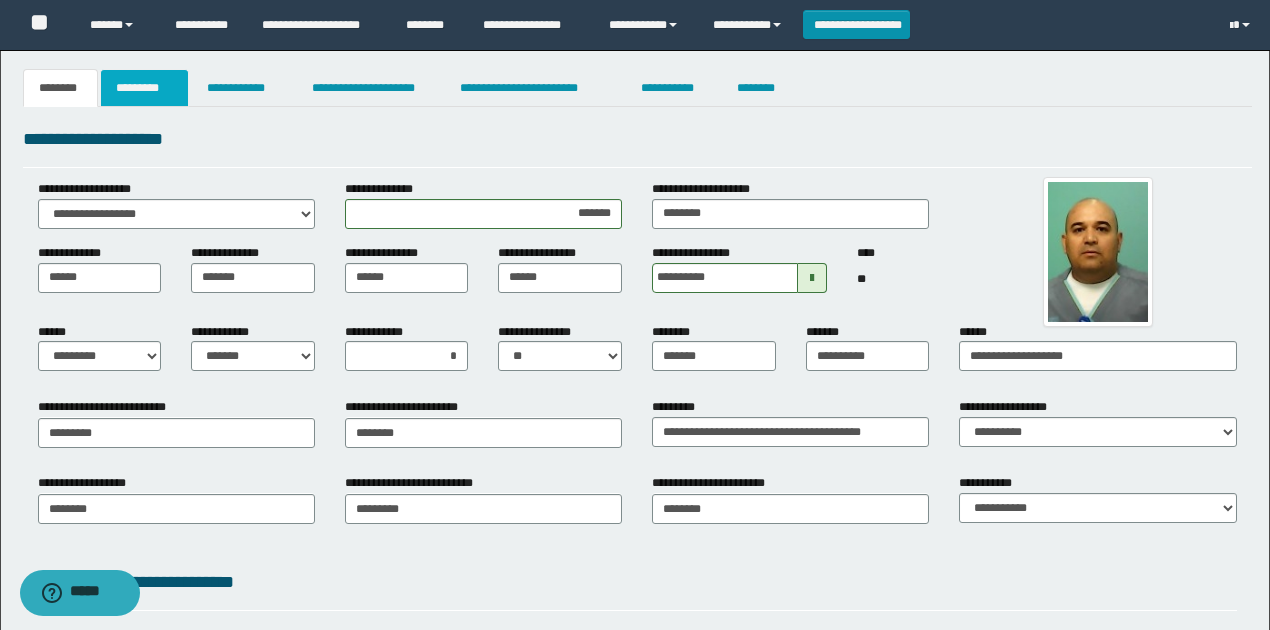 click on "*********" at bounding box center [144, 88] 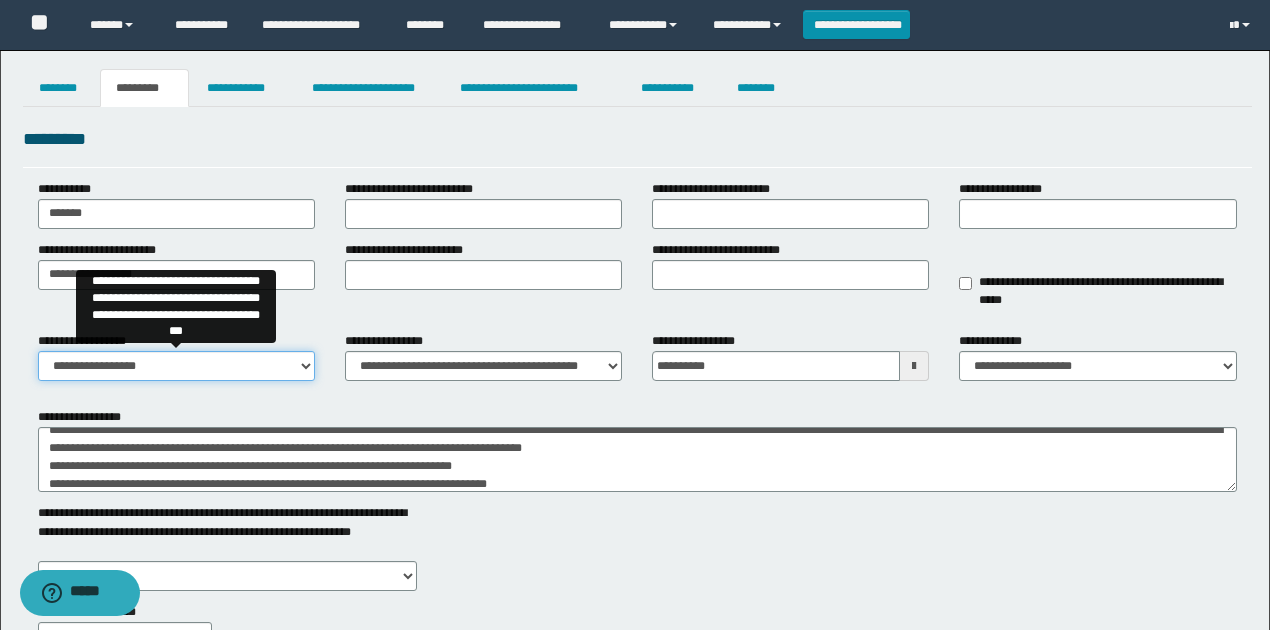 click on "**********" at bounding box center [176, 366] 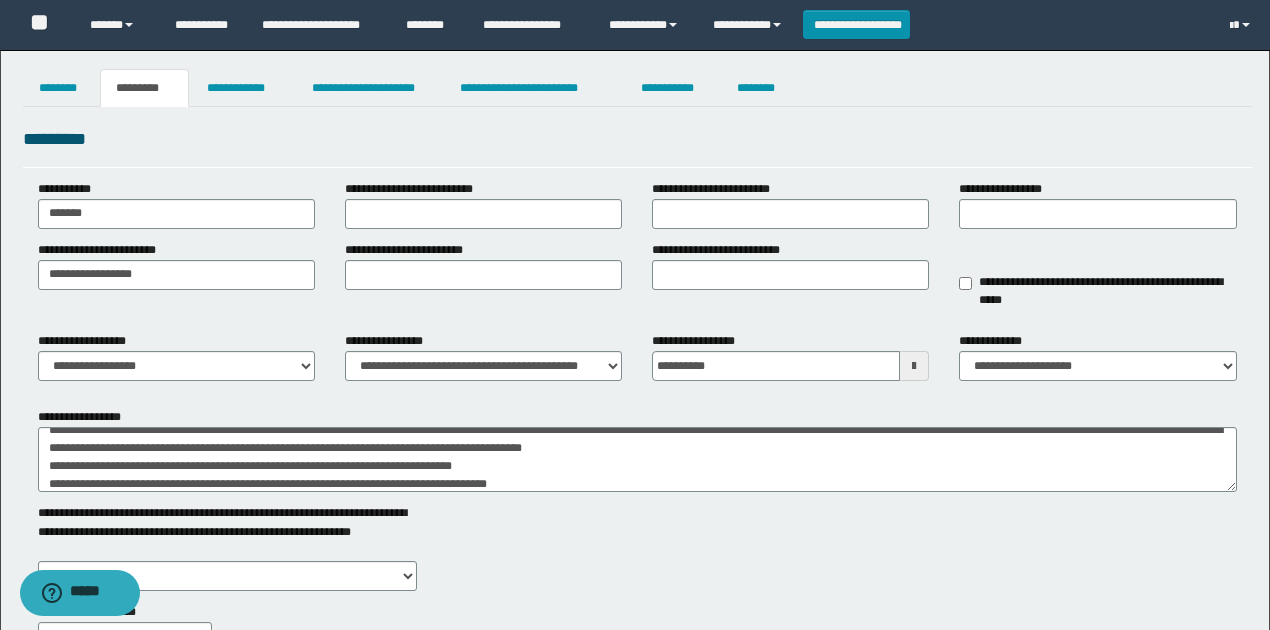 click on "**********" at bounding box center [637, 480] 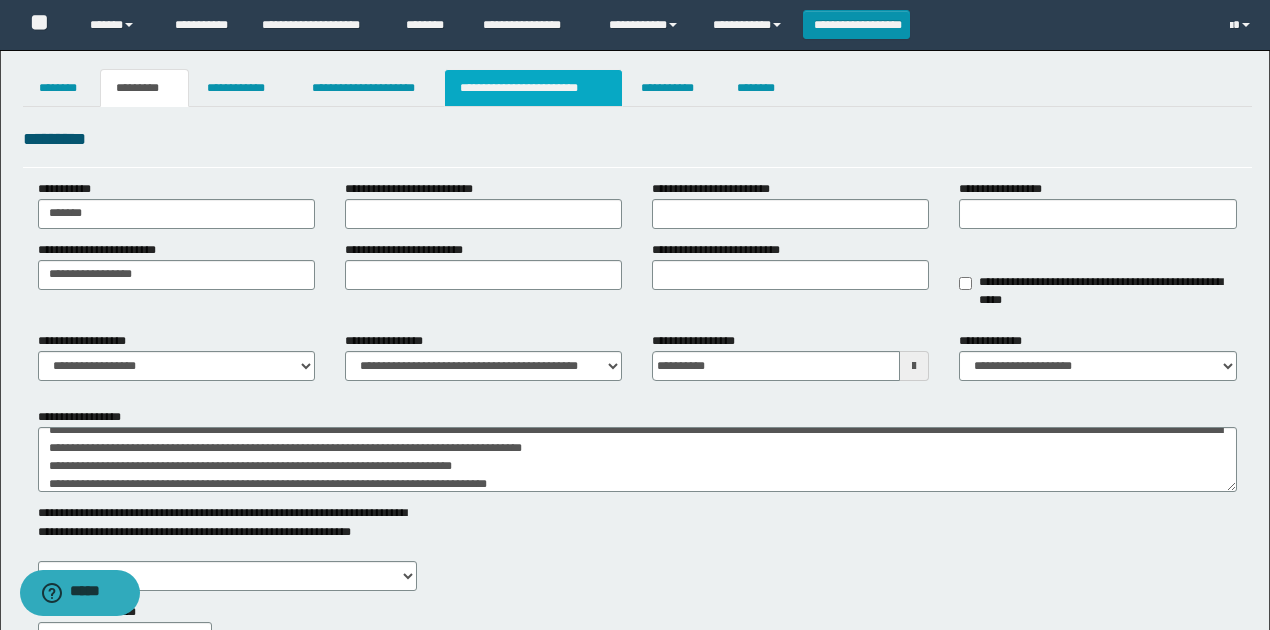 click on "**********" at bounding box center (533, 88) 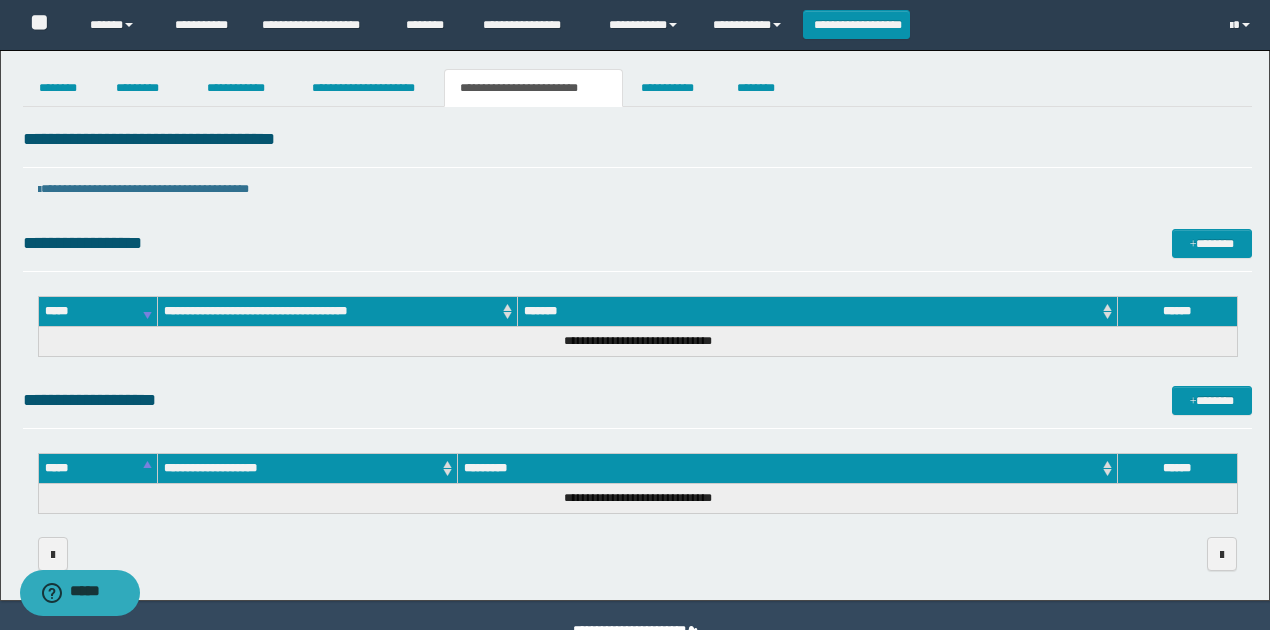 drag, startPoint x: 655, startPoint y: 409, endPoint x: 660, endPoint y: 381, distance: 28.442924 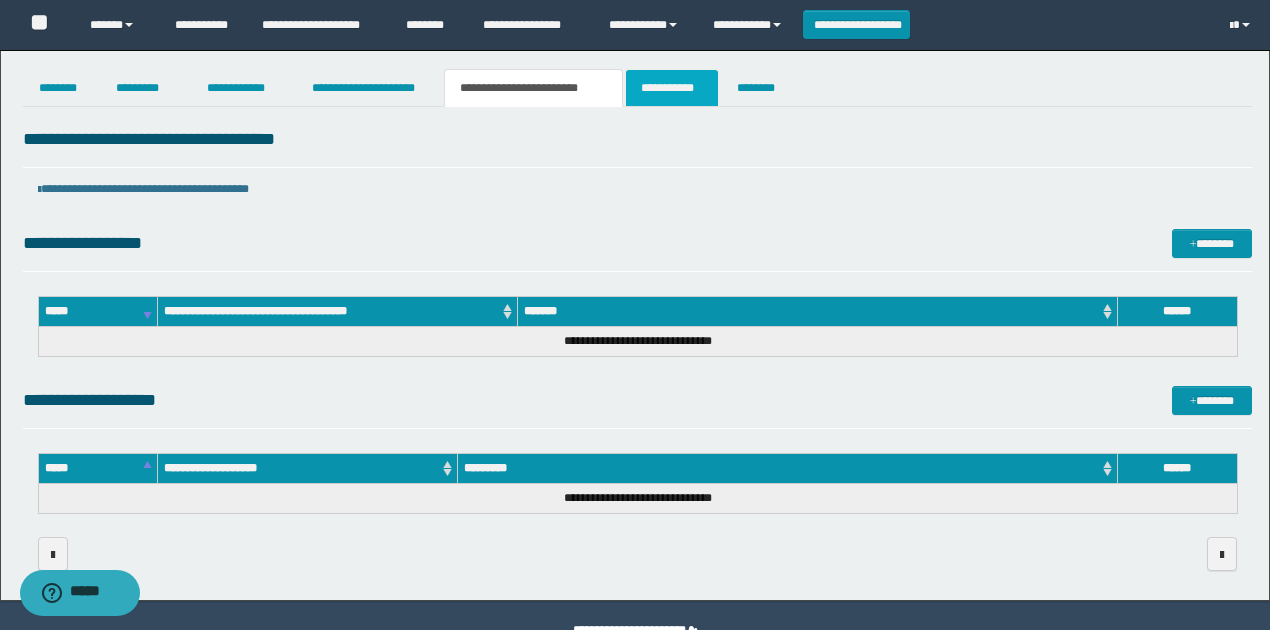 click on "**********" at bounding box center [672, 88] 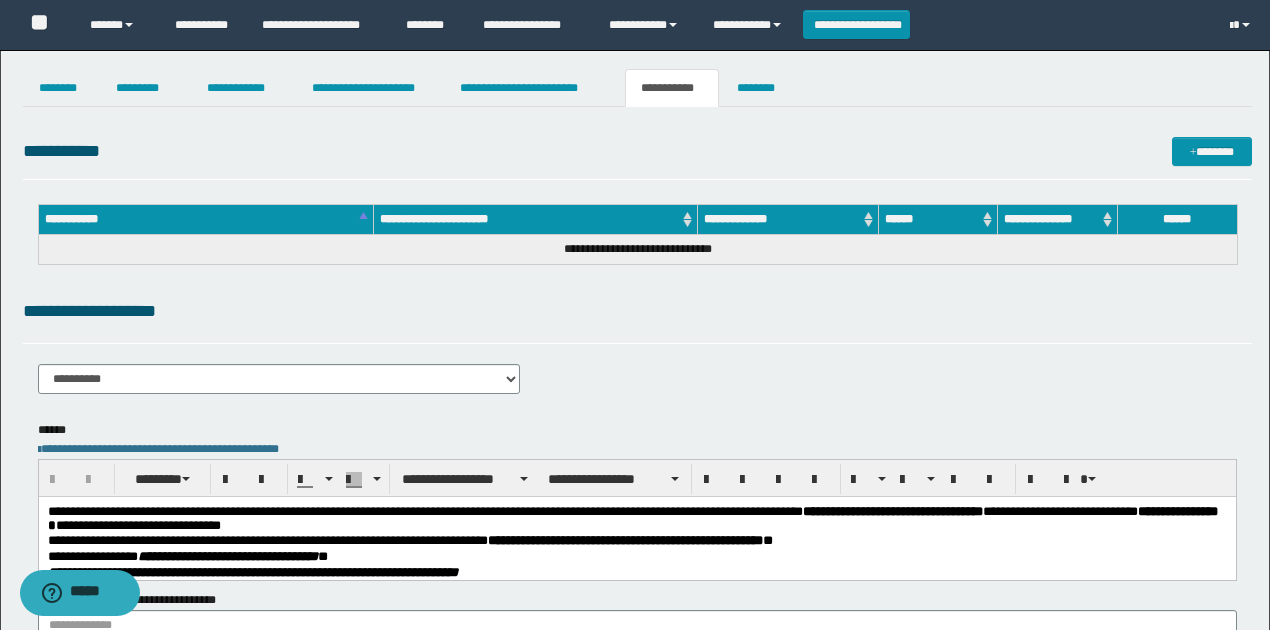 click on "**********" at bounding box center [637, 353] 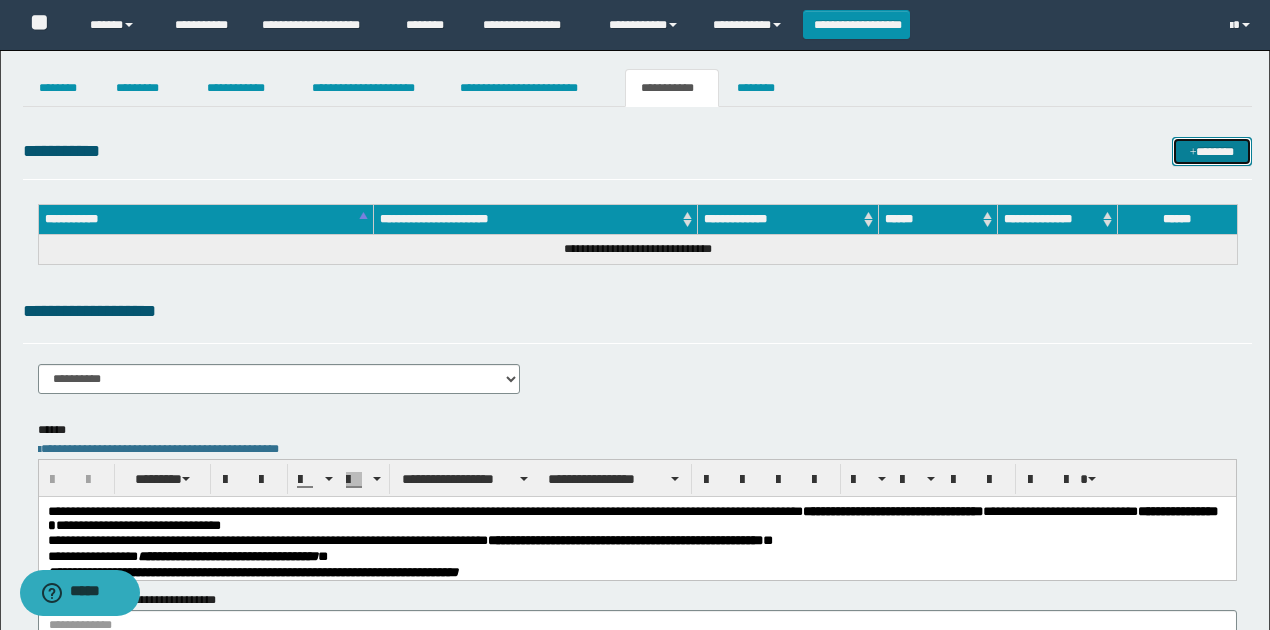 click on "*******" at bounding box center (1211, 151) 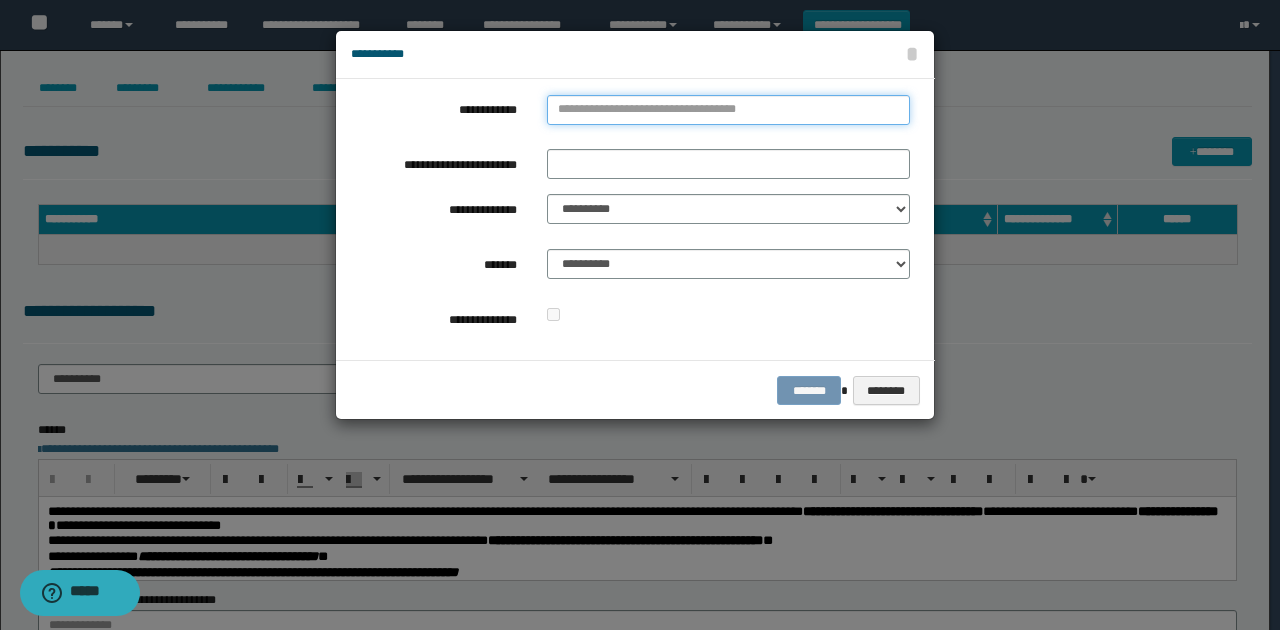 click on "**********" at bounding box center [728, 110] 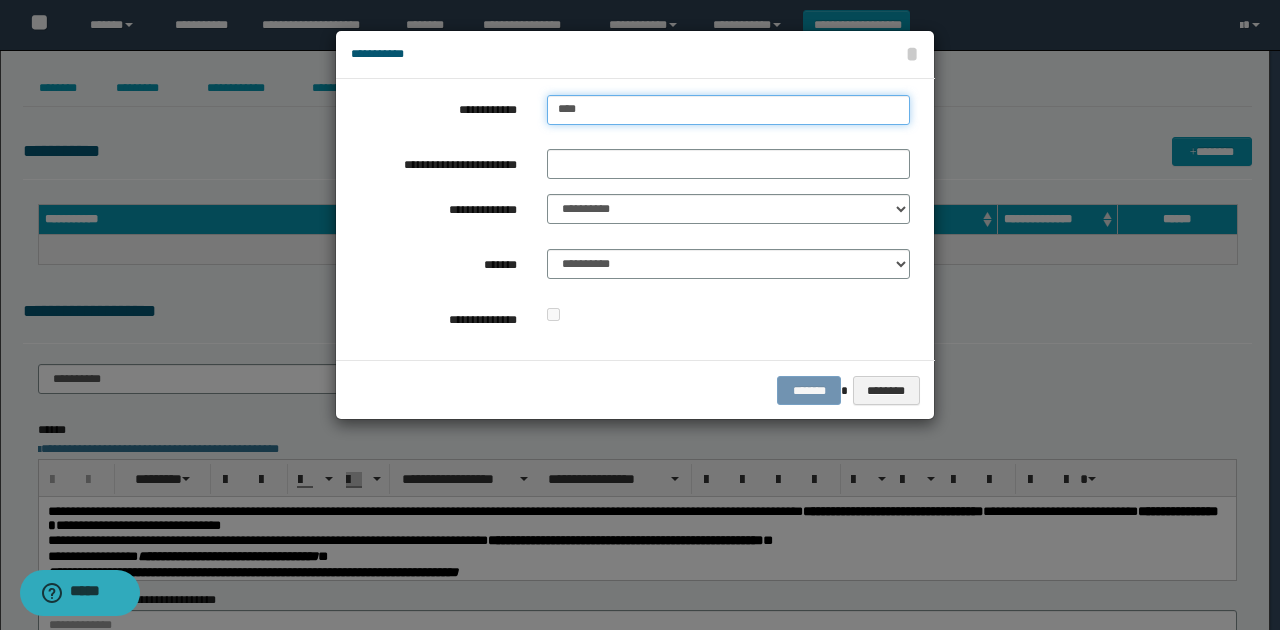type on "*****" 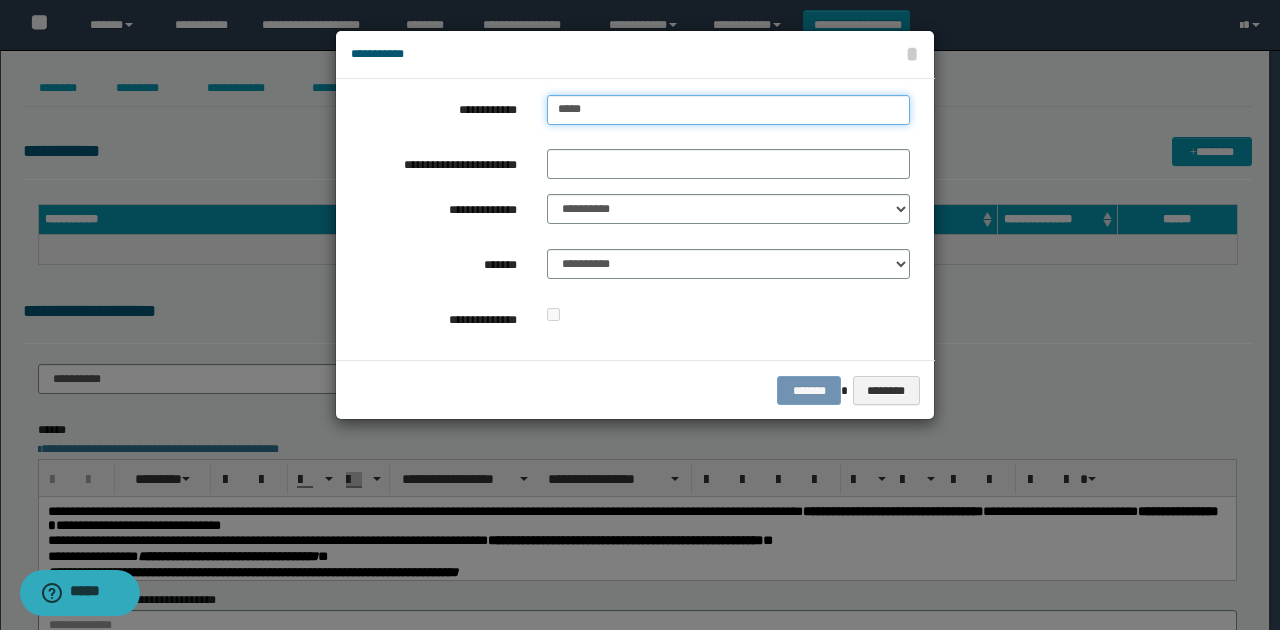 type 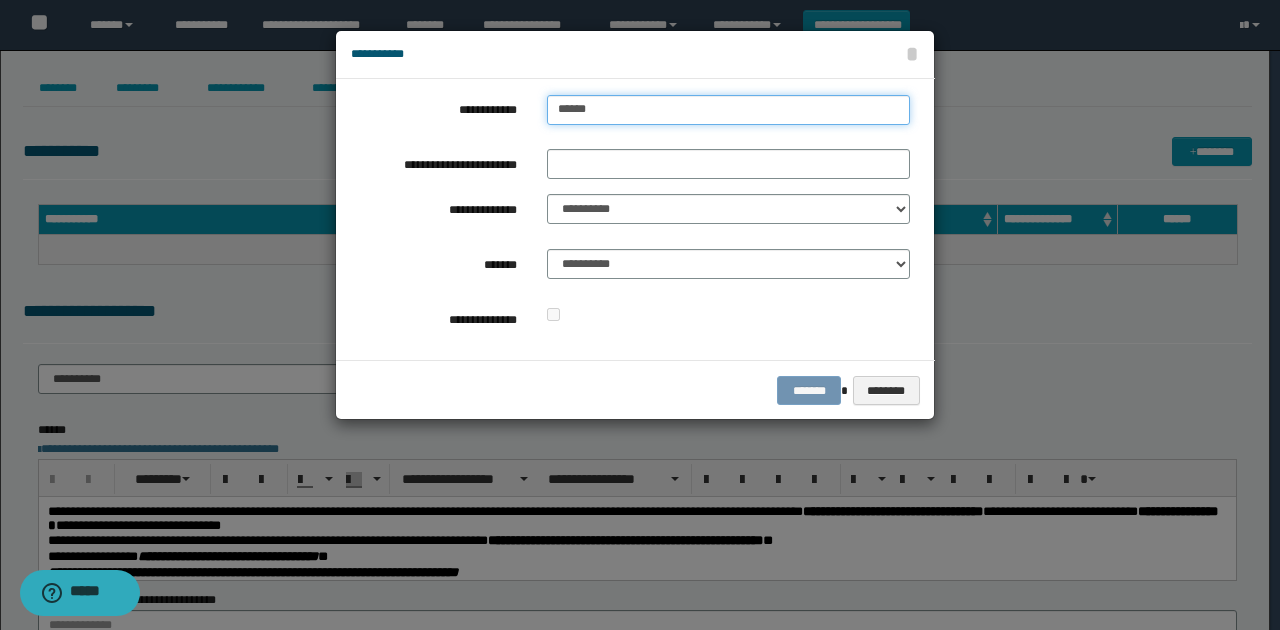 type on "*******" 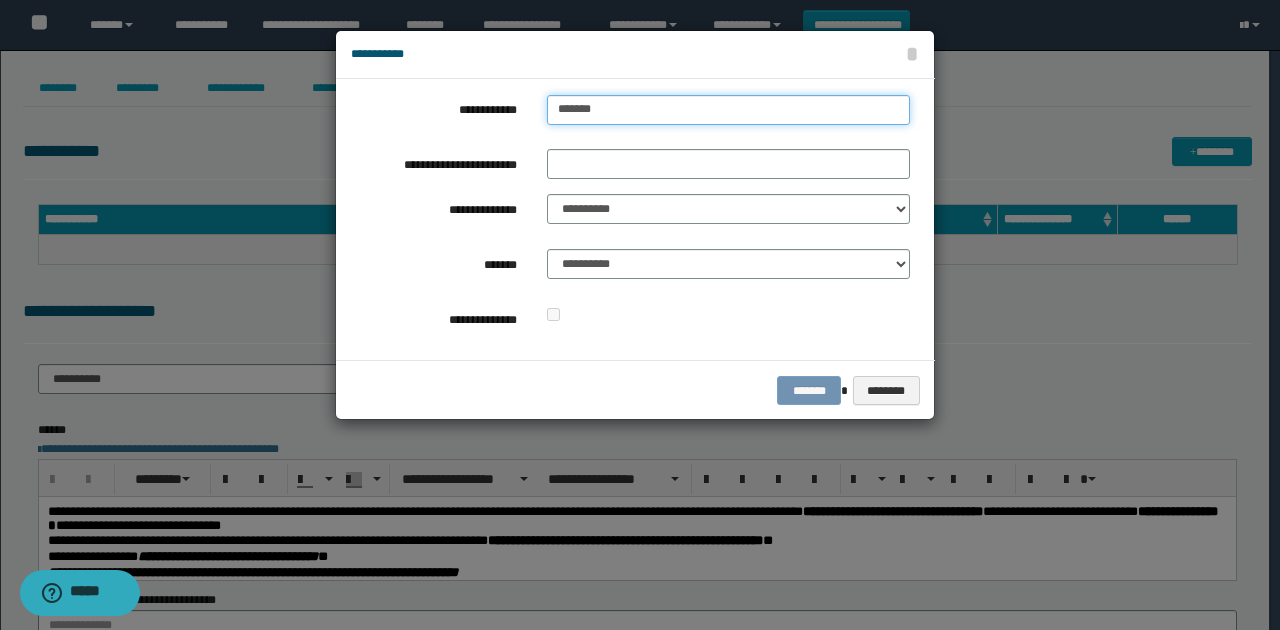 type on "*******" 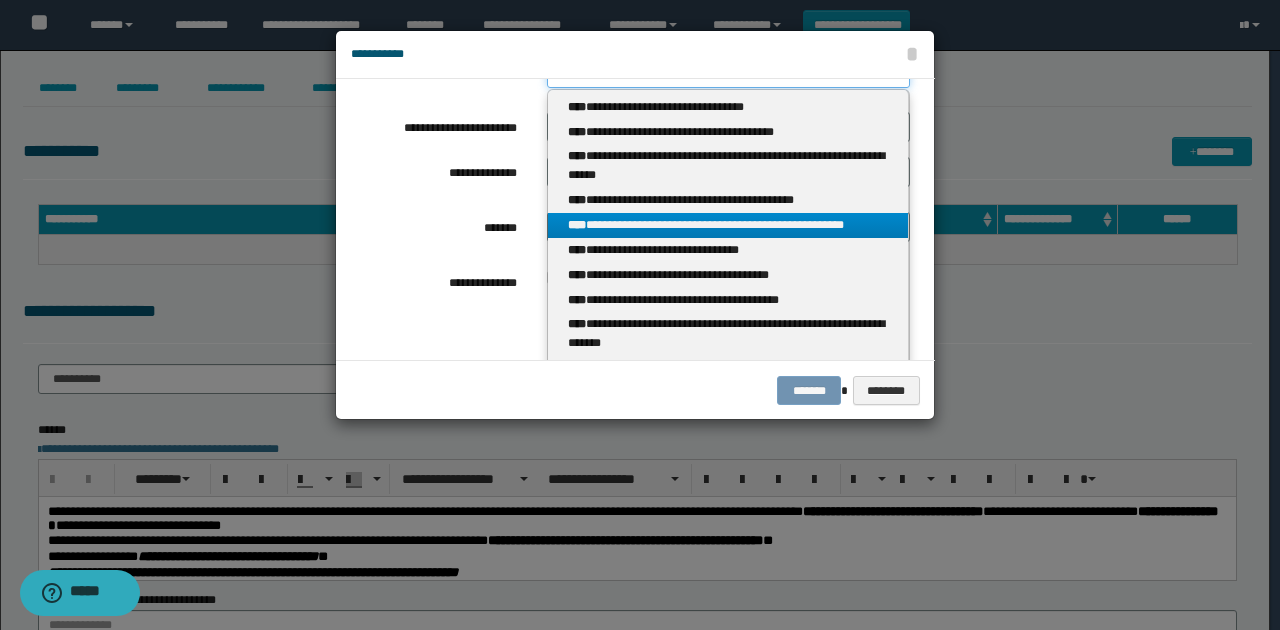 scroll, scrollTop: 66, scrollLeft: 0, axis: vertical 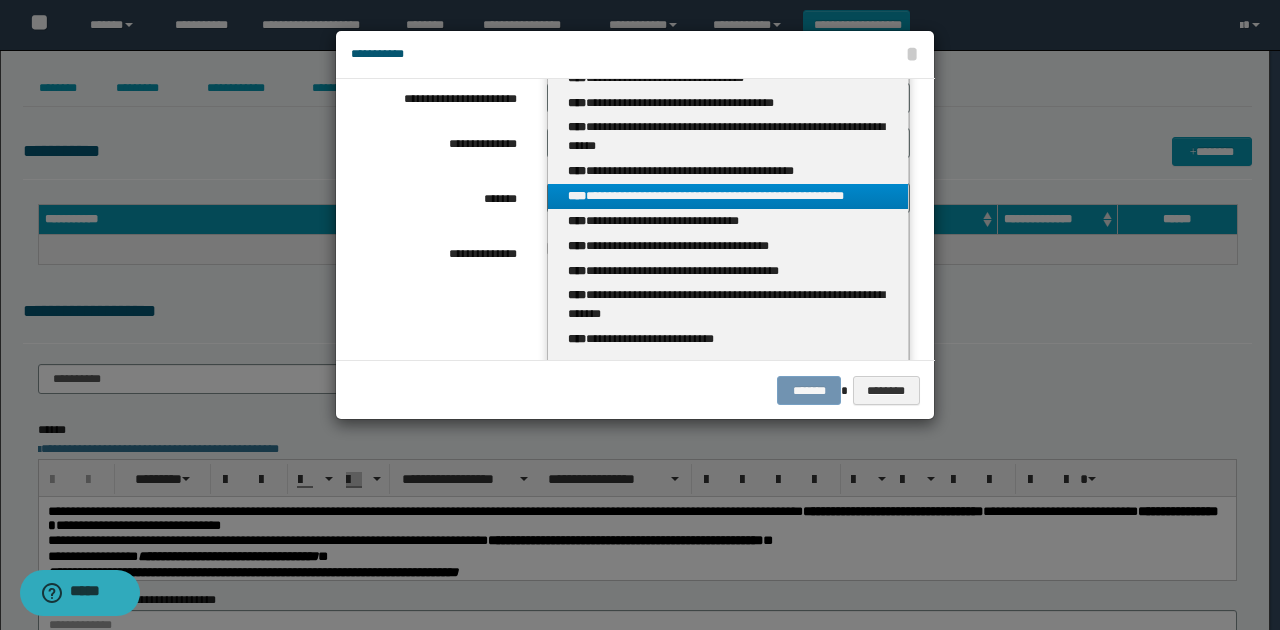 type on "*******" 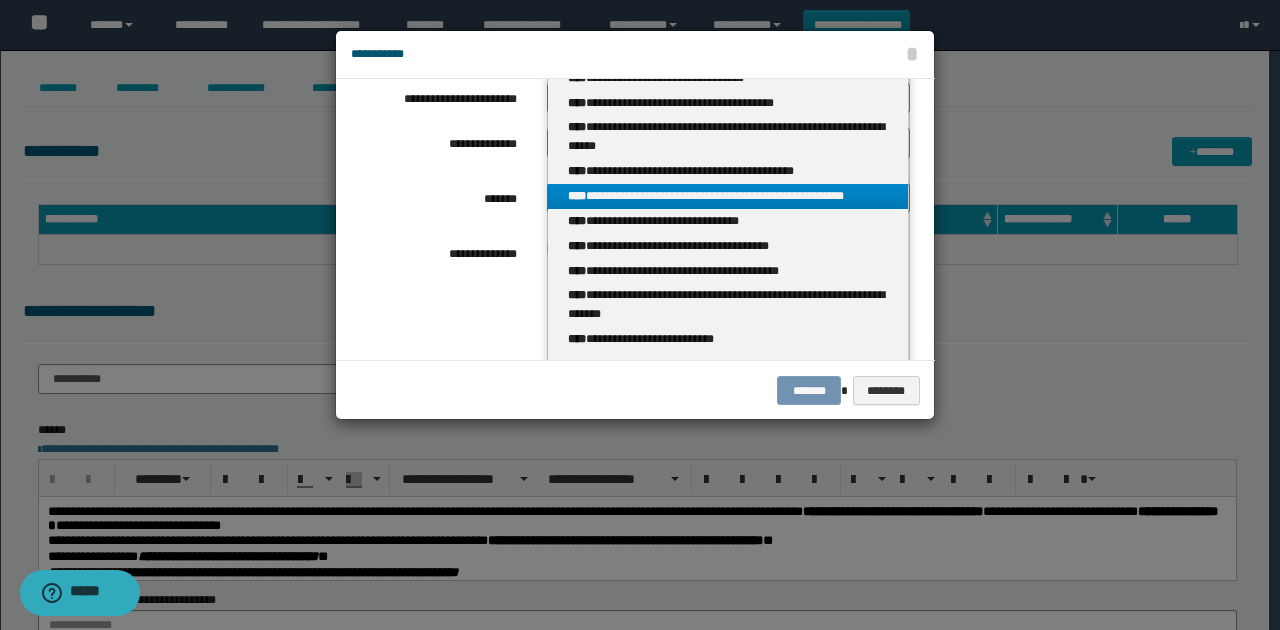 type 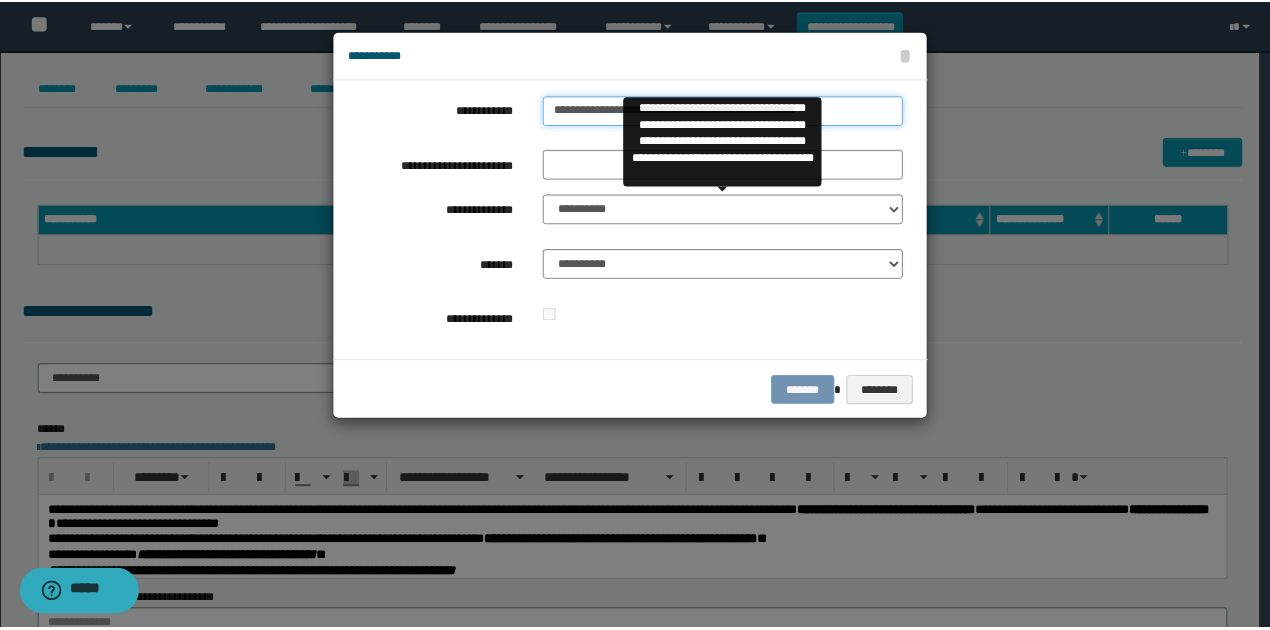 scroll, scrollTop: 0, scrollLeft: 0, axis: both 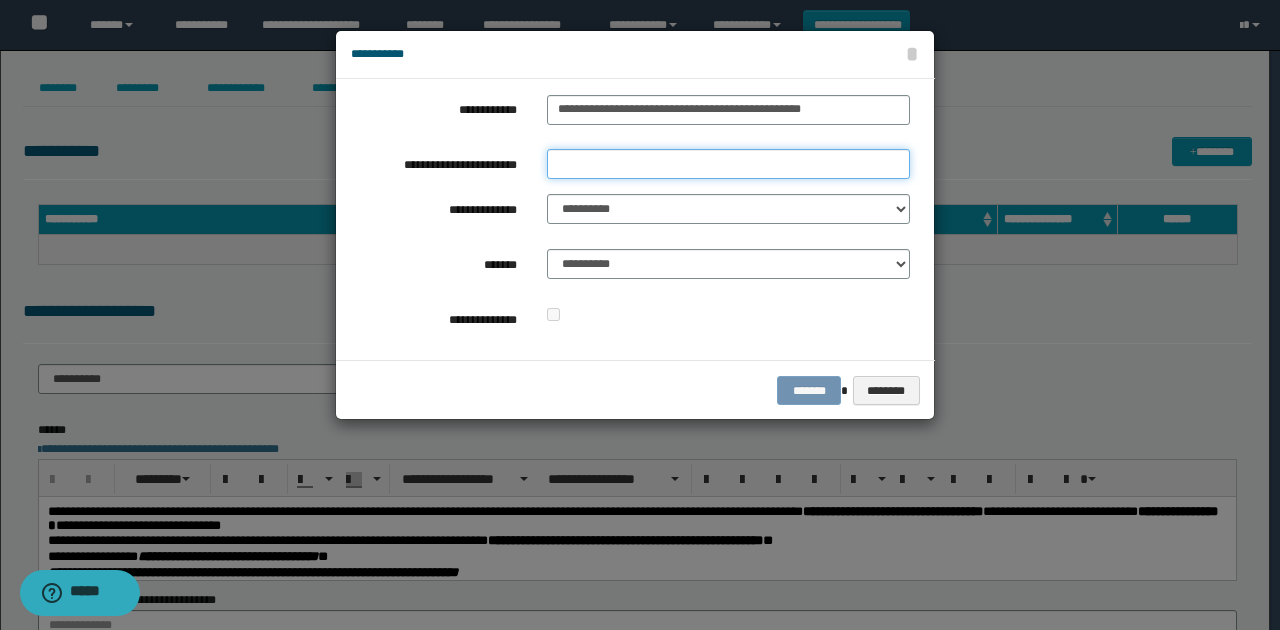 click on "**********" at bounding box center [728, 164] 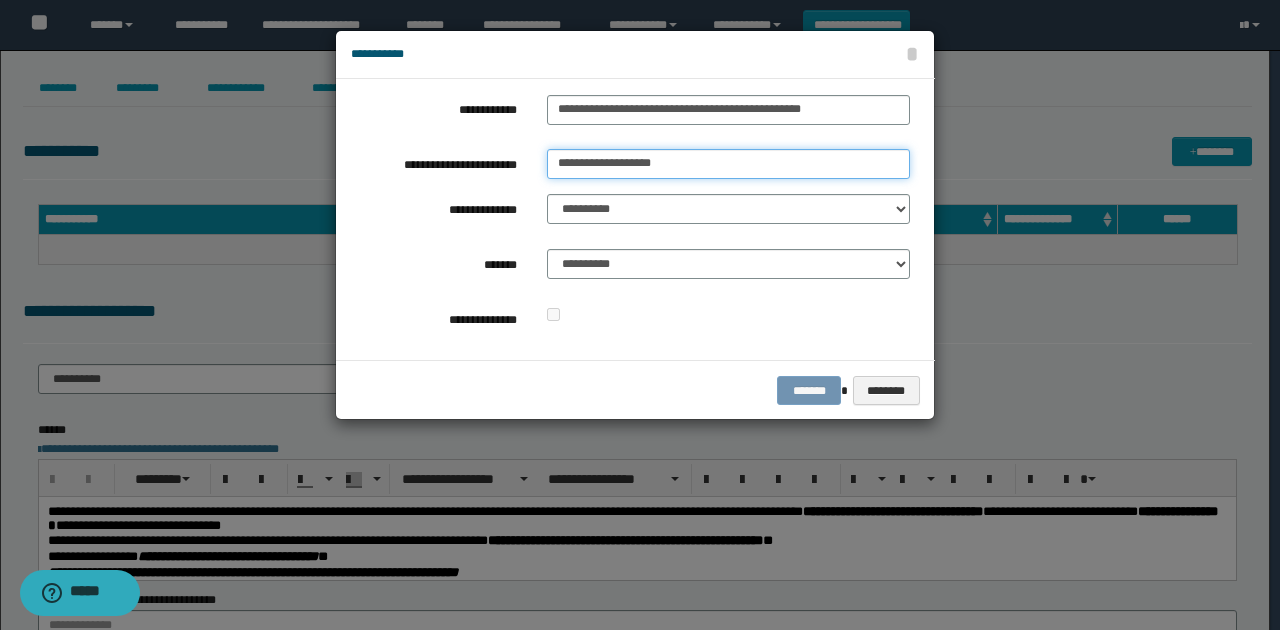 type on "**********" 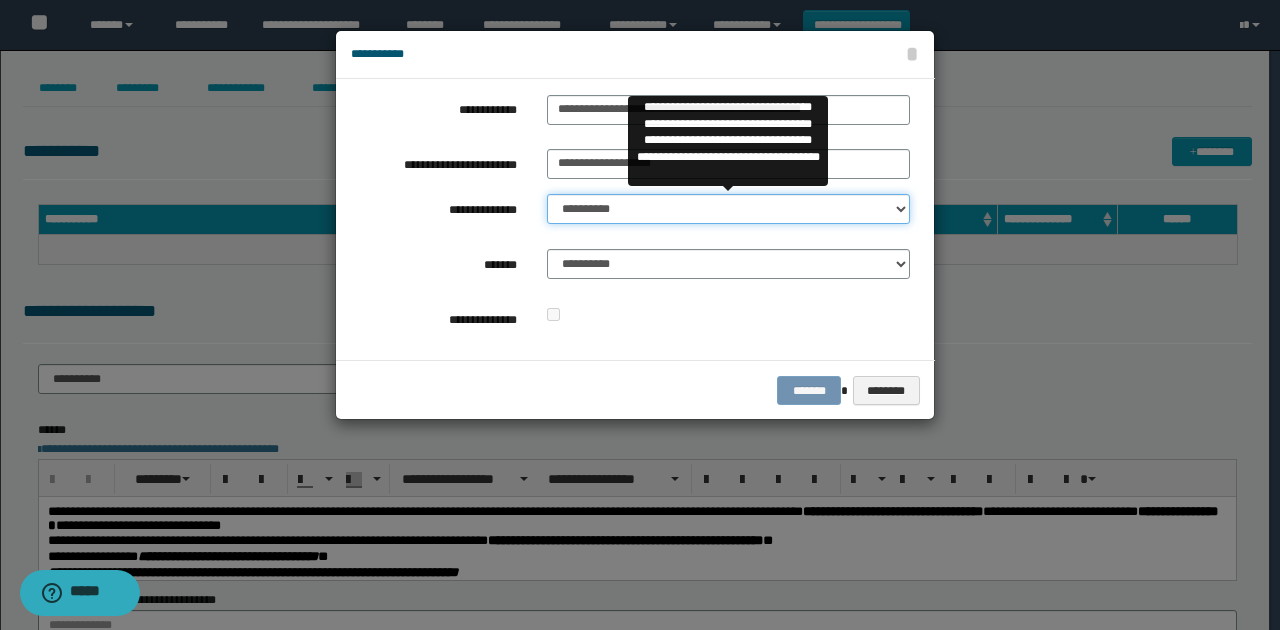 click on "**********" at bounding box center [728, 209] 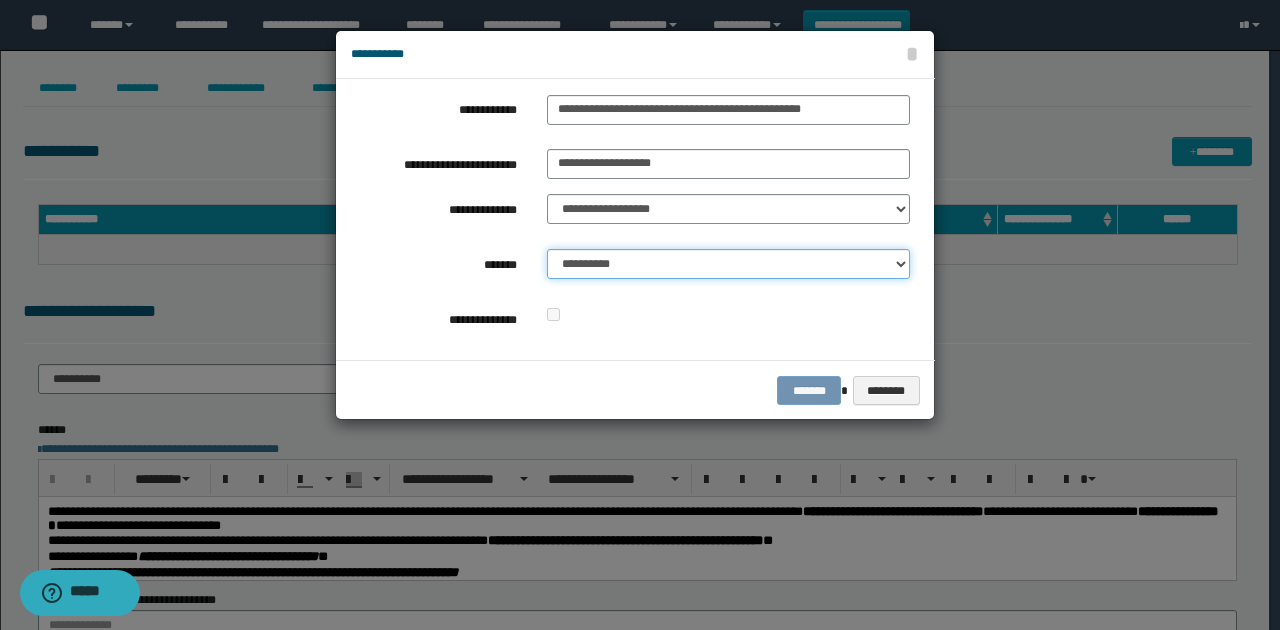 drag, startPoint x: 658, startPoint y: 264, endPoint x: 659, endPoint y: 278, distance: 14.035668 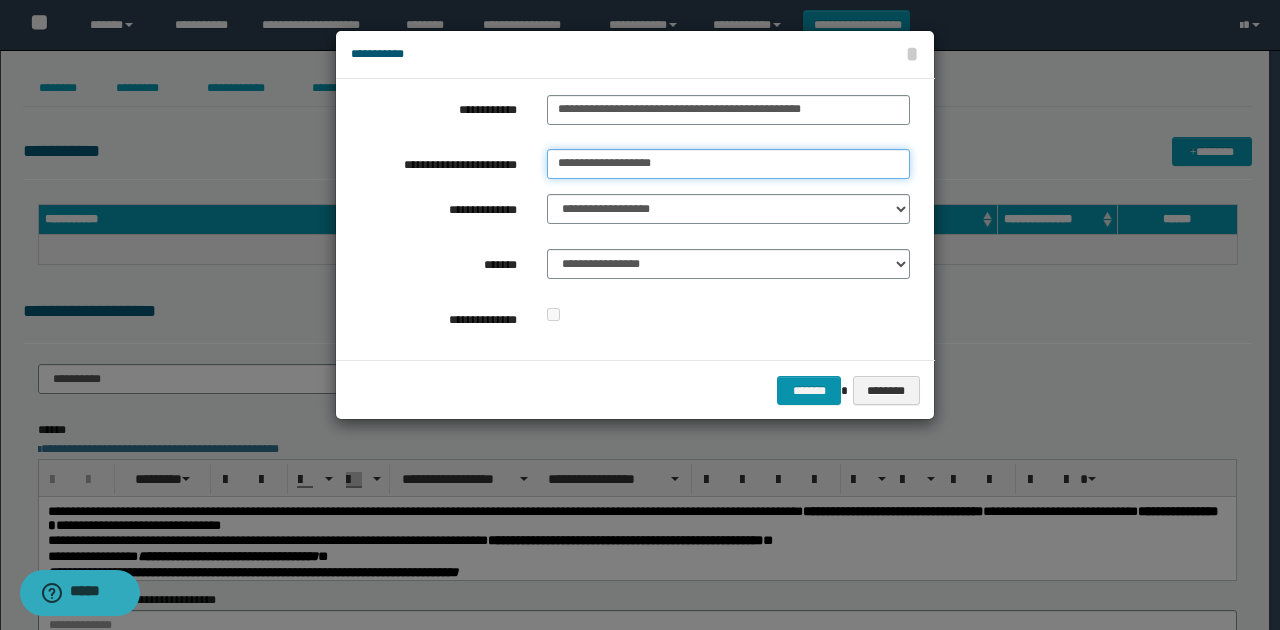 click on "**********" at bounding box center [728, 164] 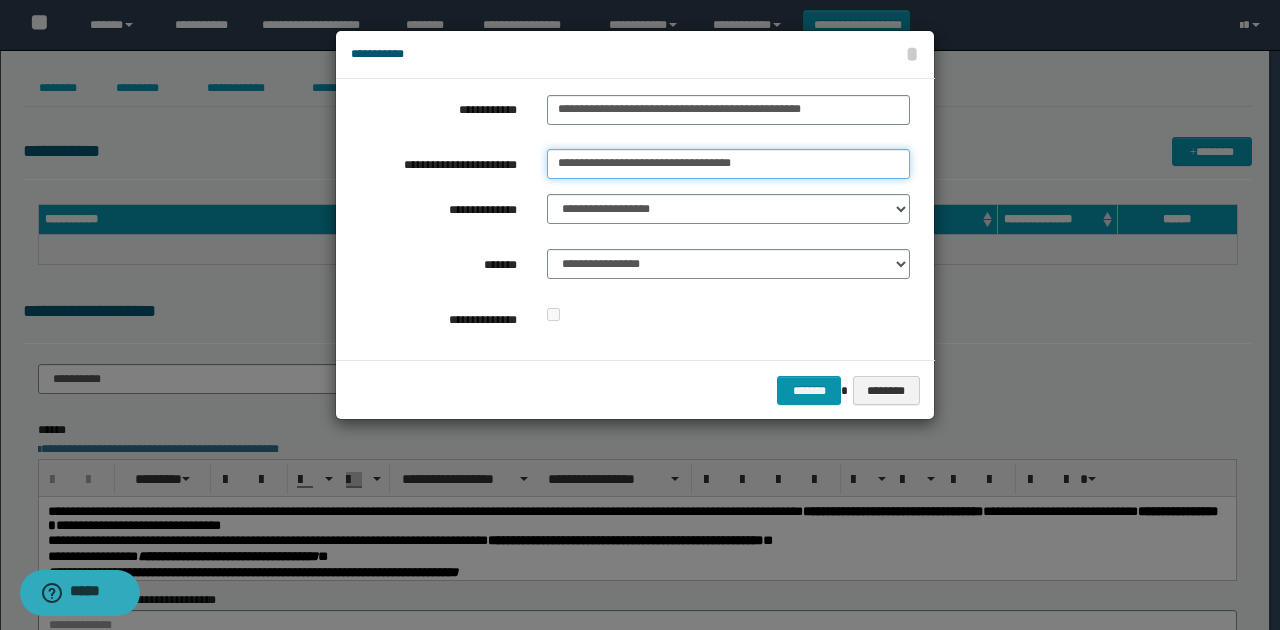 type on "**********" 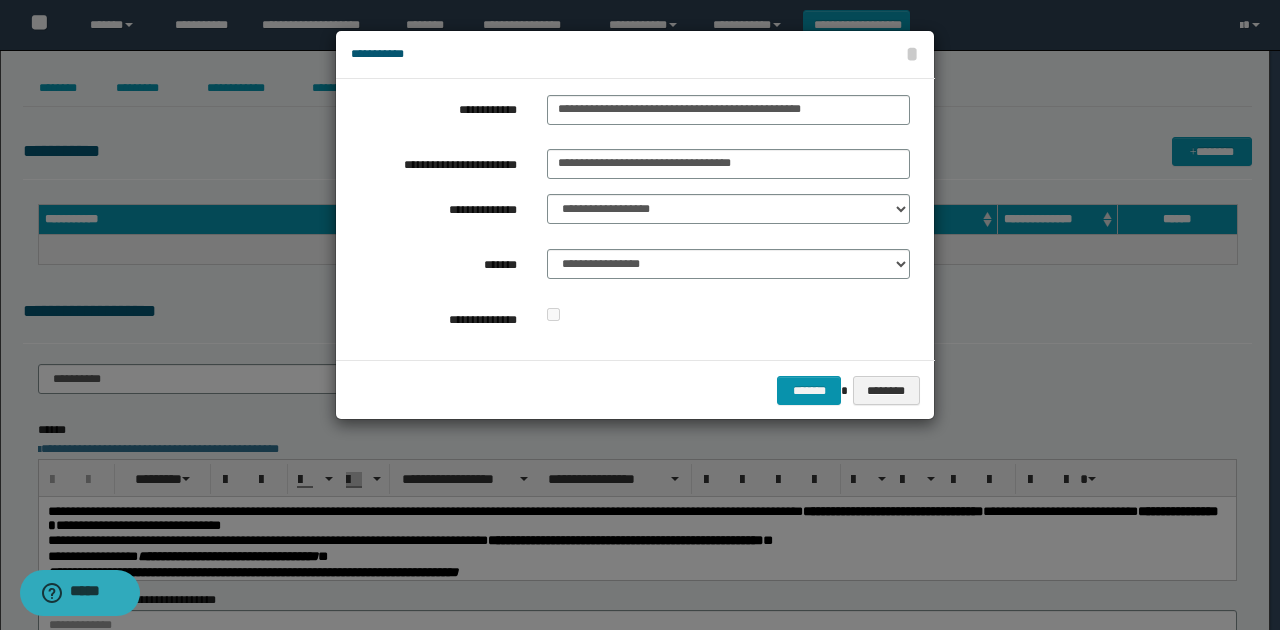 click at bounding box center [728, 315] 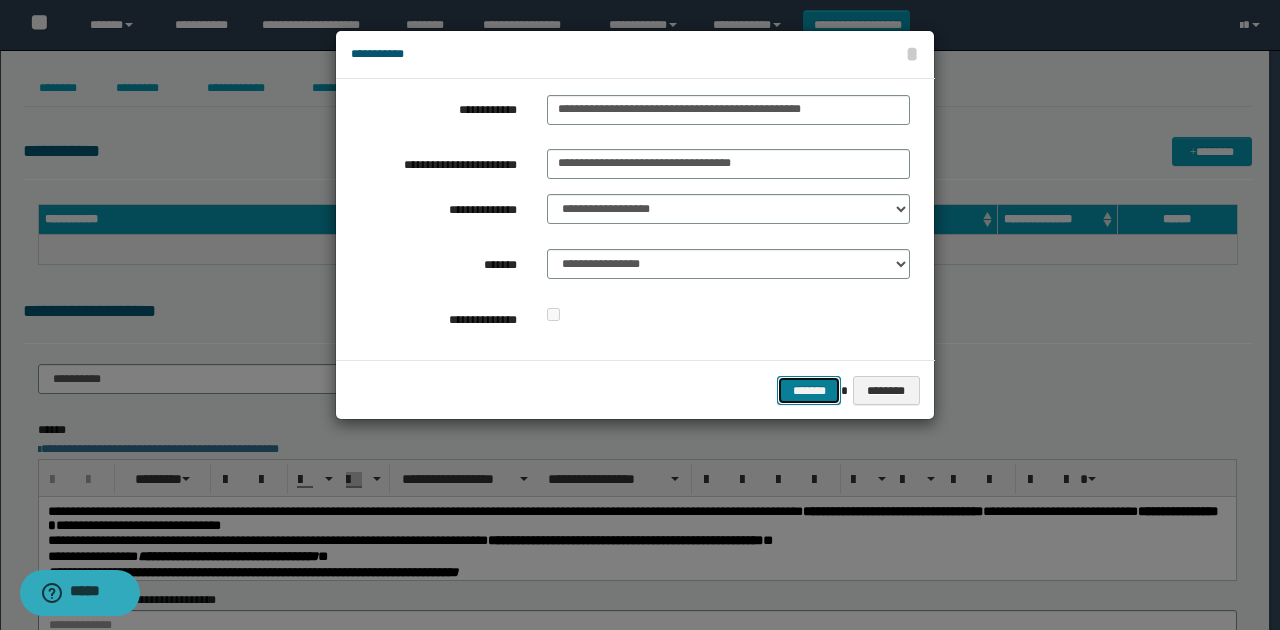 click on "*******" at bounding box center [809, 390] 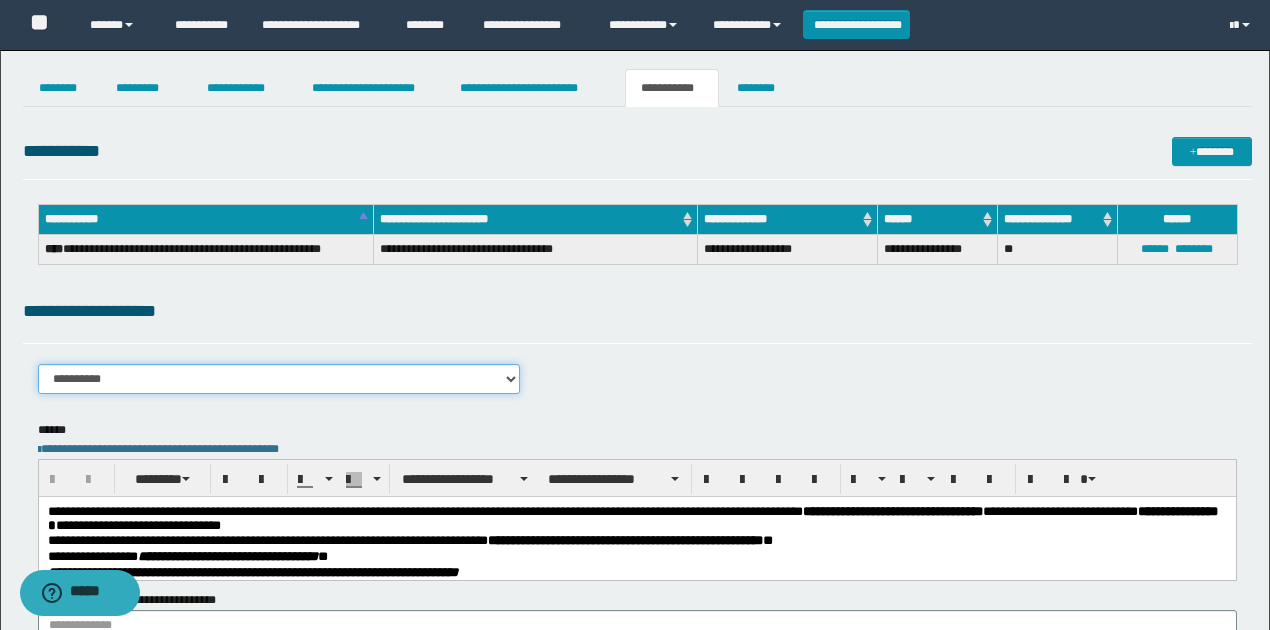 click on "**********" at bounding box center (279, 379) 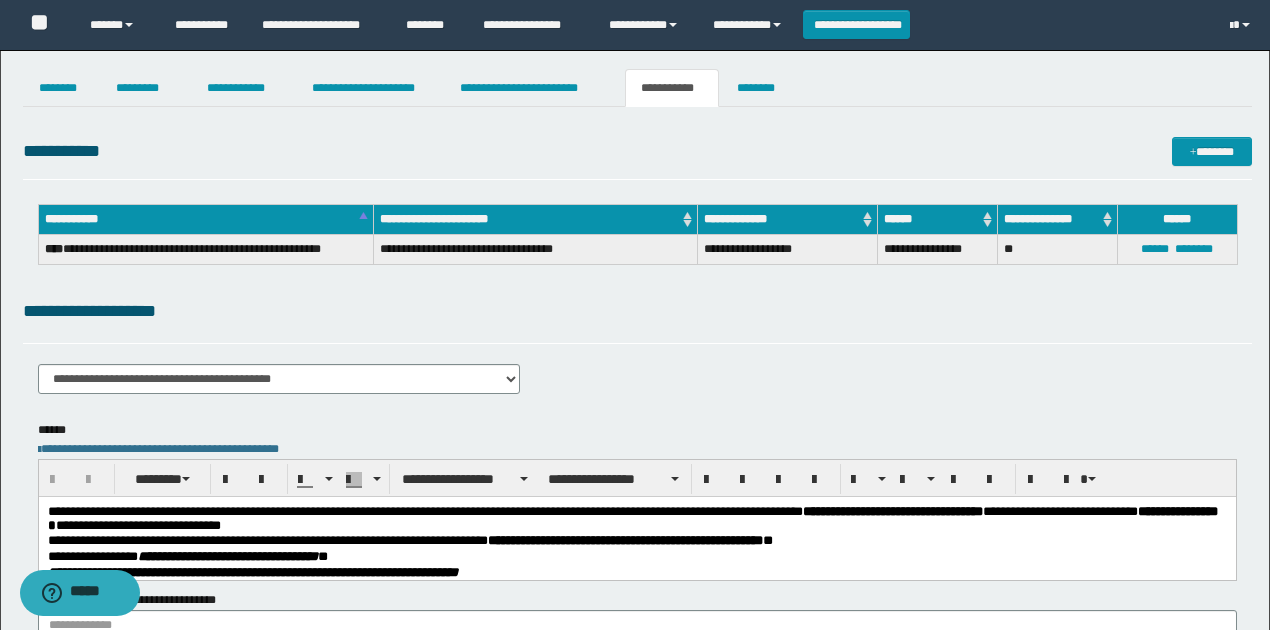 click on "**********" at bounding box center (637, 311) 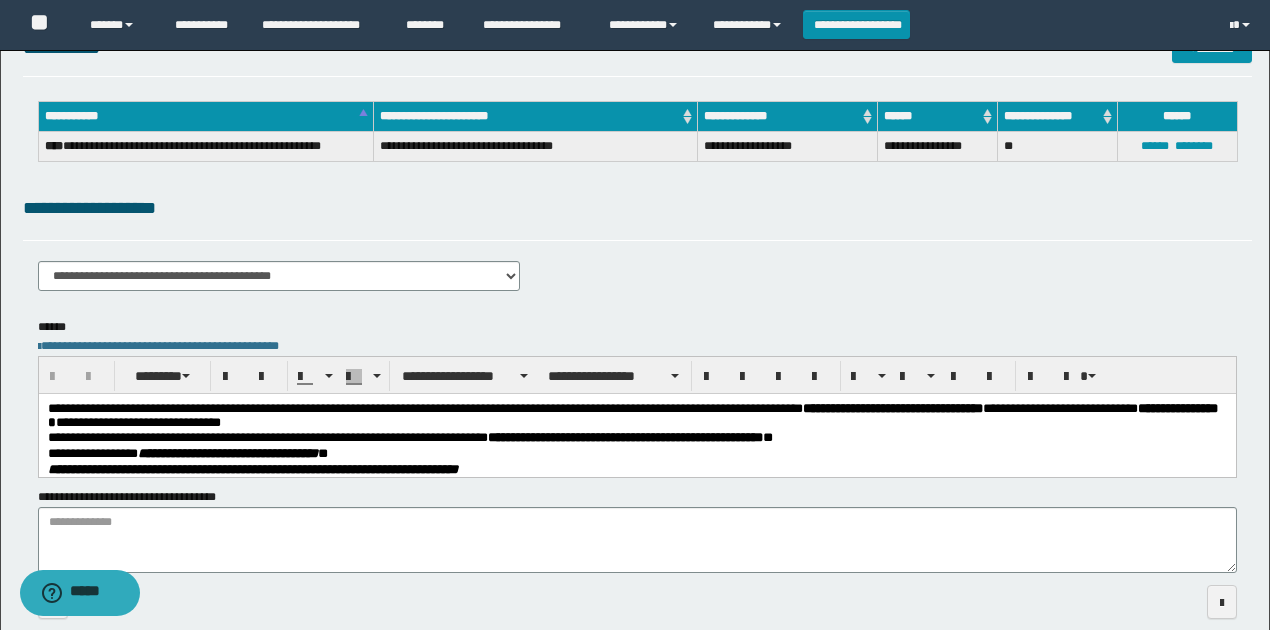 scroll, scrollTop: 198, scrollLeft: 0, axis: vertical 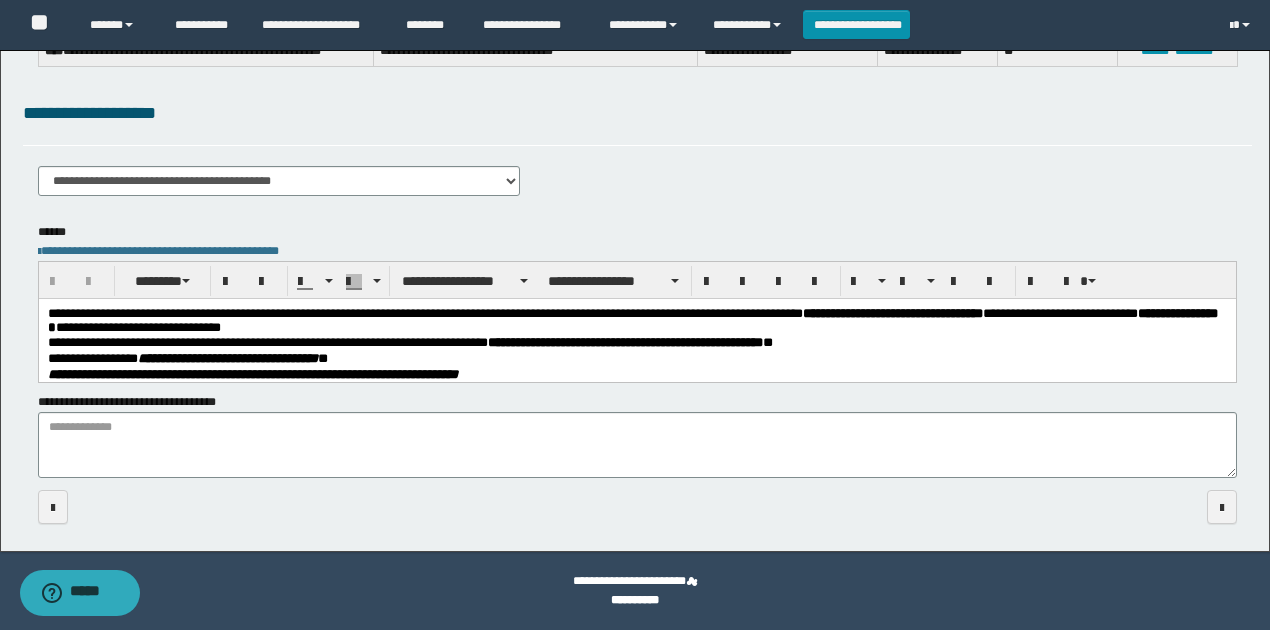 click on "**********" at bounding box center (636, 320) 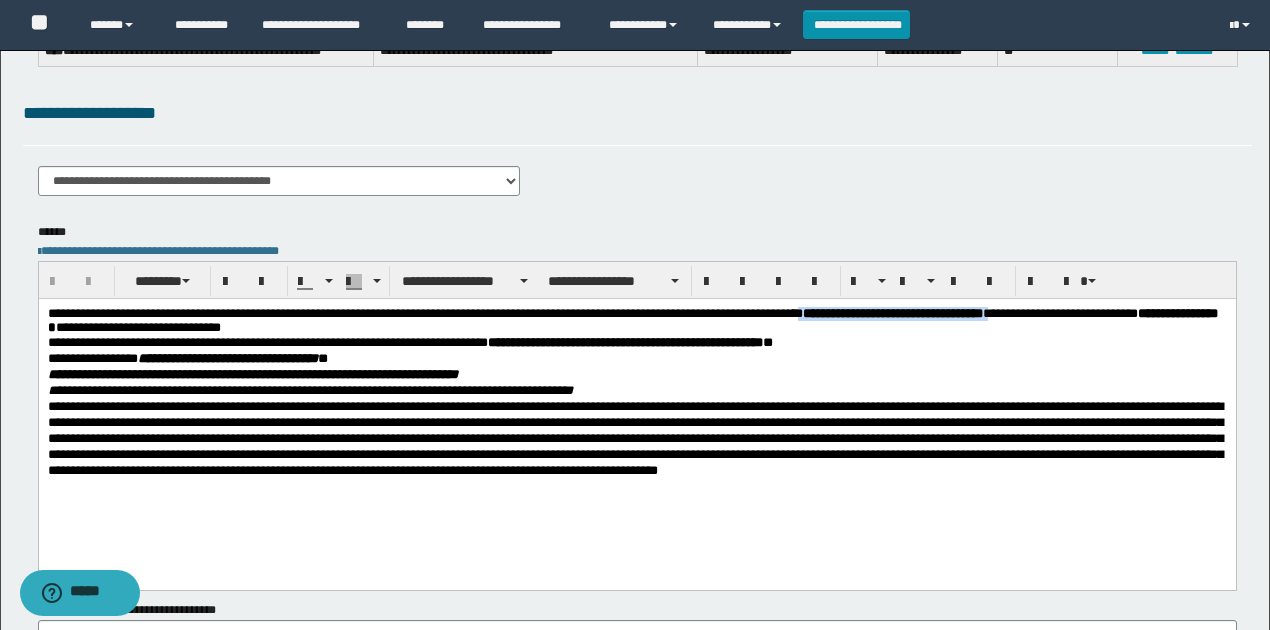 drag, startPoint x: 864, startPoint y: 314, endPoint x: 1086, endPoint y: 312, distance: 222.009 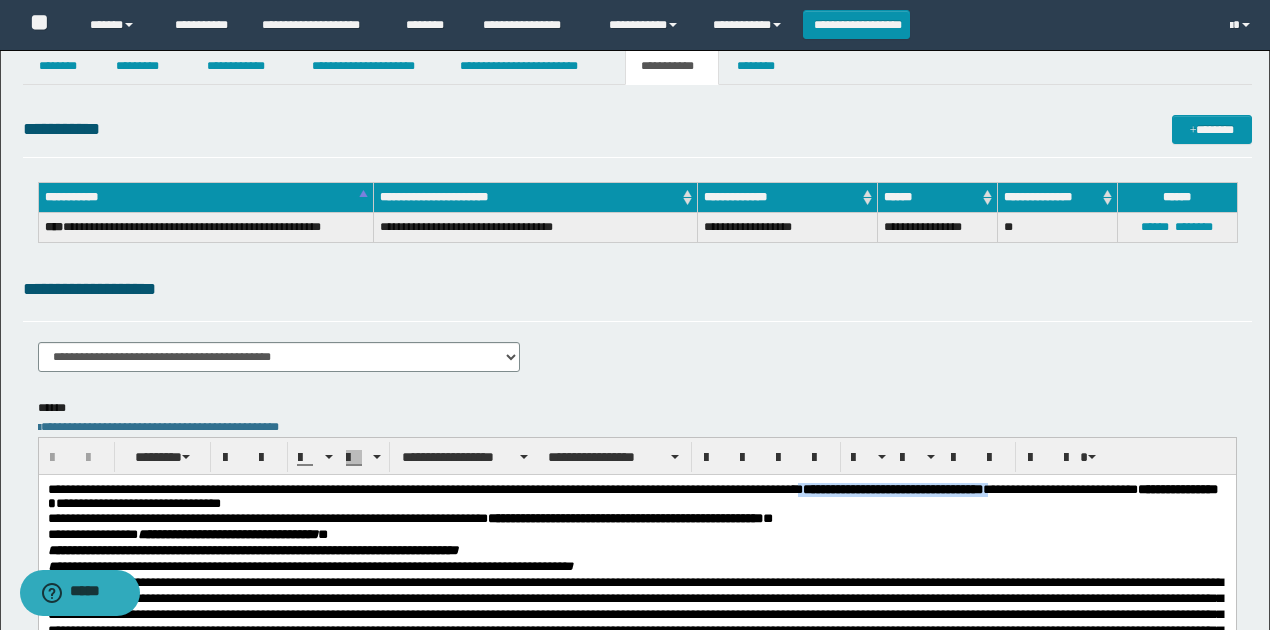 scroll, scrollTop: 0, scrollLeft: 0, axis: both 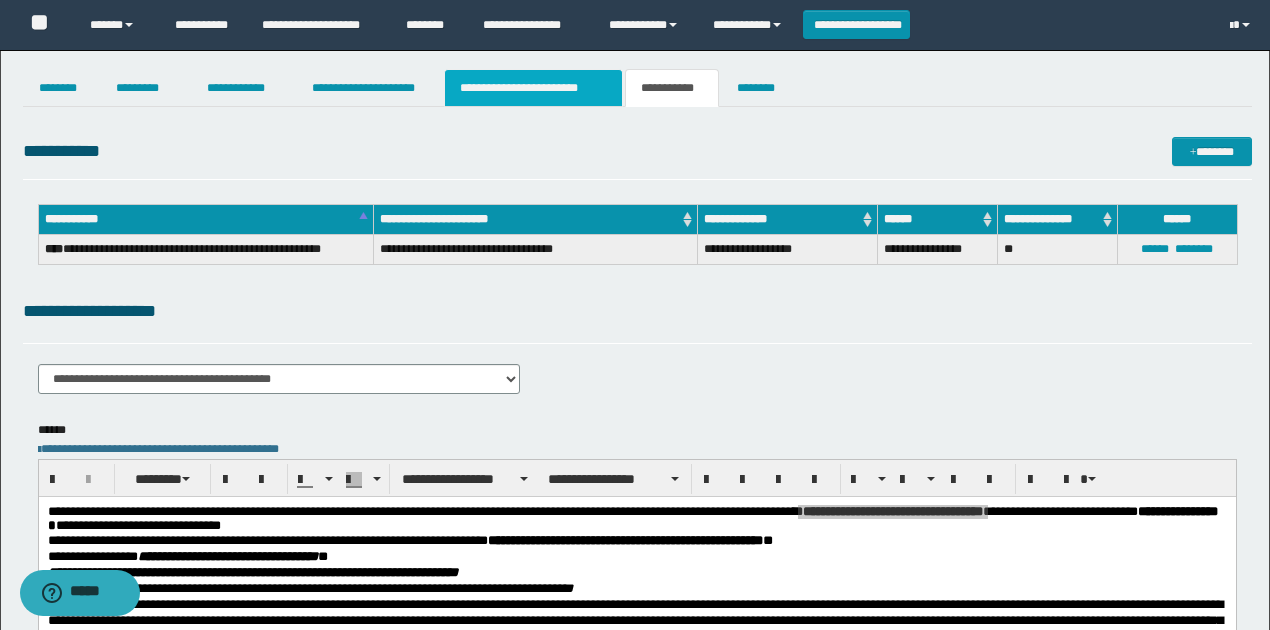 drag, startPoint x: 560, startPoint y: 96, endPoint x: 562, endPoint y: 107, distance: 11.18034 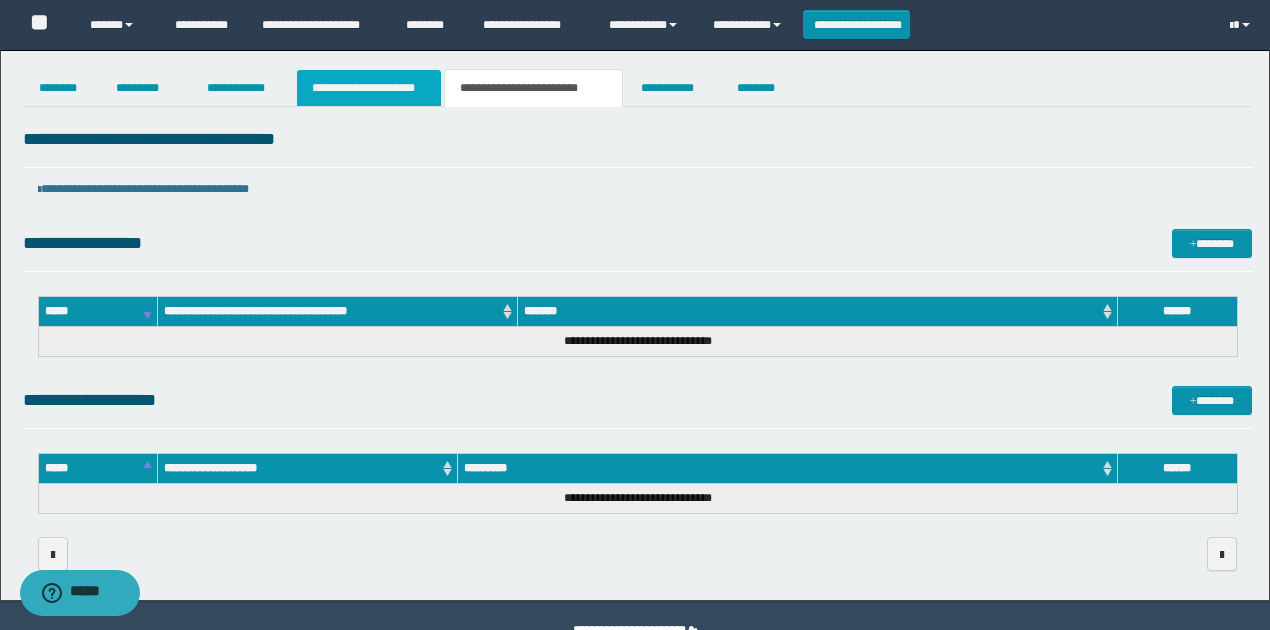 click on "**********" at bounding box center [369, 88] 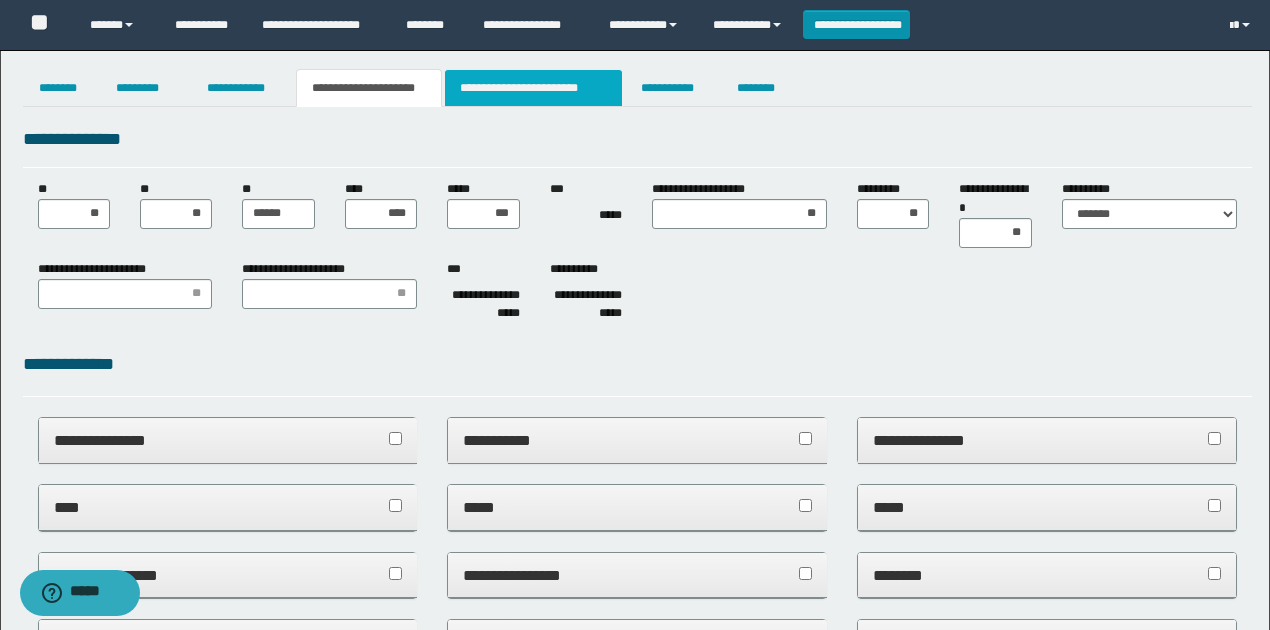click on "**********" at bounding box center [533, 88] 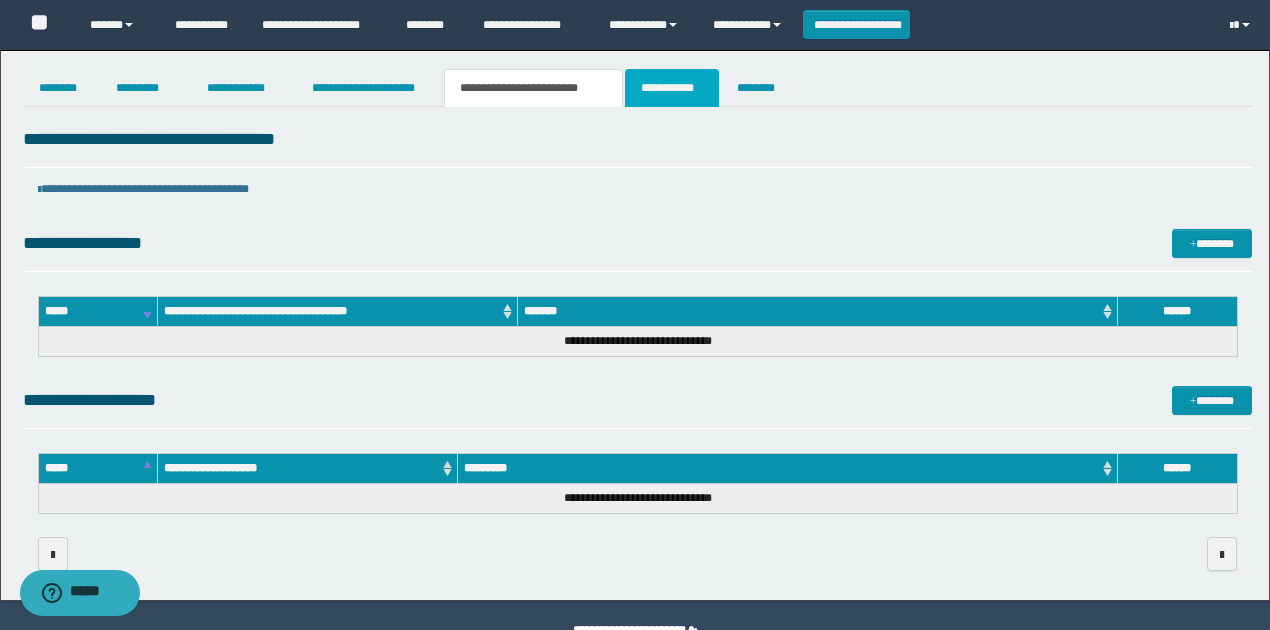 drag, startPoint x: 661, startPoint y: 88, endPoint x: 652, endPoint y: 108, distance: 21.931713 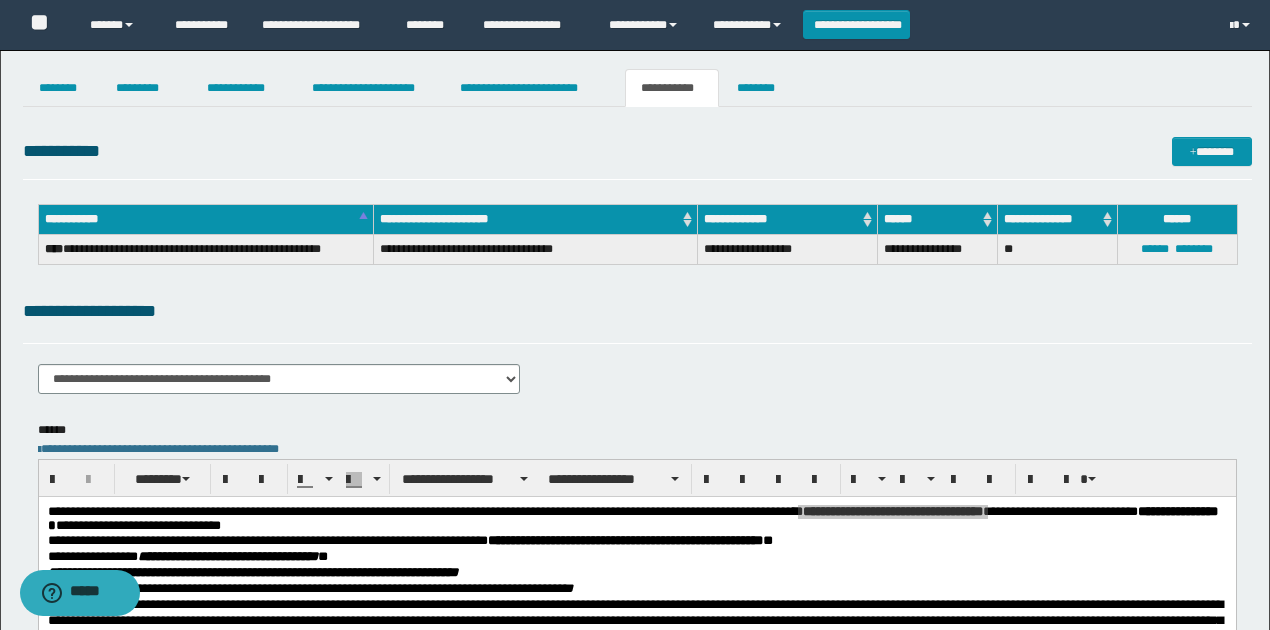 click on "**********" at bounding box center (637, 155) 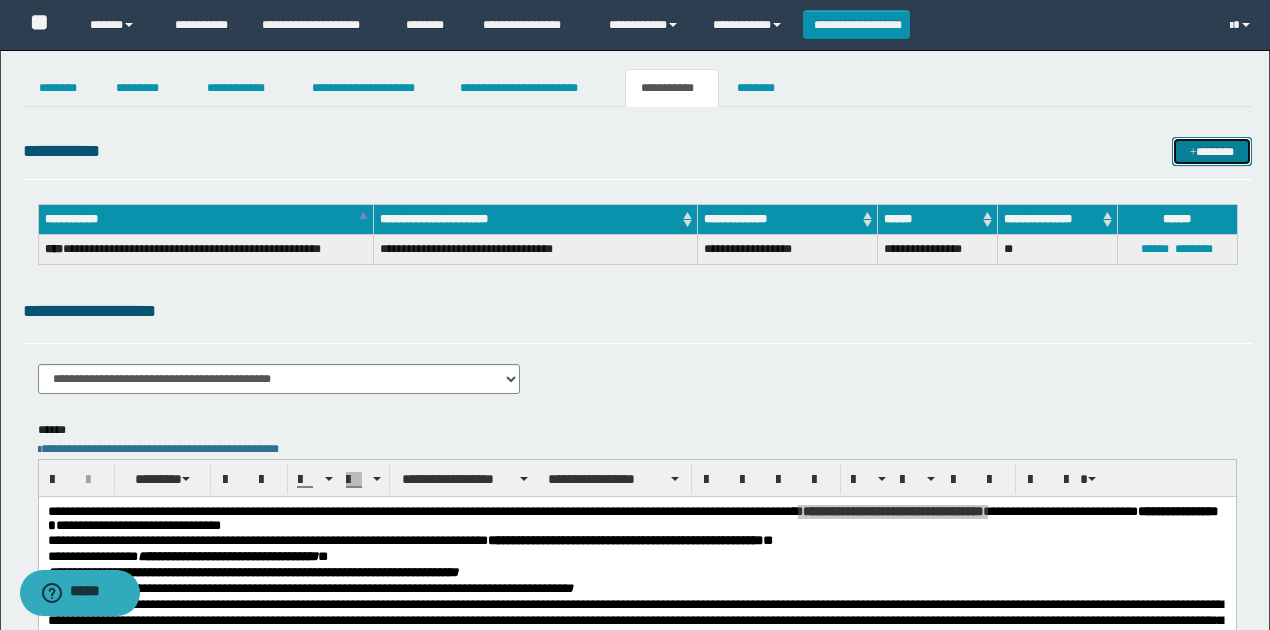 click on "*******" at bounding box center (1211, 151) 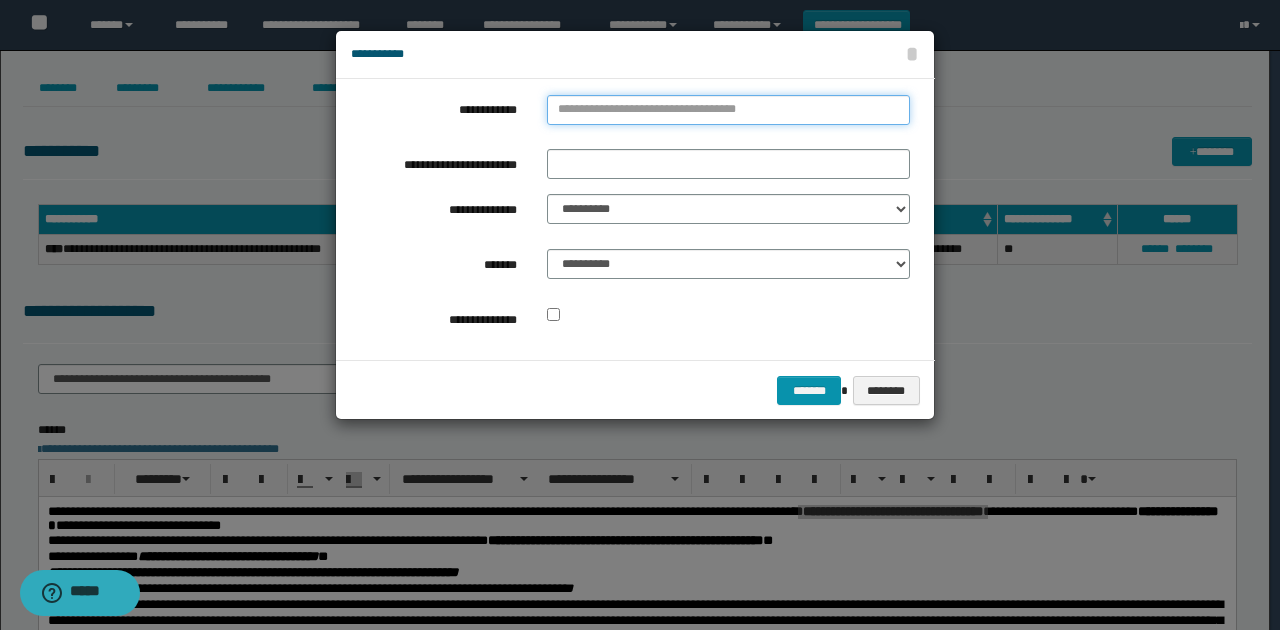 type on "**********" 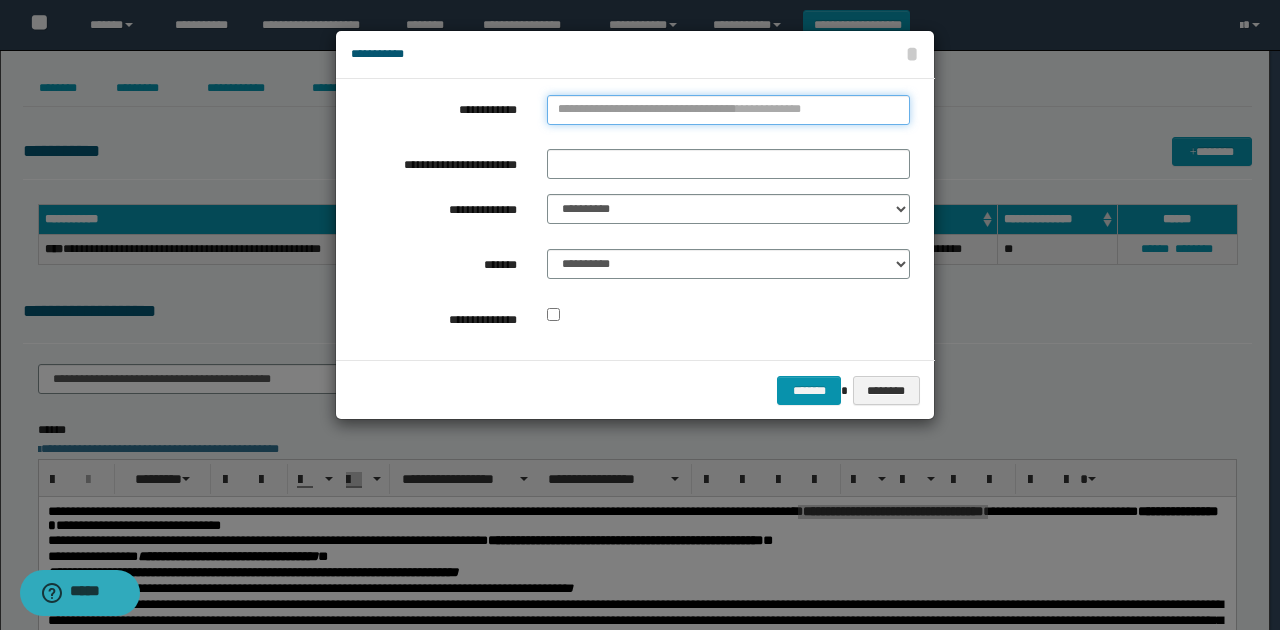 click on "**********" at bounding box center [728, 110] 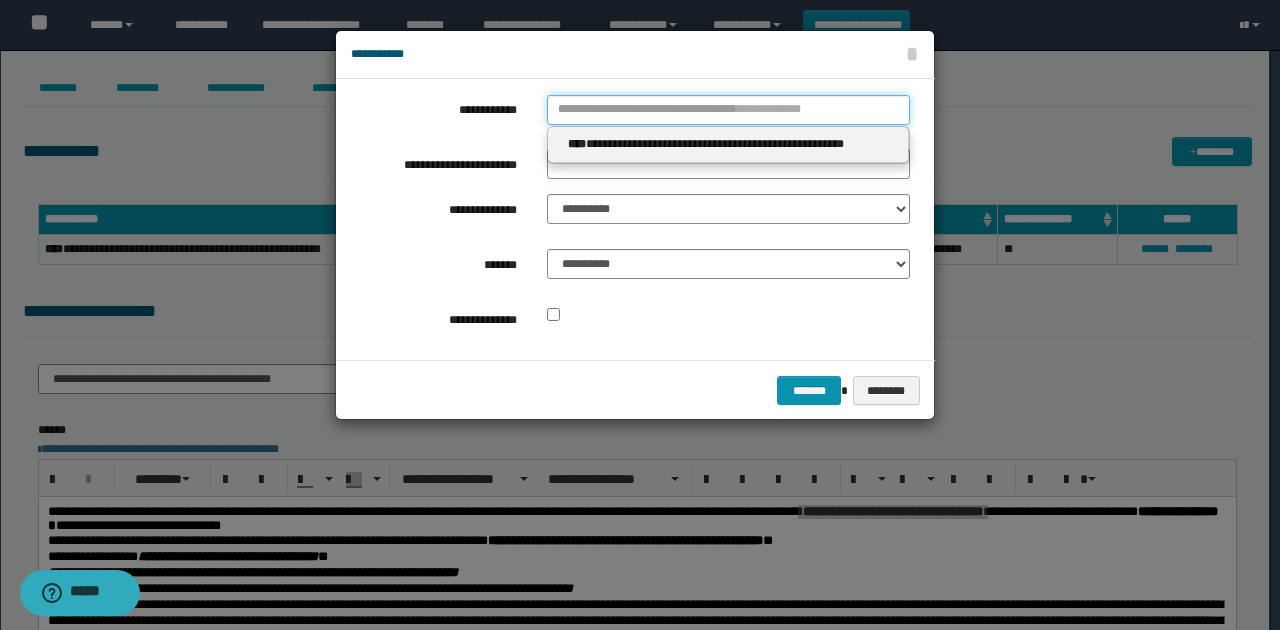 type 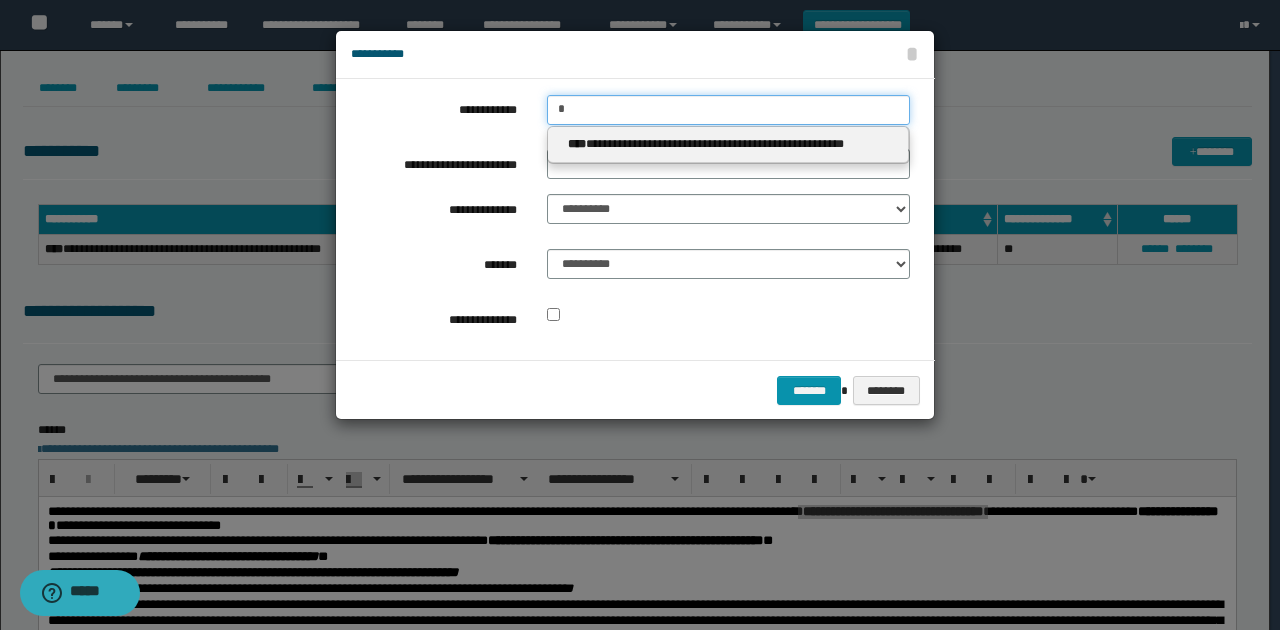 type on "**" 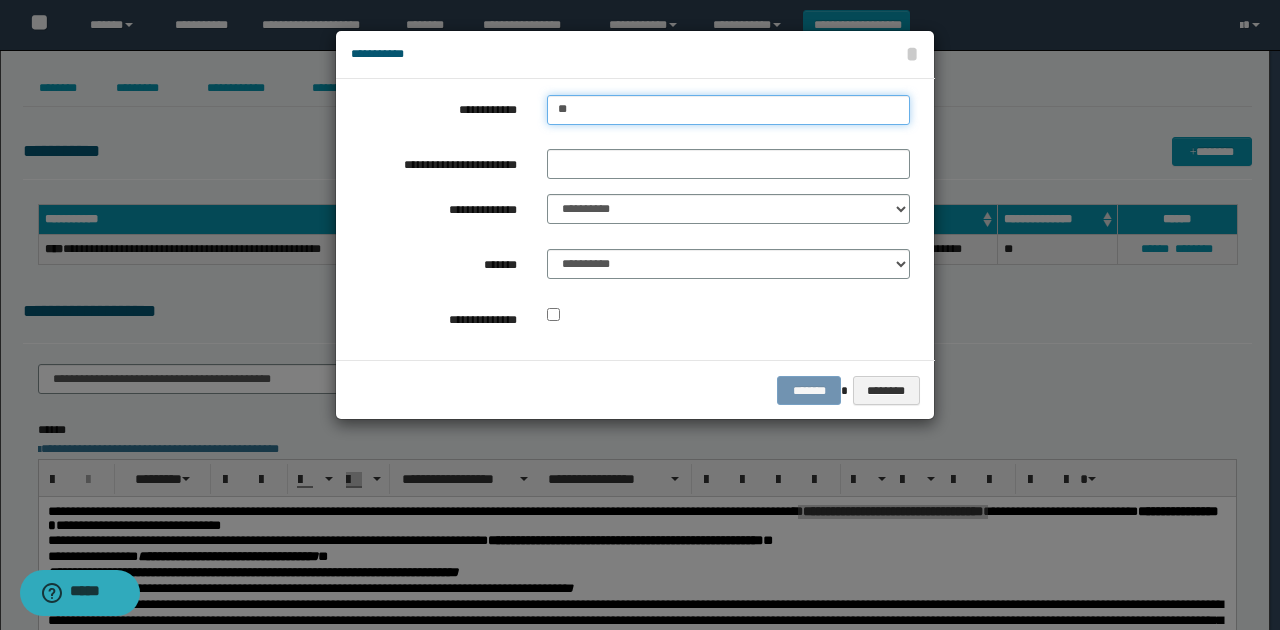 type on "**" 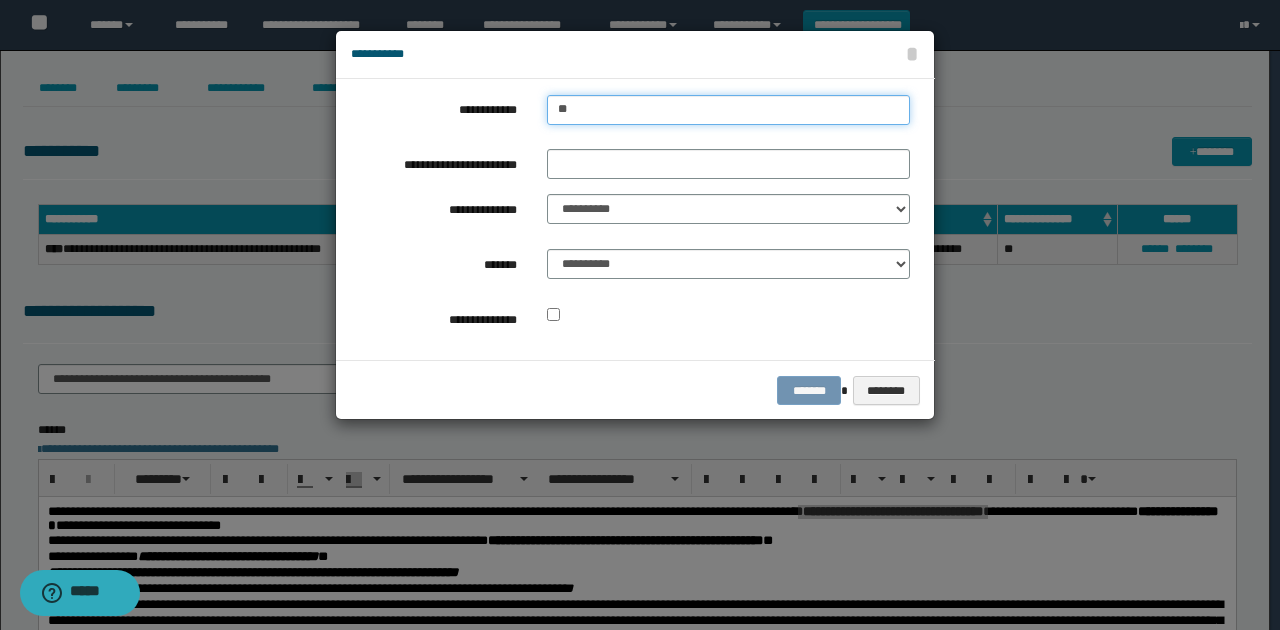type 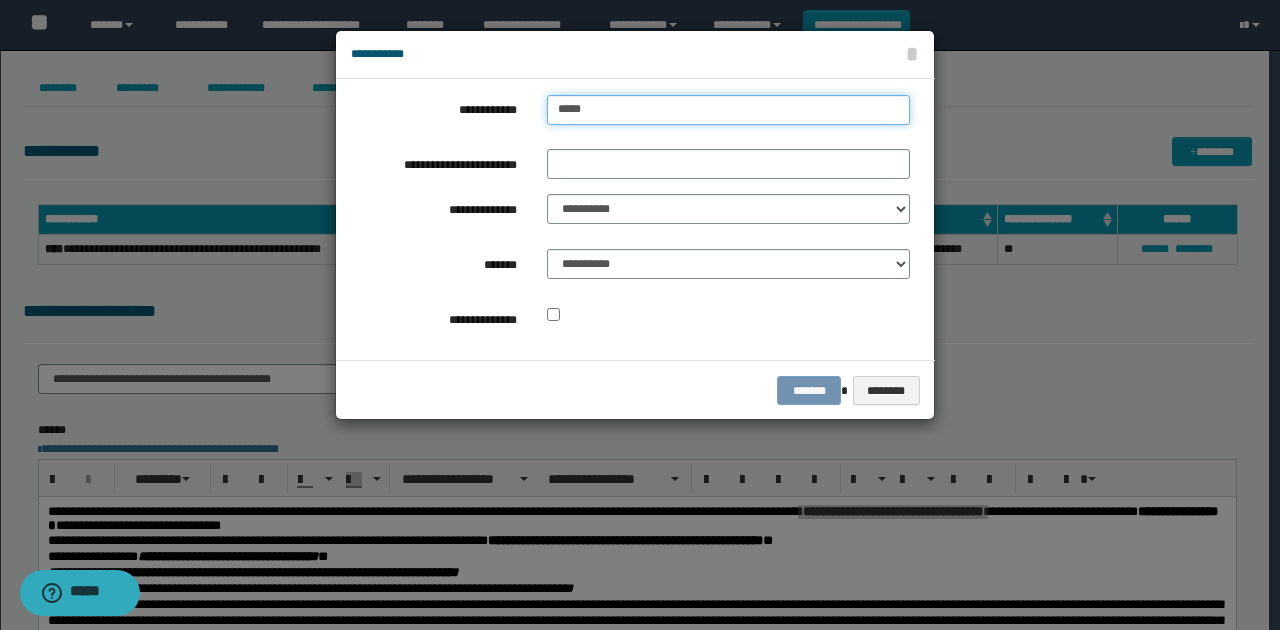type on "******" 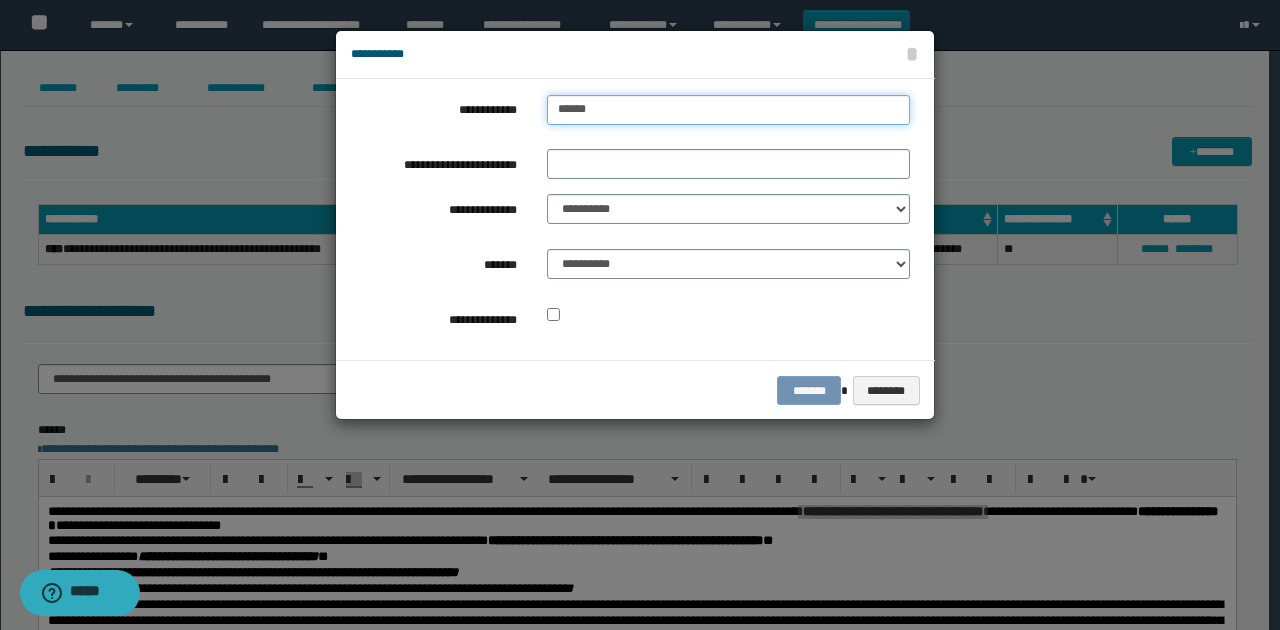 type on "**********" 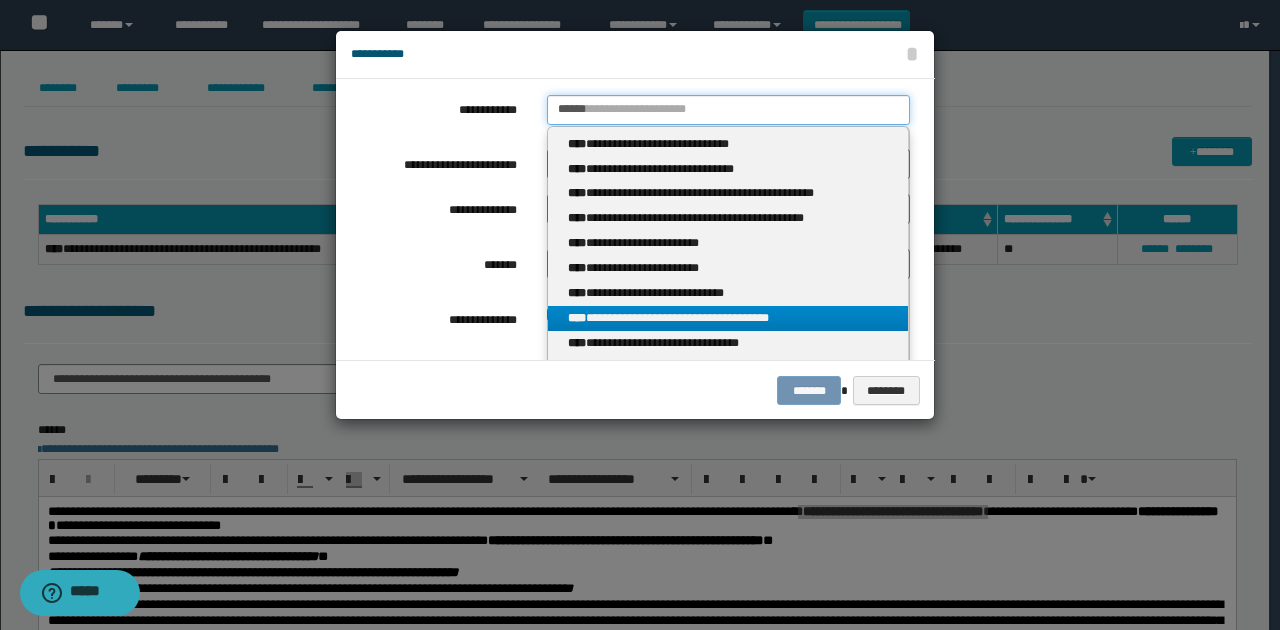 type on "******" 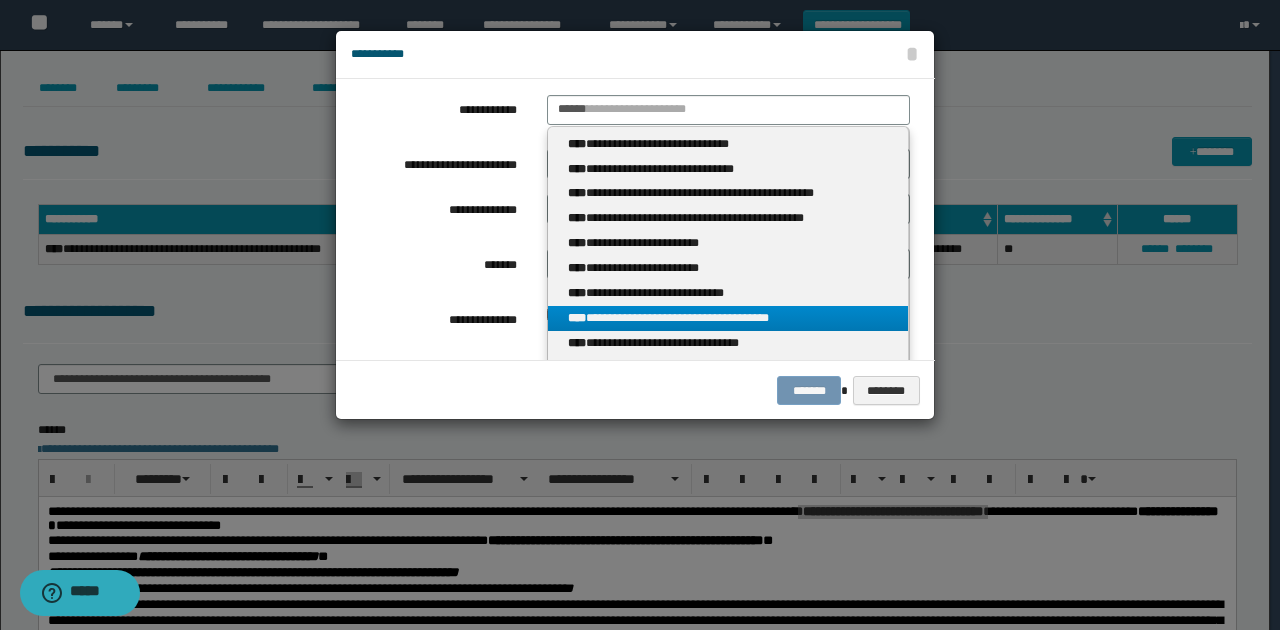 click on "**********" at bounding box center (728, 318) 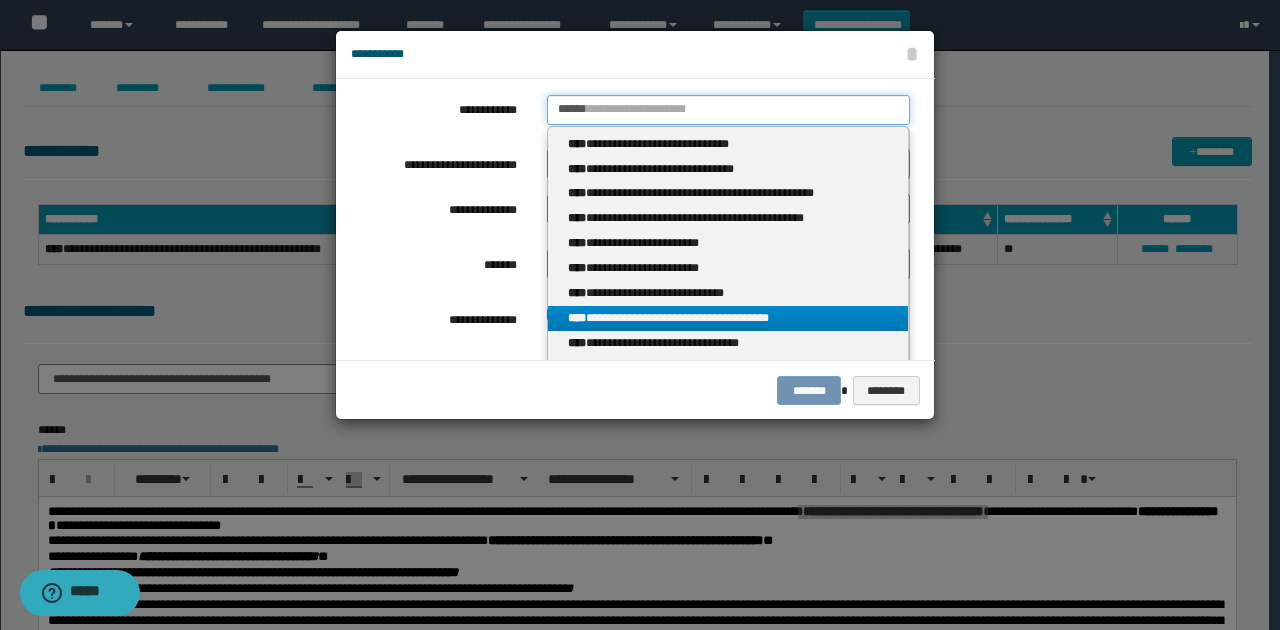 type 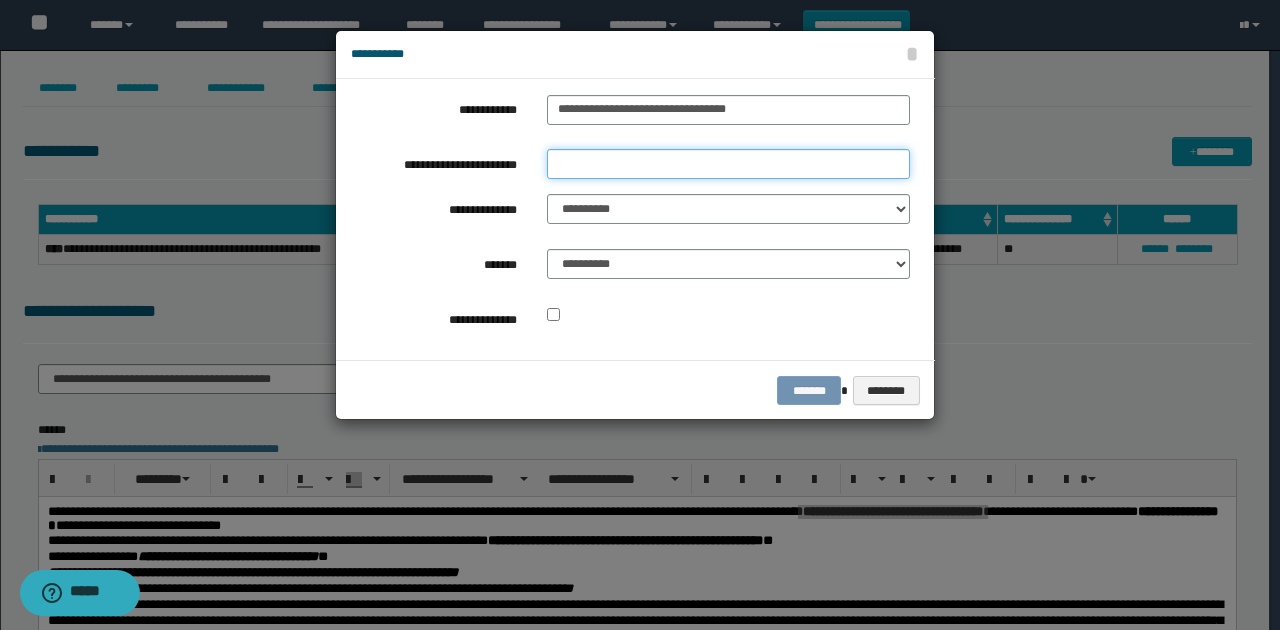 click on "**********" at bounding box center (728, 164) 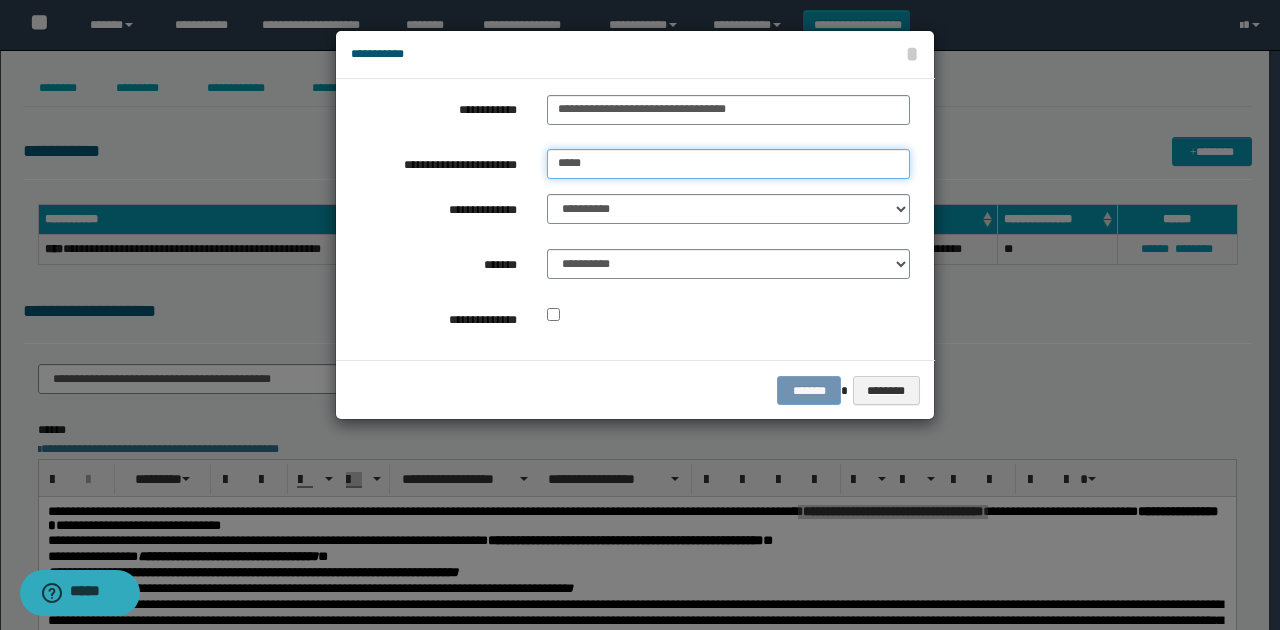 type on "**********" 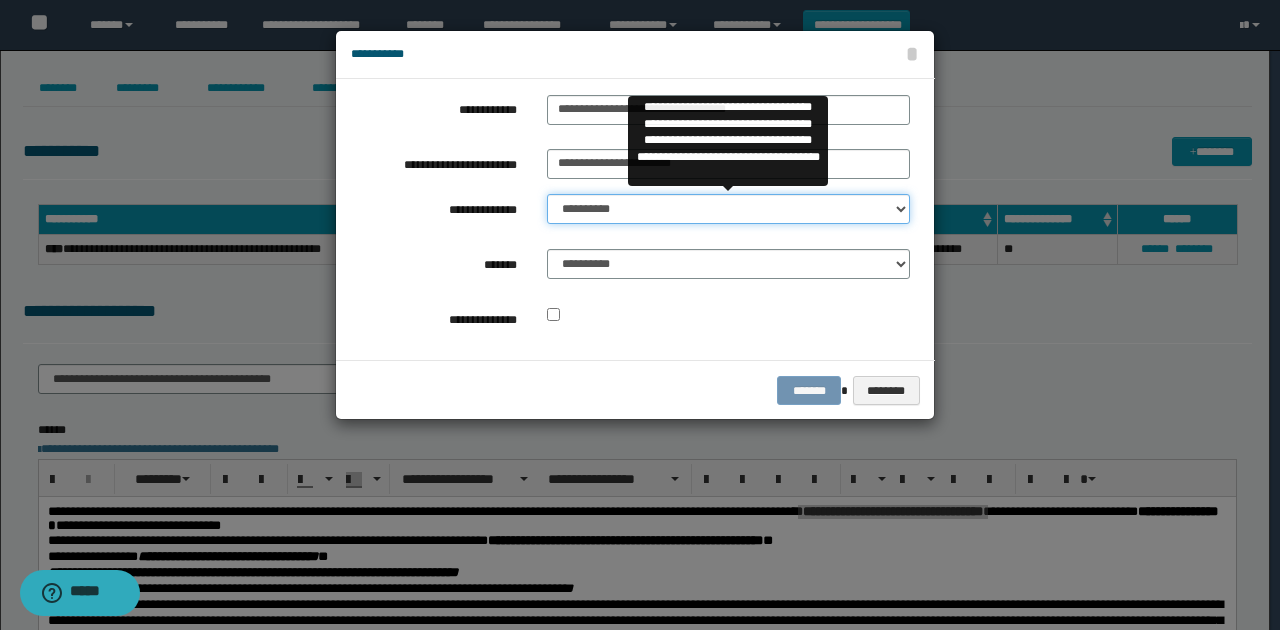 click on "**********" at bounding box center [728, 209] 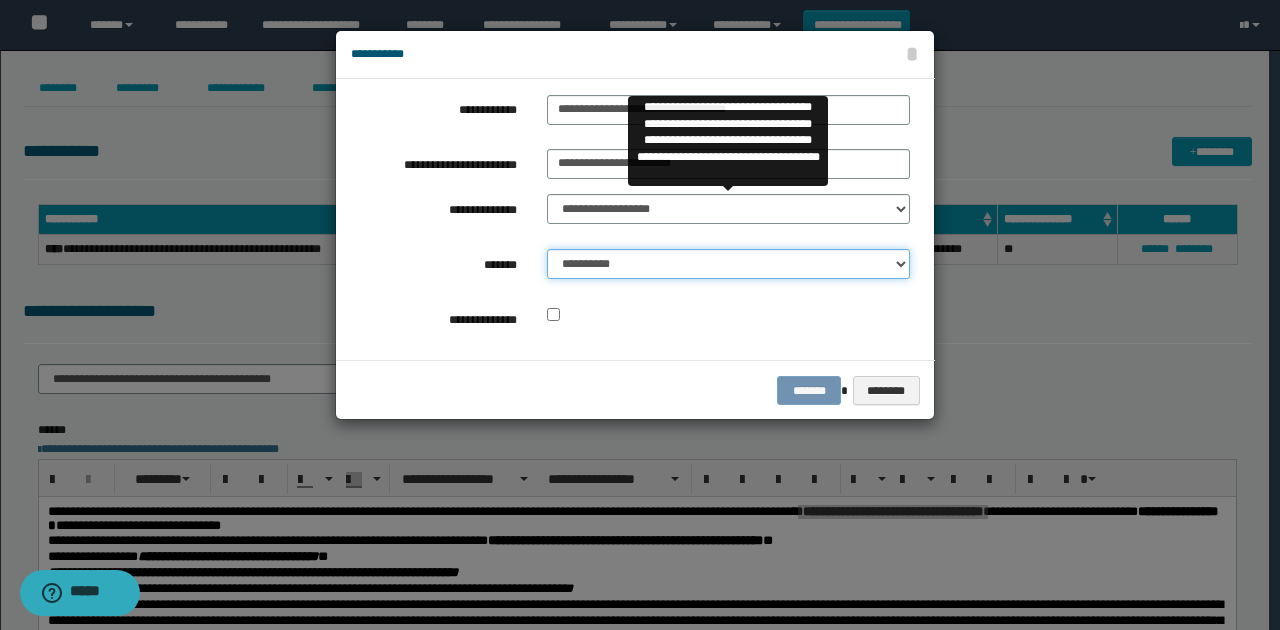 click on "**********" at bounding box center [728, 264] 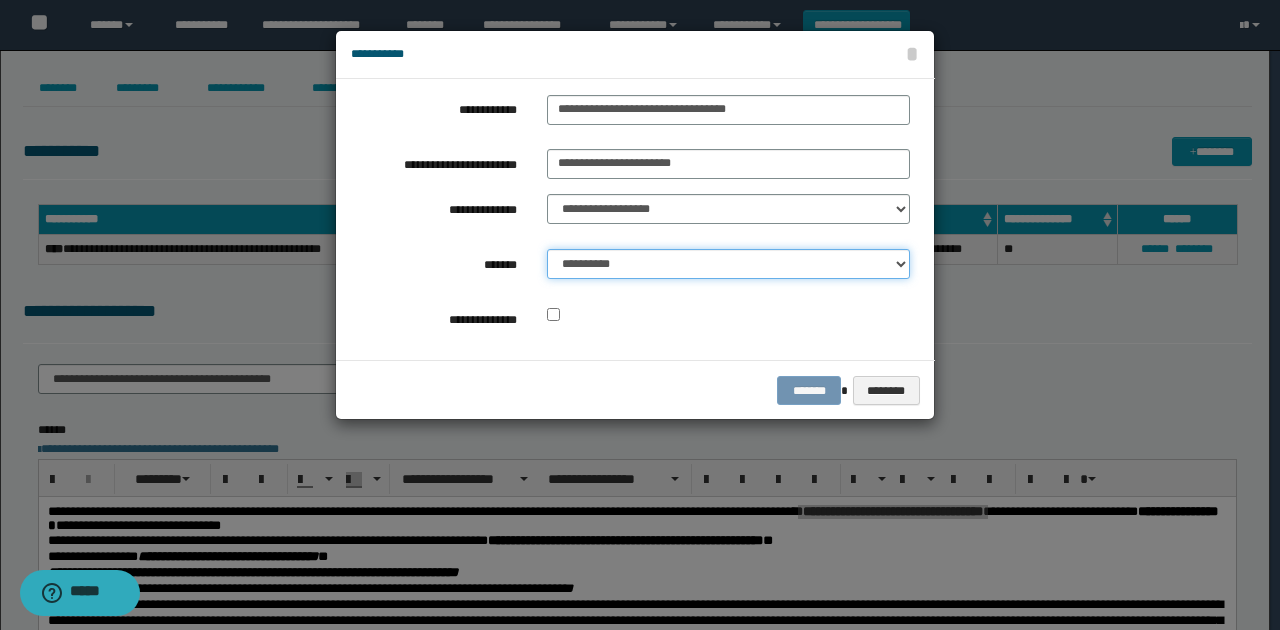 select on "*" 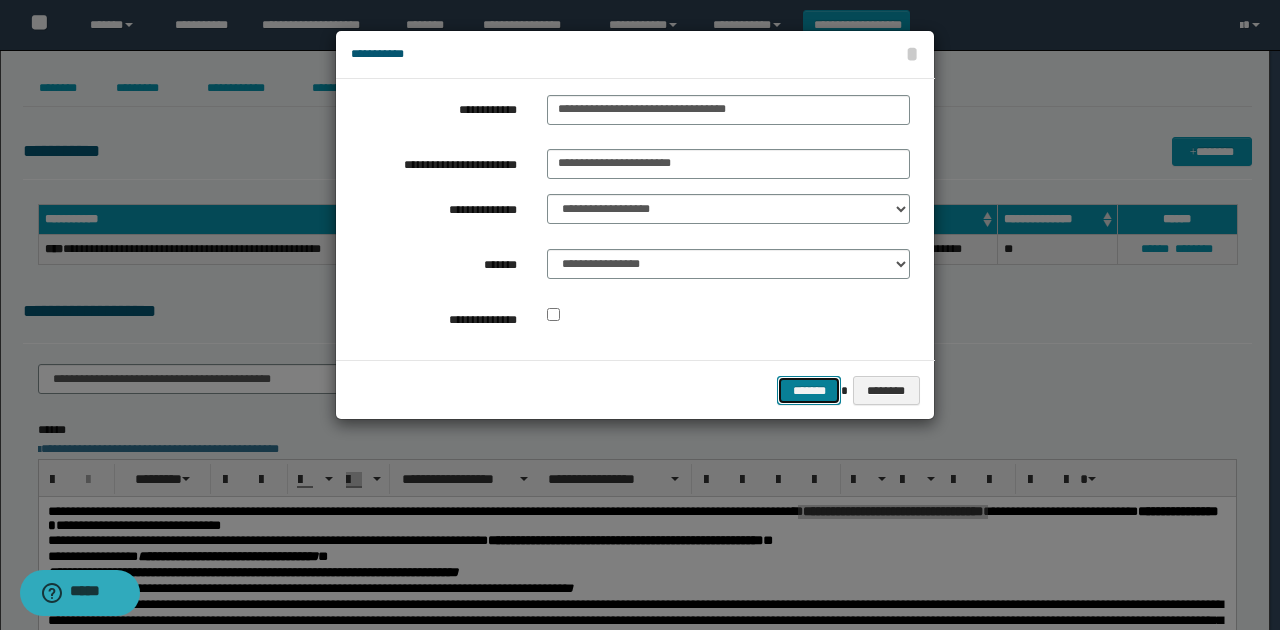 click on "*******" at bounding box center (809, 390) 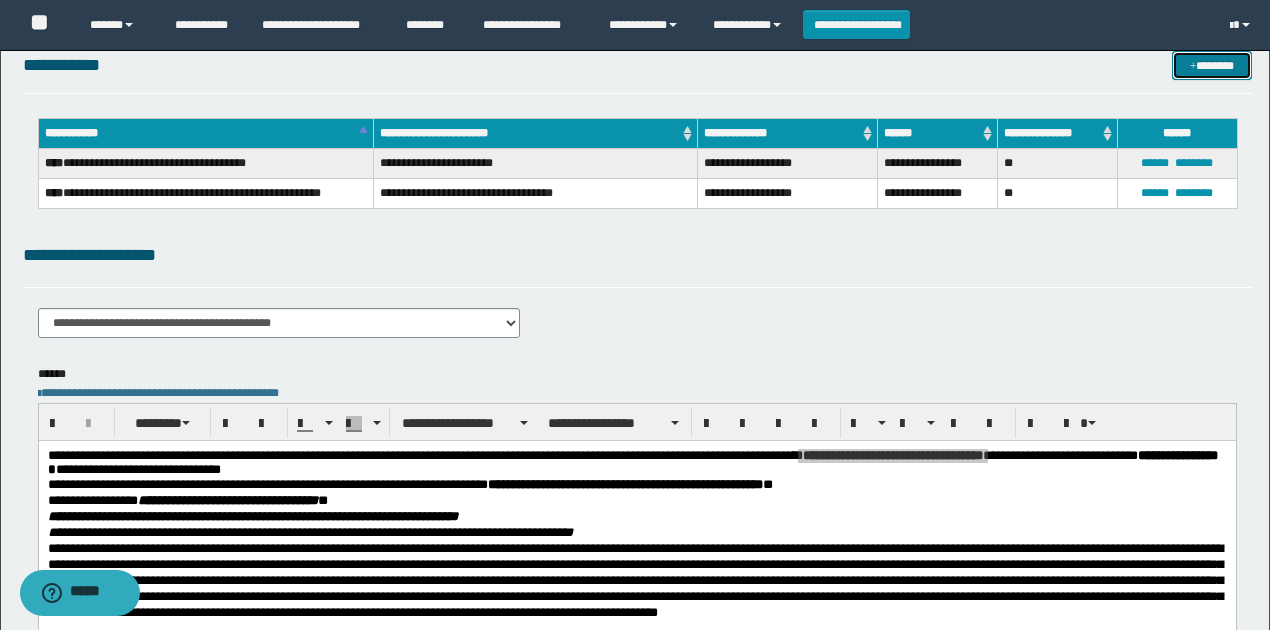scroll, scrollTop: 266, scrollLeft: 0, axis: vertical 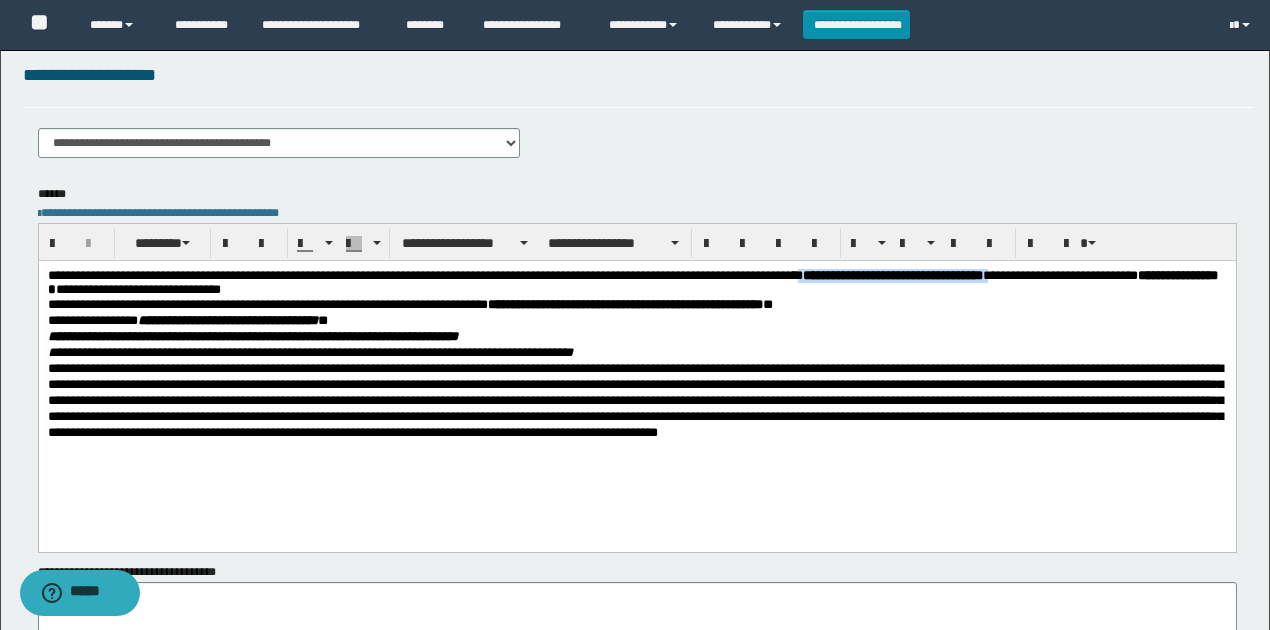 type 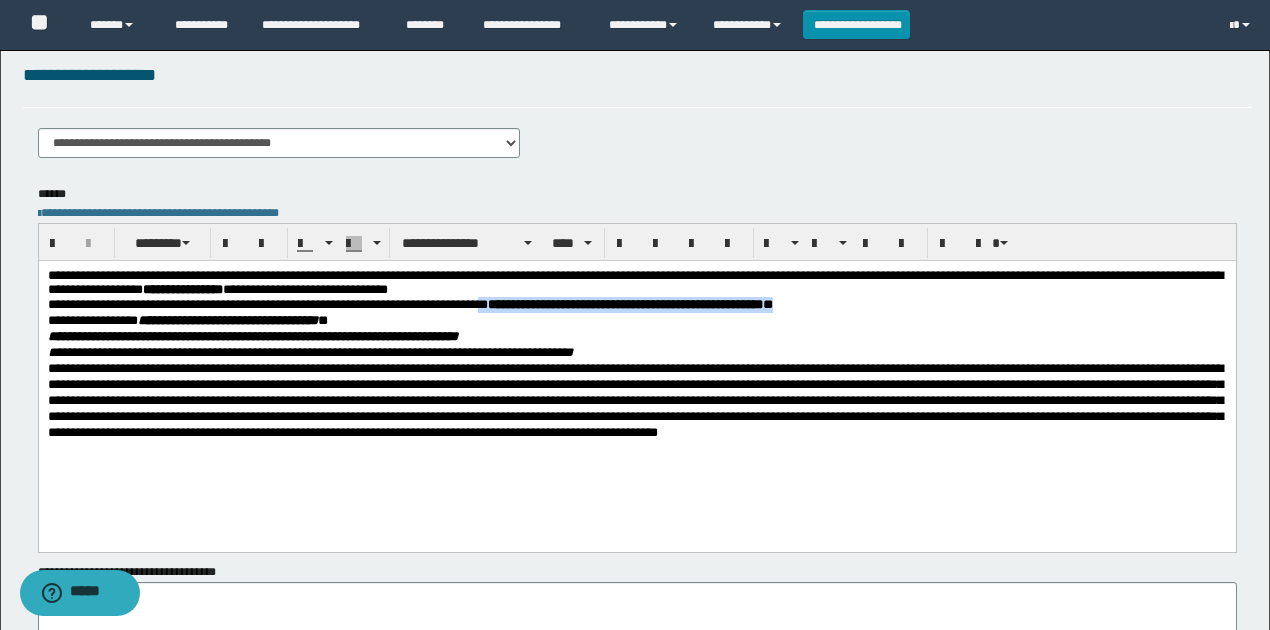 drag, startPoint x: 522, startPoint y: 304, endPoint x: 878, endPoint y: 302, distance: 356.0056 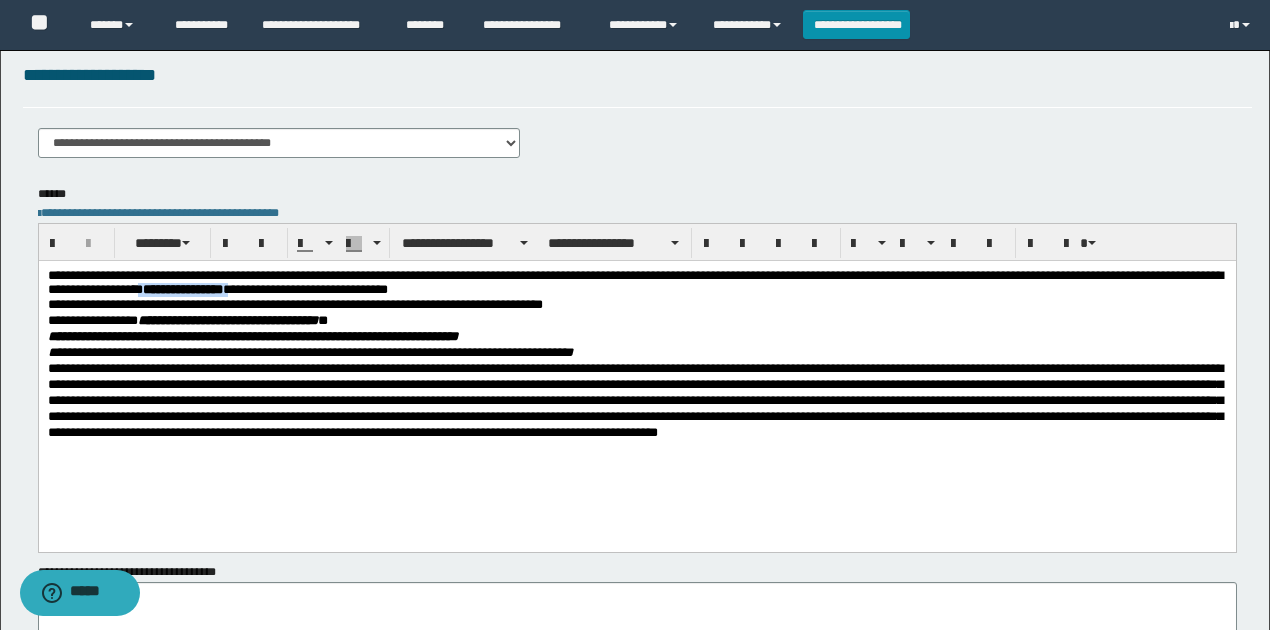 drag, startPoint x: 406, startPoint y: 289, endPoint x: 300, endPoint y: 292, distance: 106.04244 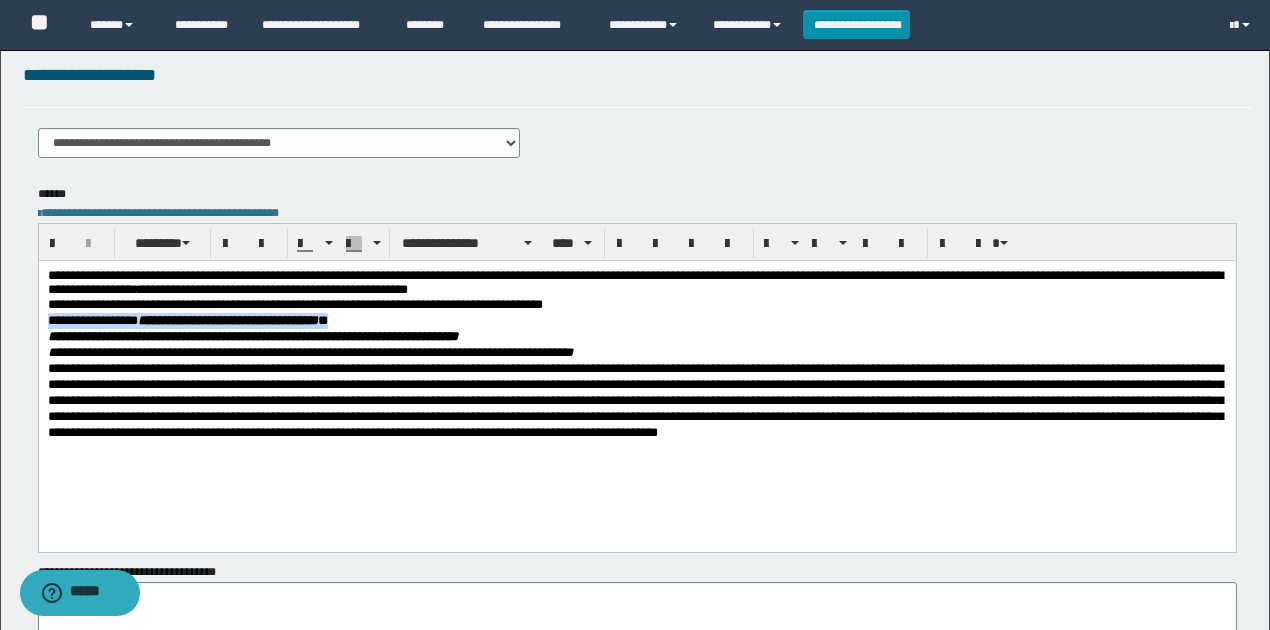 drag, startPoint x: 362, startPoint y: 324, endPoint x: 33, endPoint y: 322, distance: 329.00607 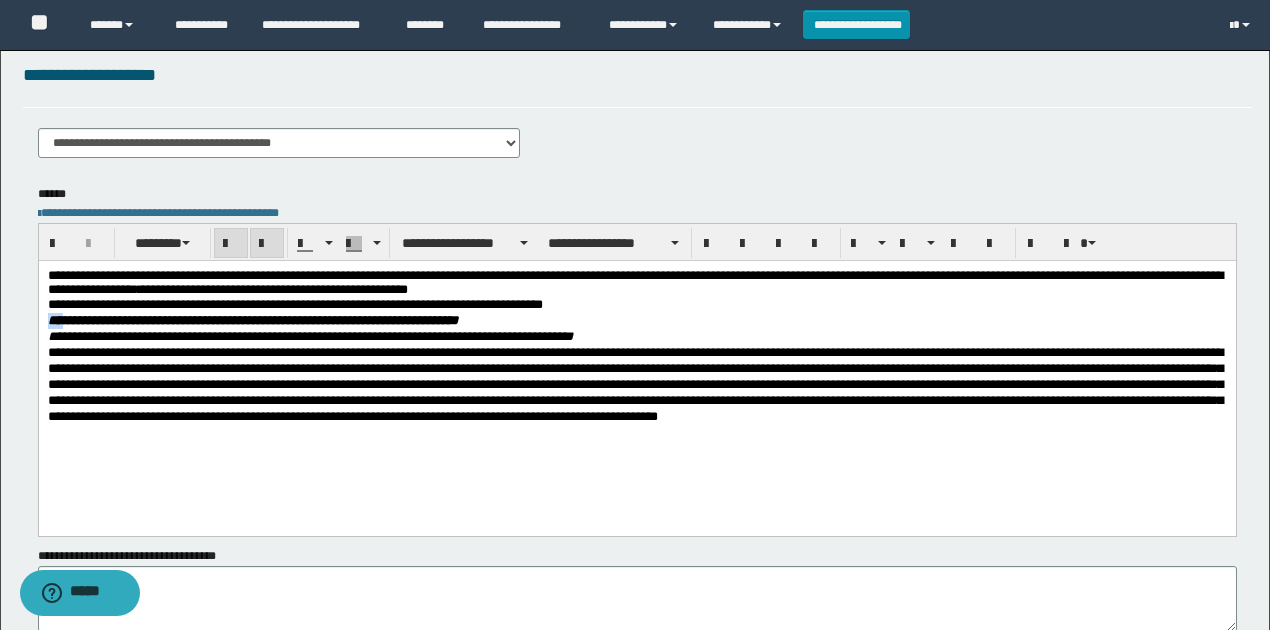 drag, startPoint x: 64, startPoint y: 320, endPoint x: 22, endPoint y: 320, distance: 42 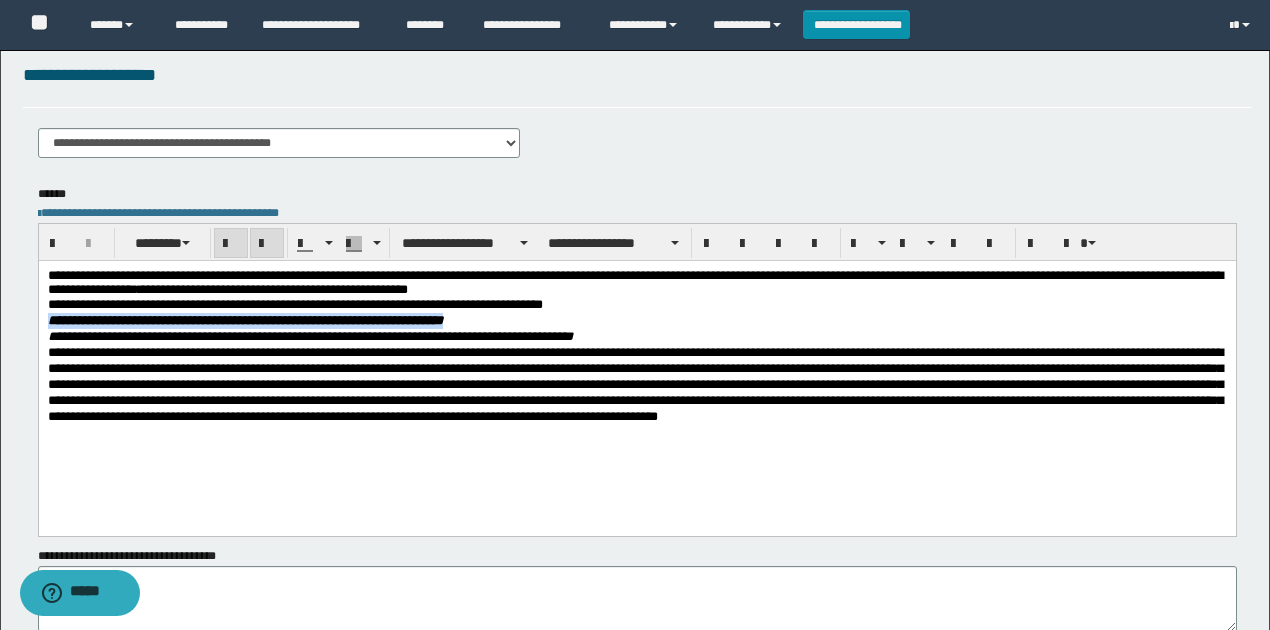drag, startPoint x: 442, startPoint y: 326, endPoint x: 49, endPoint y: 317, distance: 393.10303 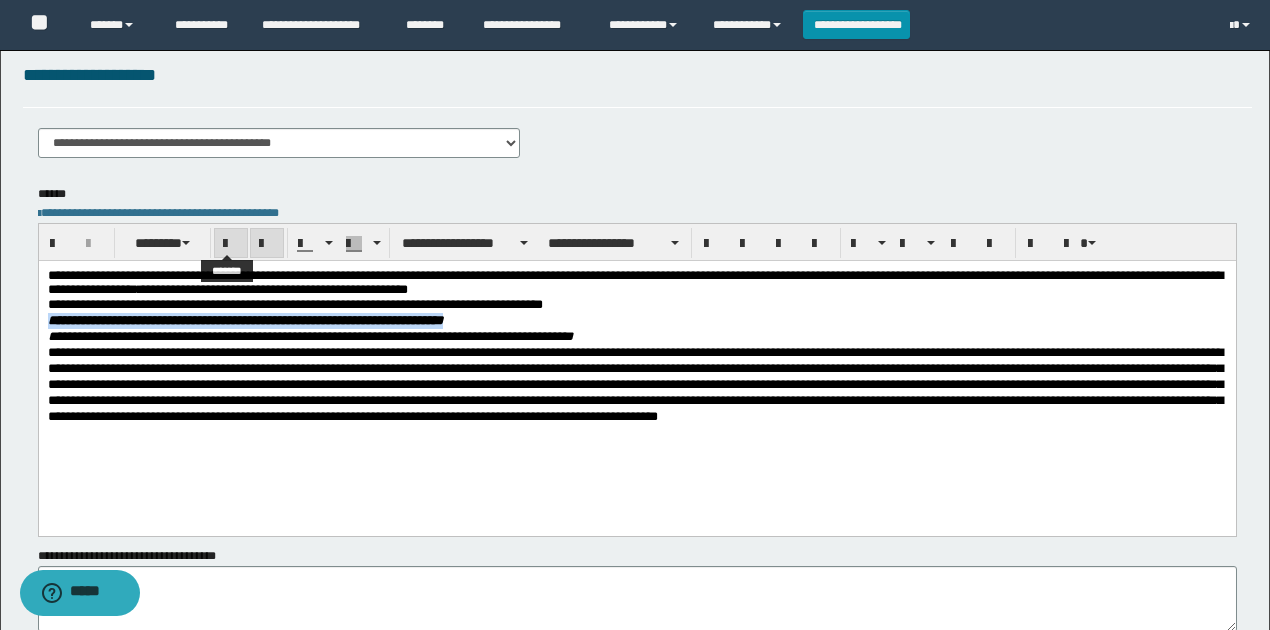 click at bounding box center (231, 244) 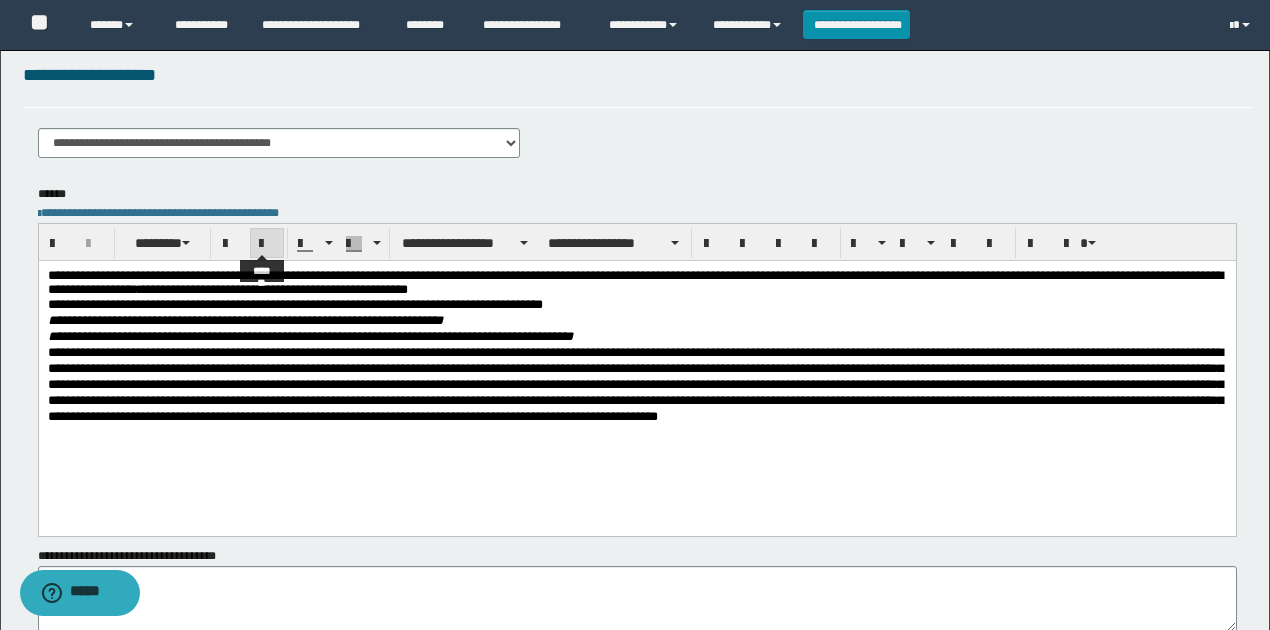 click at bounding box center [267, 243] 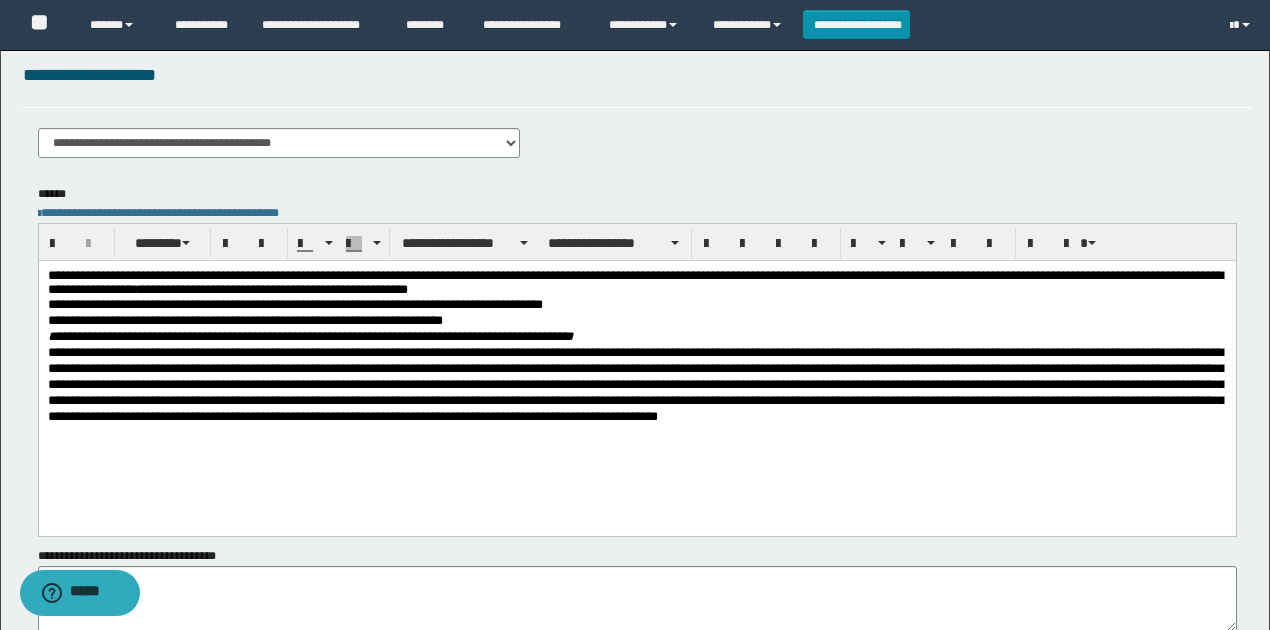 click on "**********" at bounding box center [244, 320] 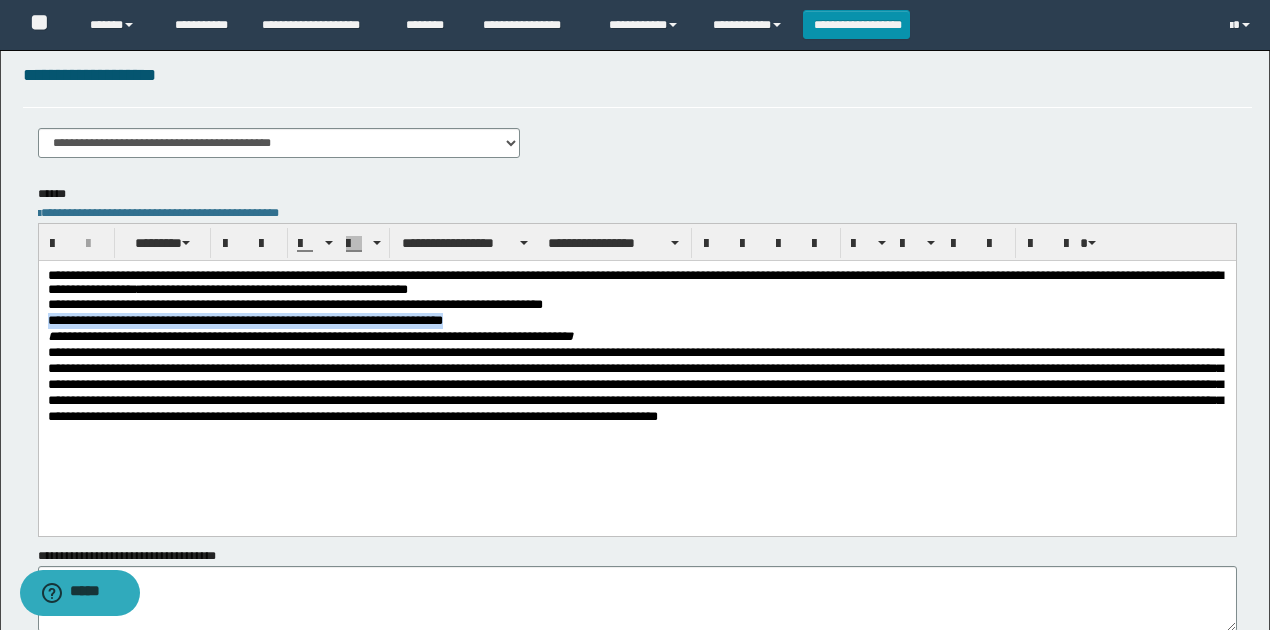 click on "**********" at bounding box center [636, 305] 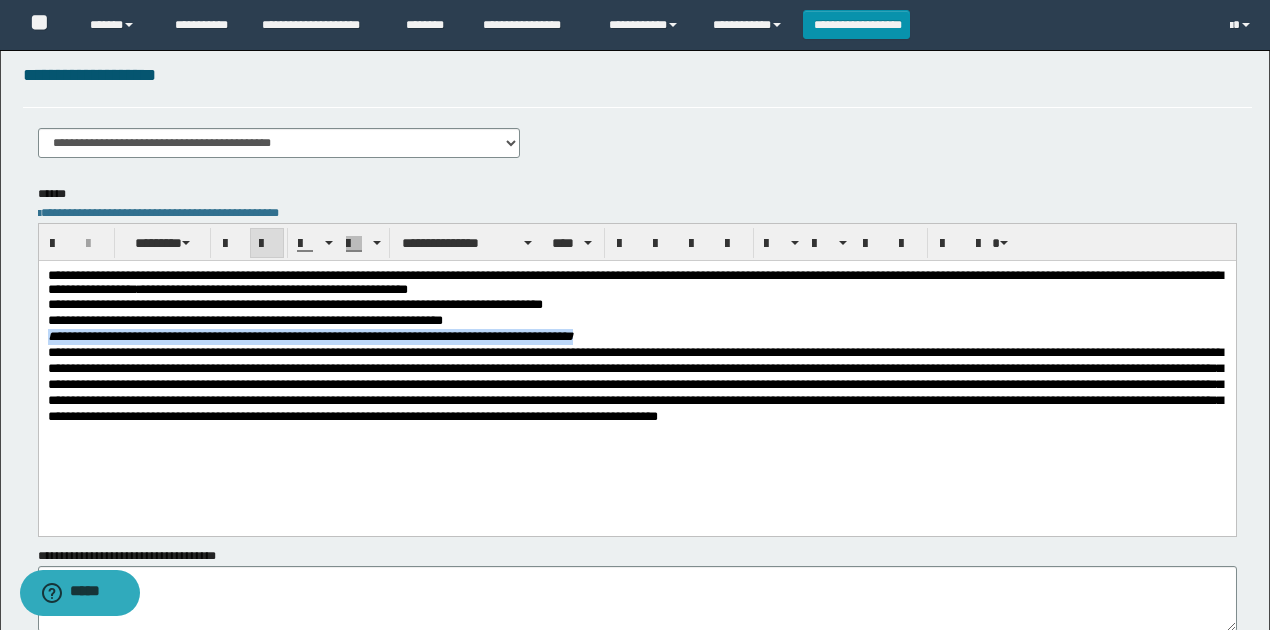 drag, startPoint x: 624, startPoint y: 337, endPoint x: 67, endPoint y: 623, distance: 626.13495 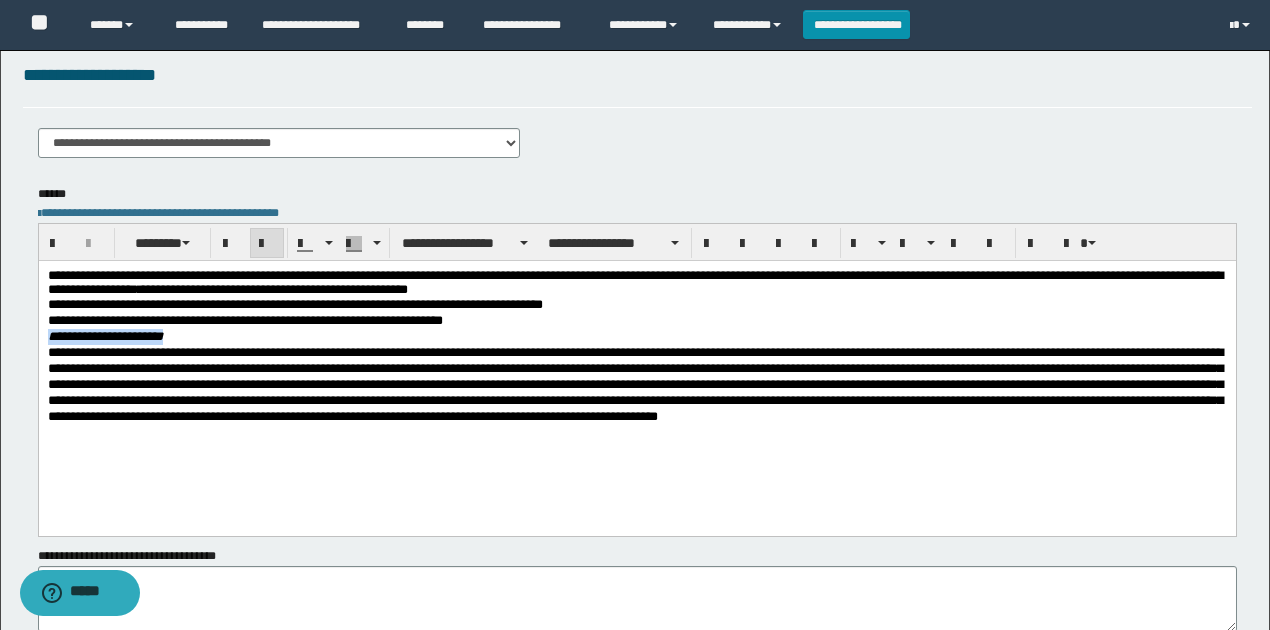 click at bounding box center (267, 244) 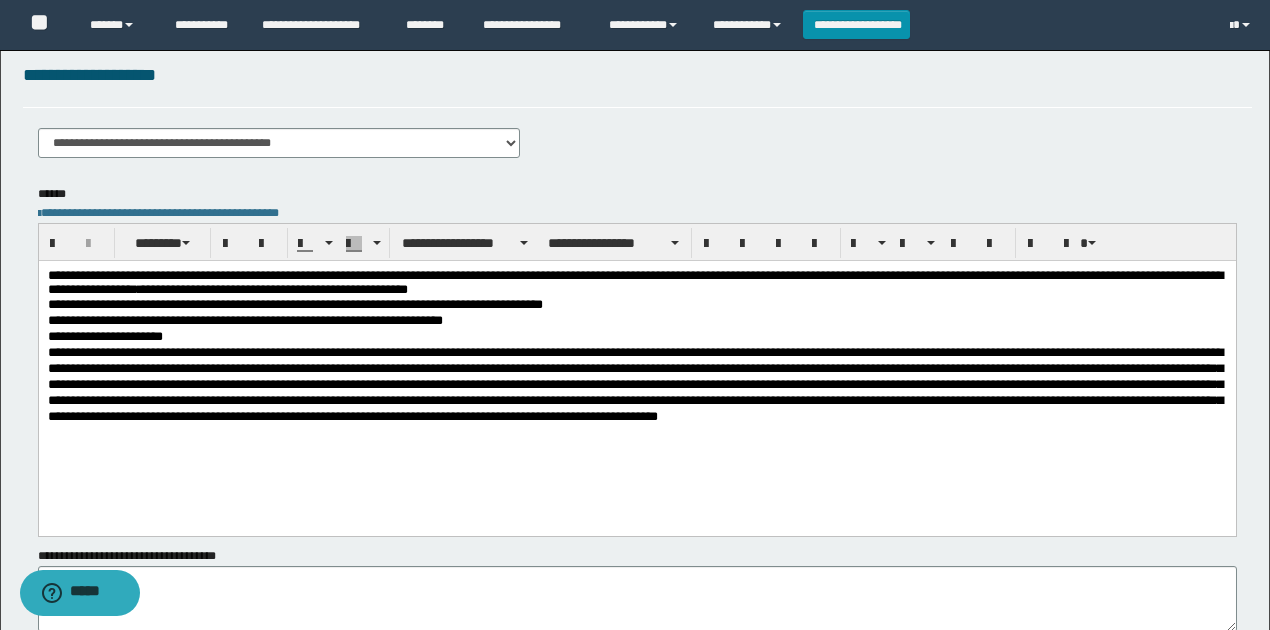 click on "**********" at bounding box center (636, 337) 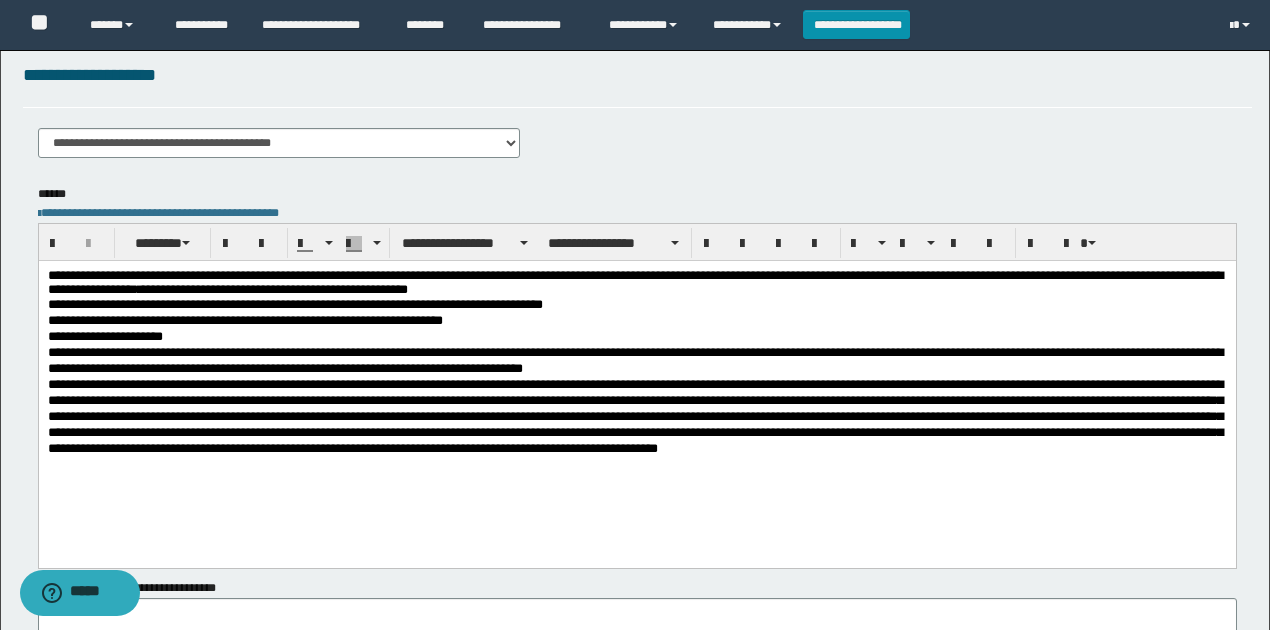 click on "**********" at bounding box center (634, 360) 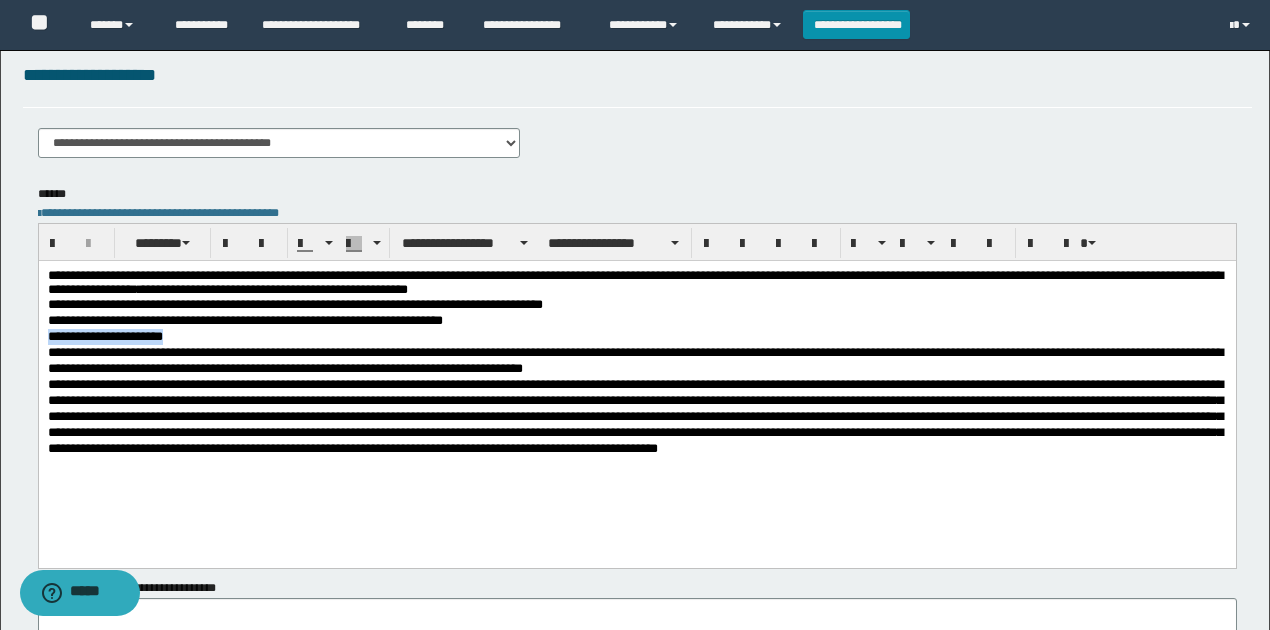 drag, startPoint x: 184, startPoint y: 344, endPoint x: 223, endPoint y: 270, distance: 83.64807 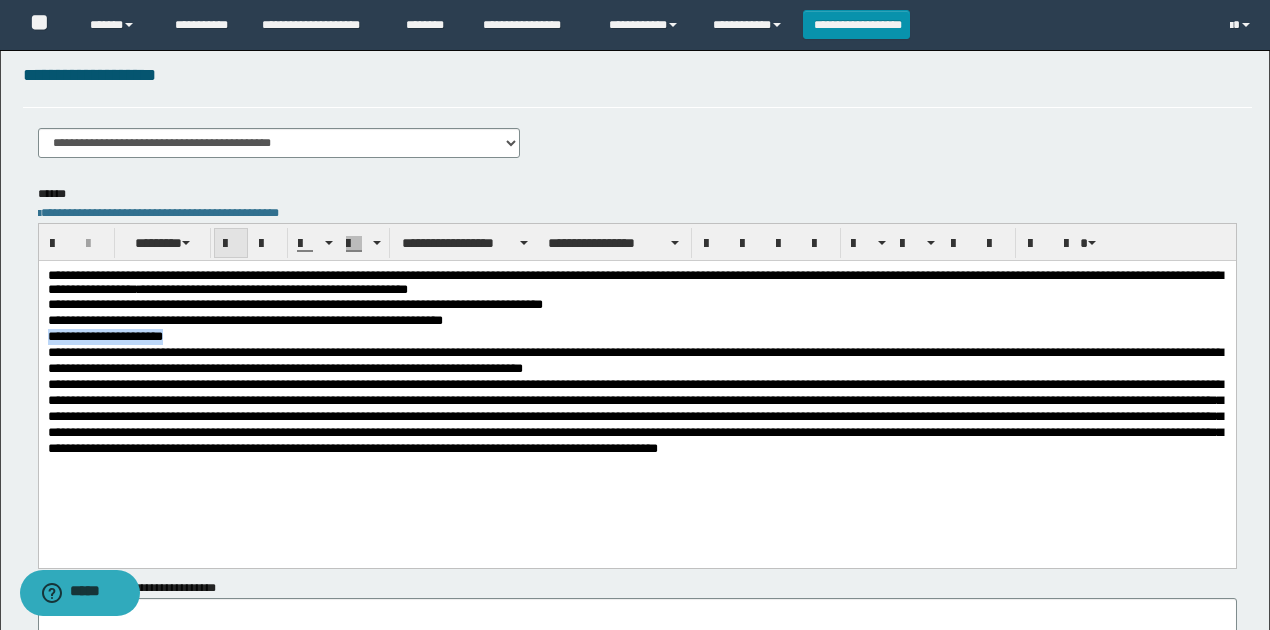 click at bounding box center (231, 244) 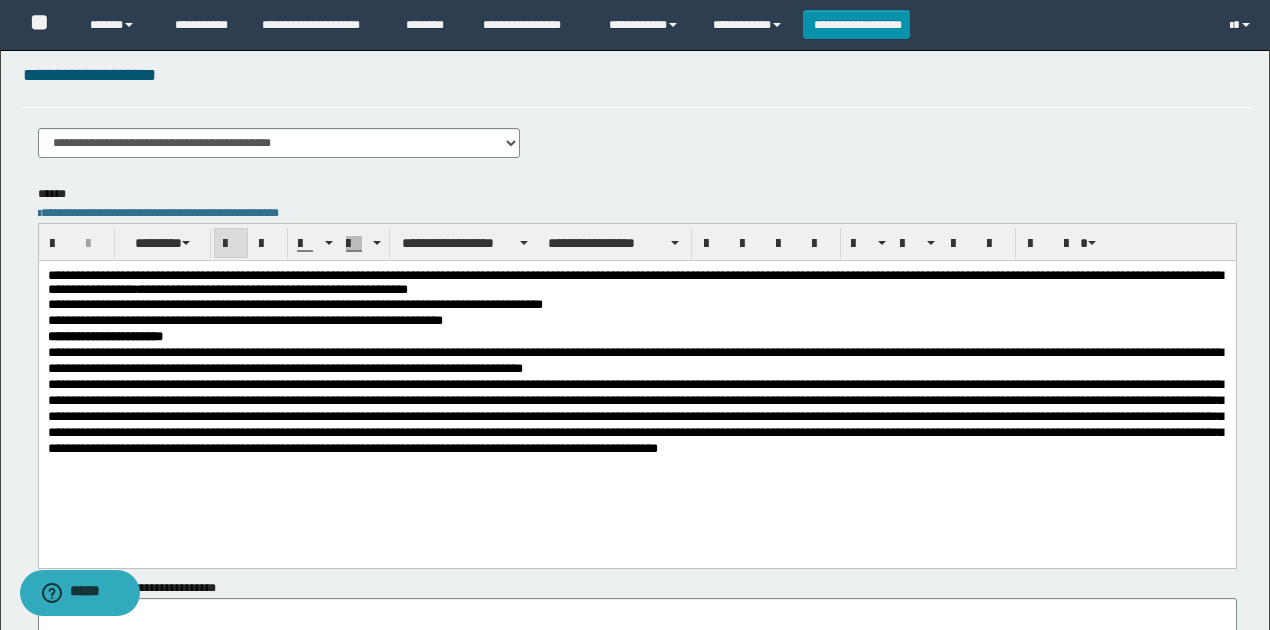 click on "**********" at bounding box center (244, 320) 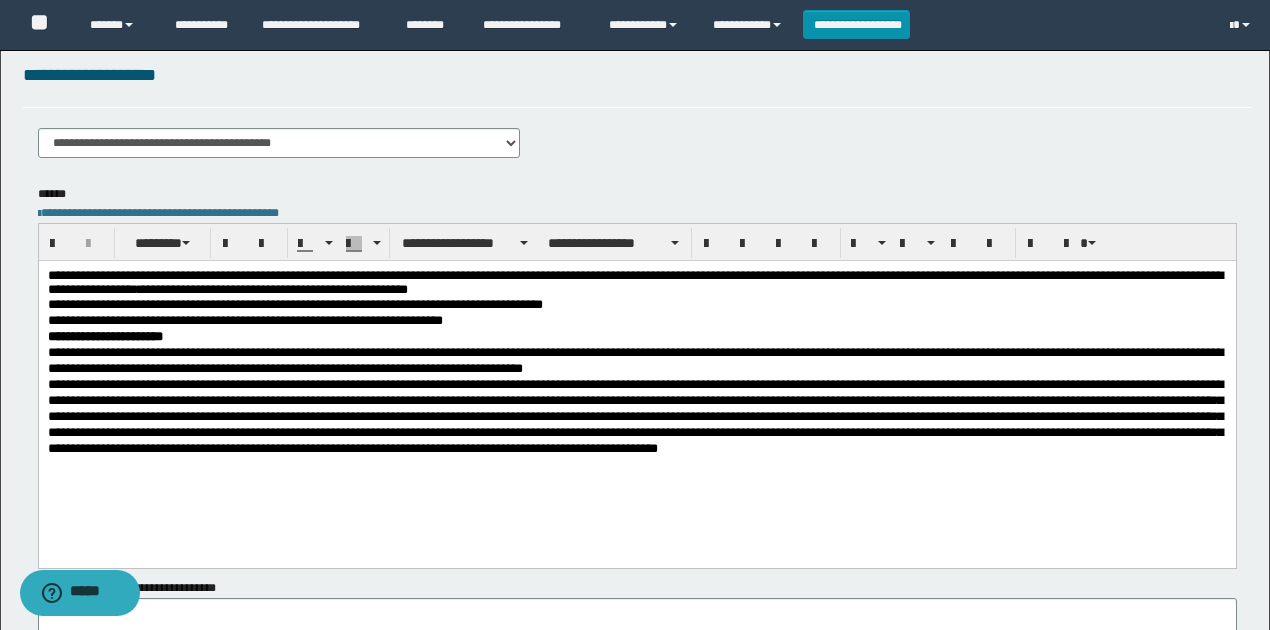click on "**********" at bounding box center (634, 360) 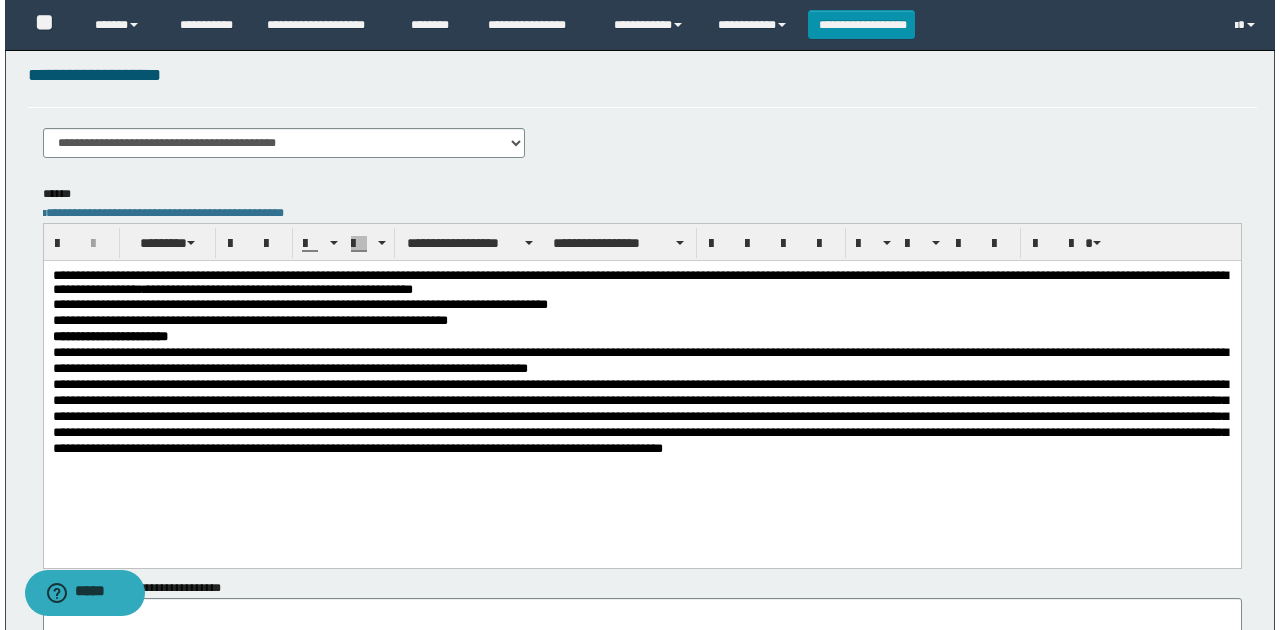 scroll, scrollTop: 0, scrollLeft: 0, axis: both 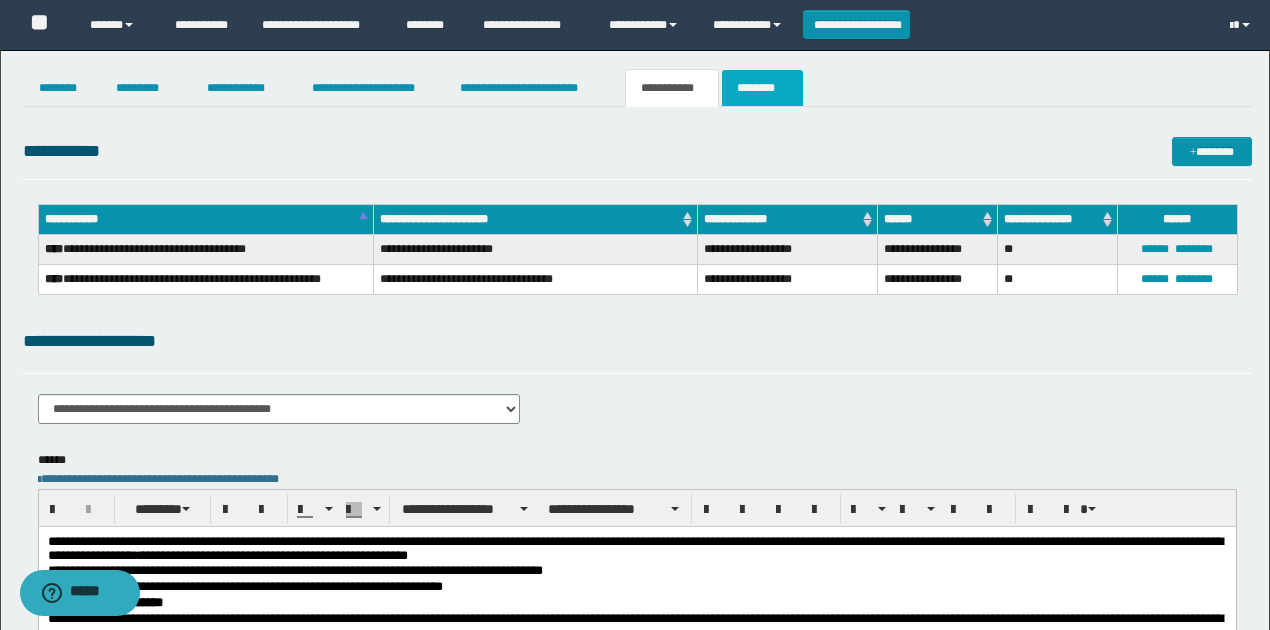 click on "********" at bounding box center [762, 88] 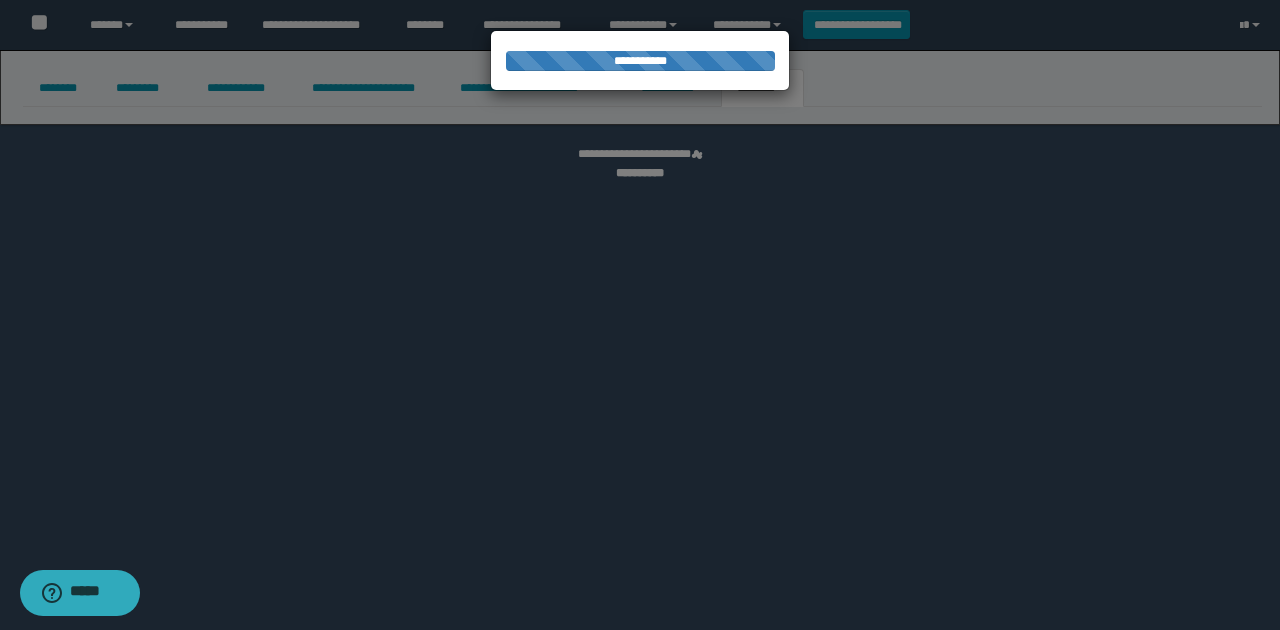 select 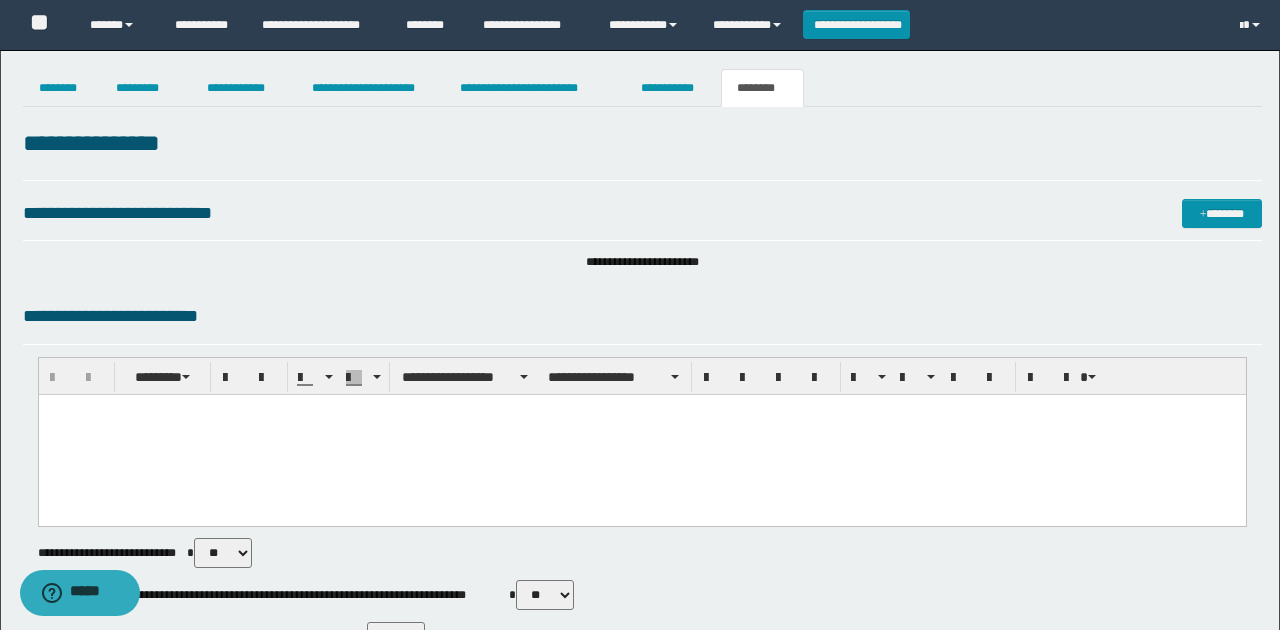 scroll, scrollTop: 0, scrollLeft: 0, axis: both 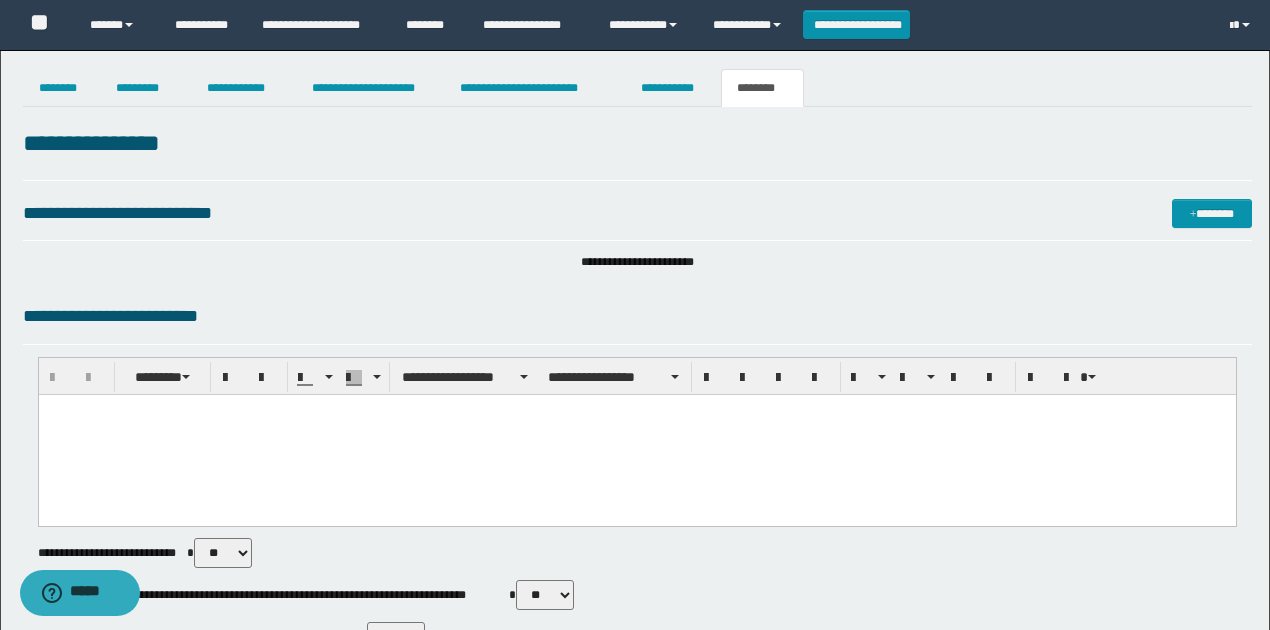 click at bounding box center (636, 435) 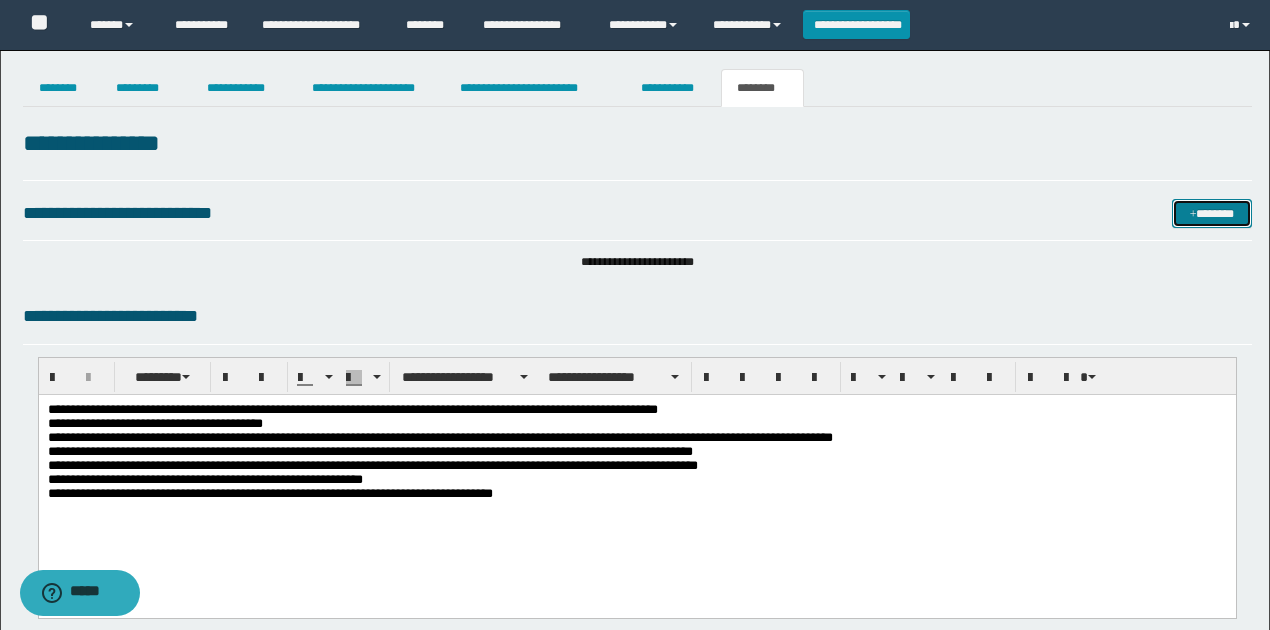 click on "*******" at bounding box center [1211, 213] 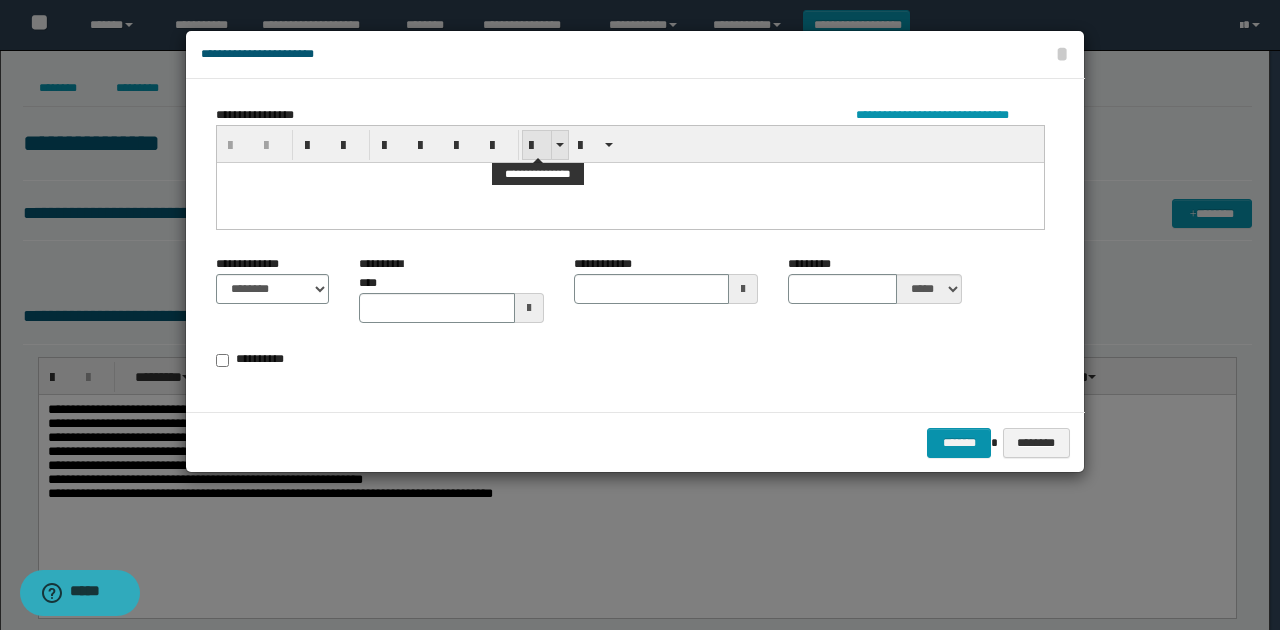 click at bounding box center [559, 145] 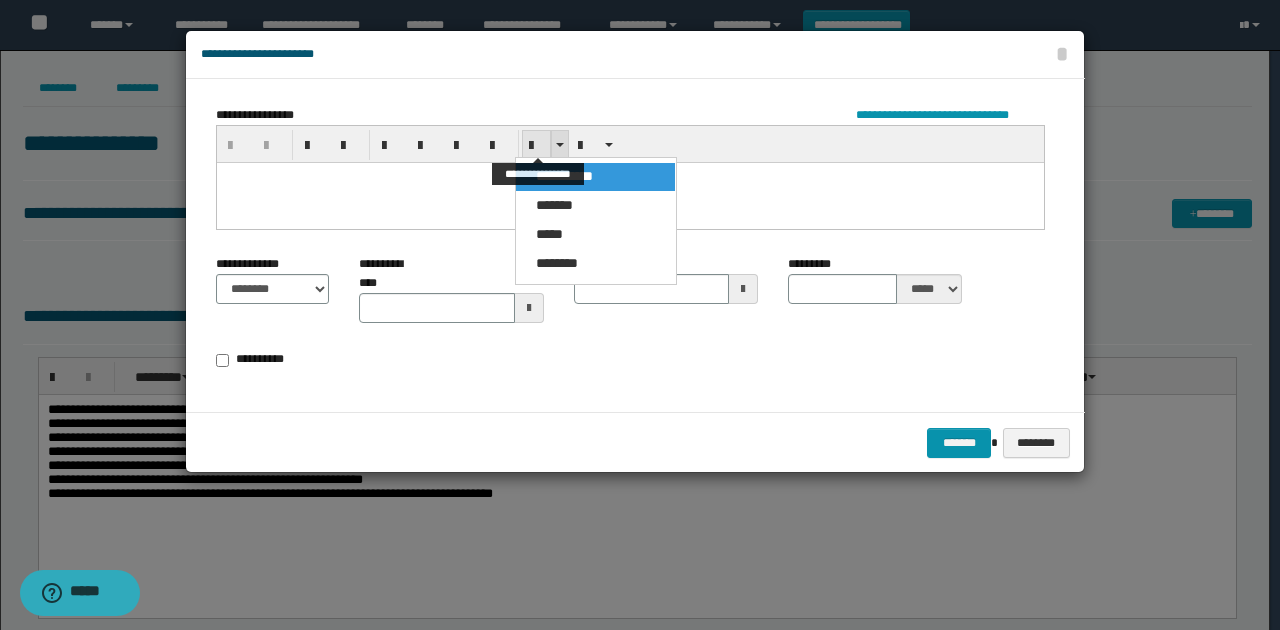 click at bounding box center [537, 146] 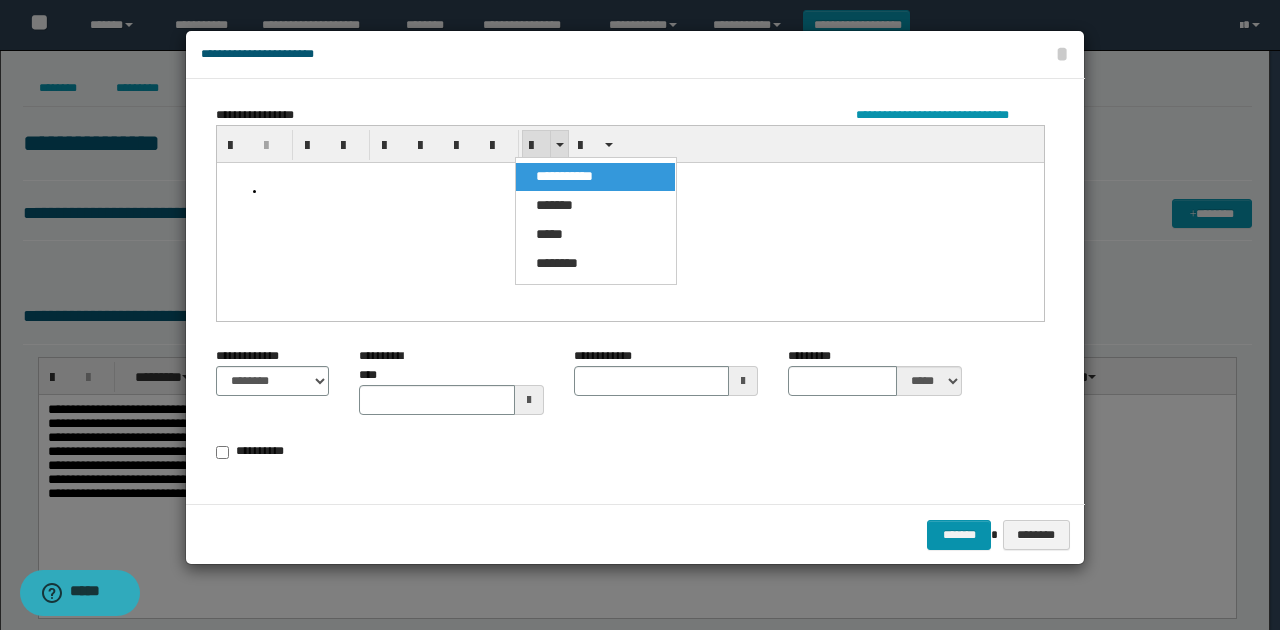 type 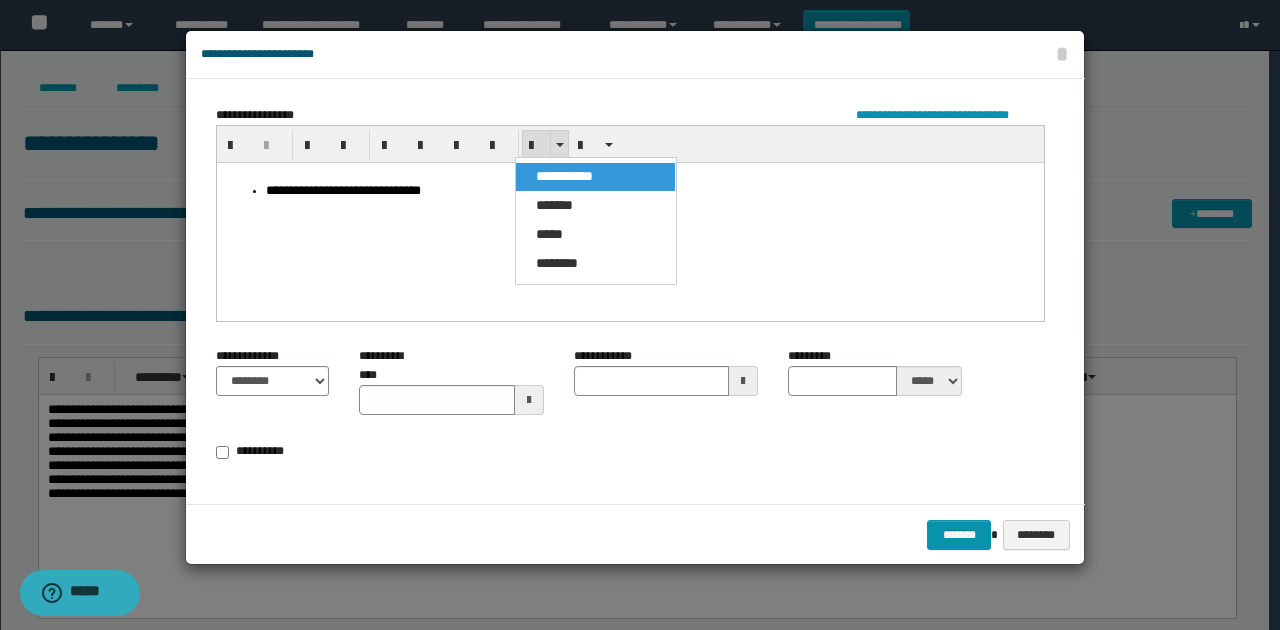 click on "**********" at bounding box center [630, 216] 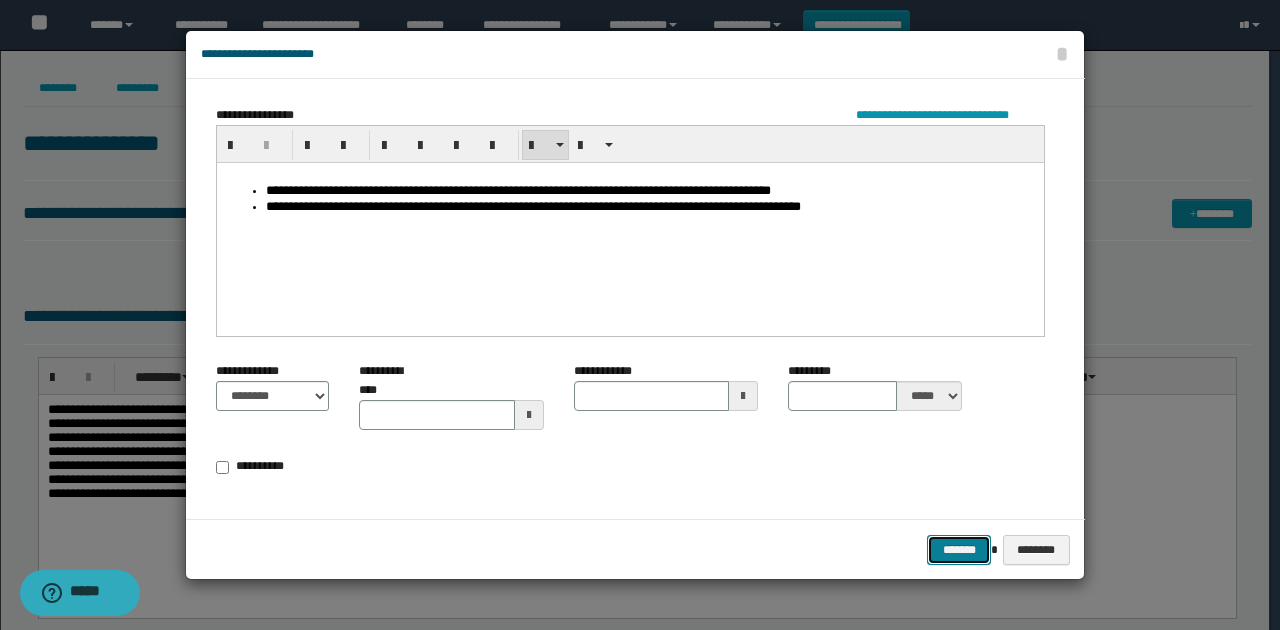 click on "*******" at bounding box center (959, 549) 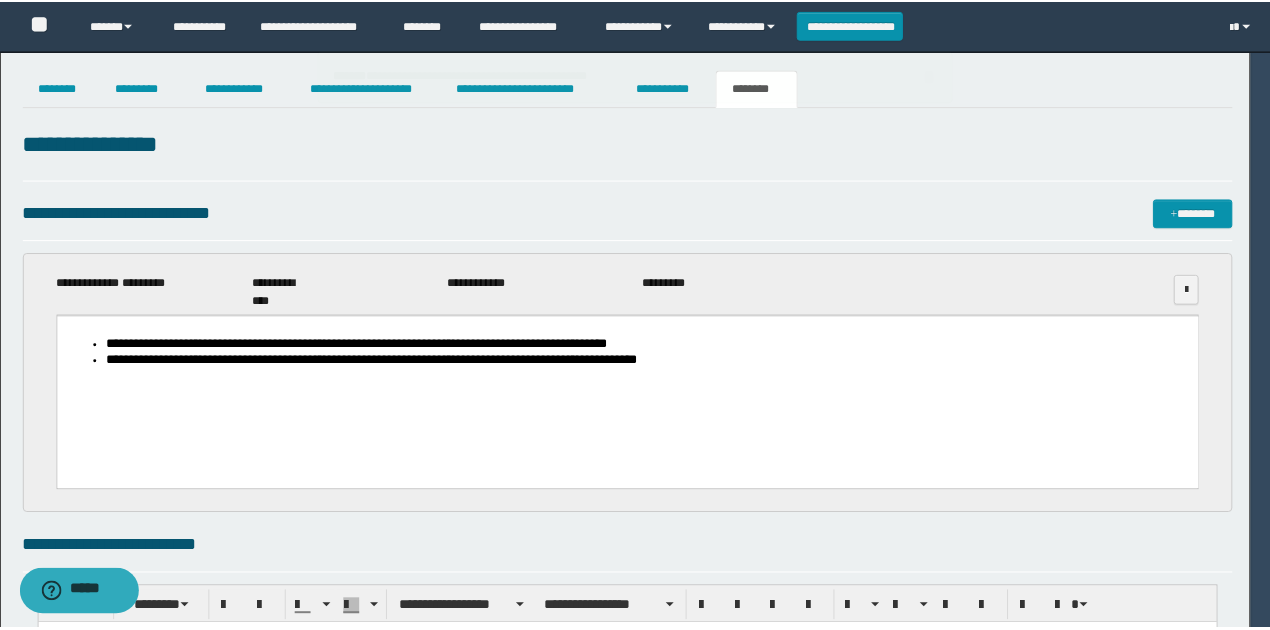 scroll, scrollTop: 0, scrollLeft: 0, axis: both 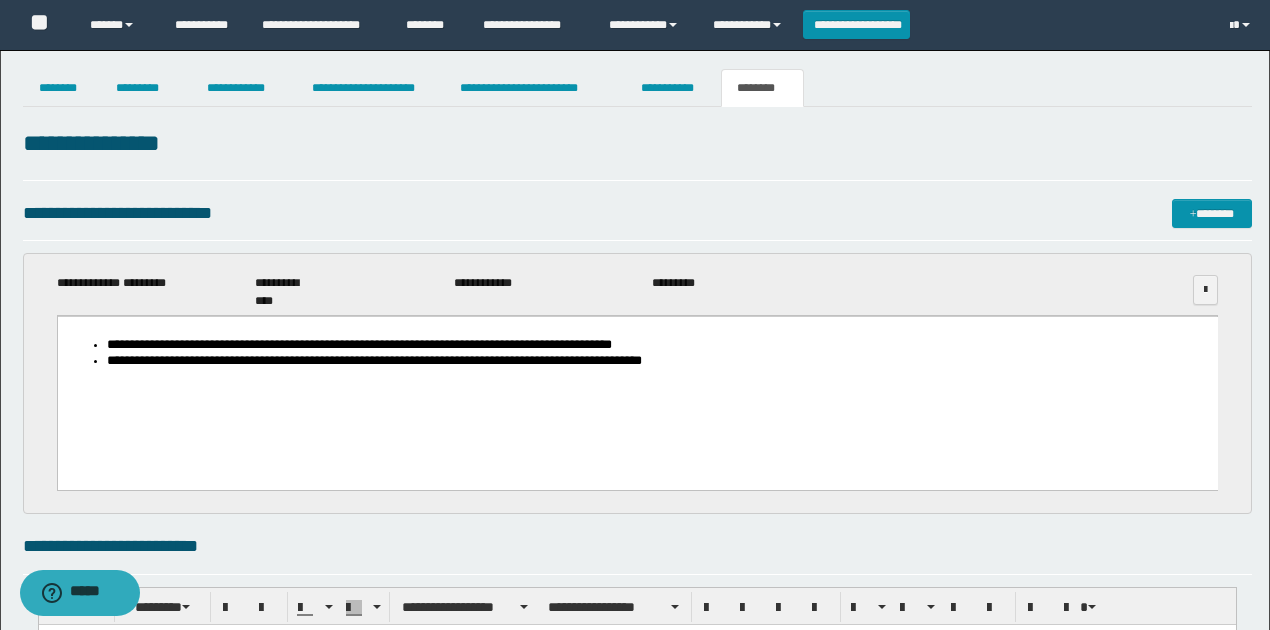 drag, startPoint x: 609, startPoint y: 210, endPoint x: 632, endPoint y: 111, distance: 101.636604 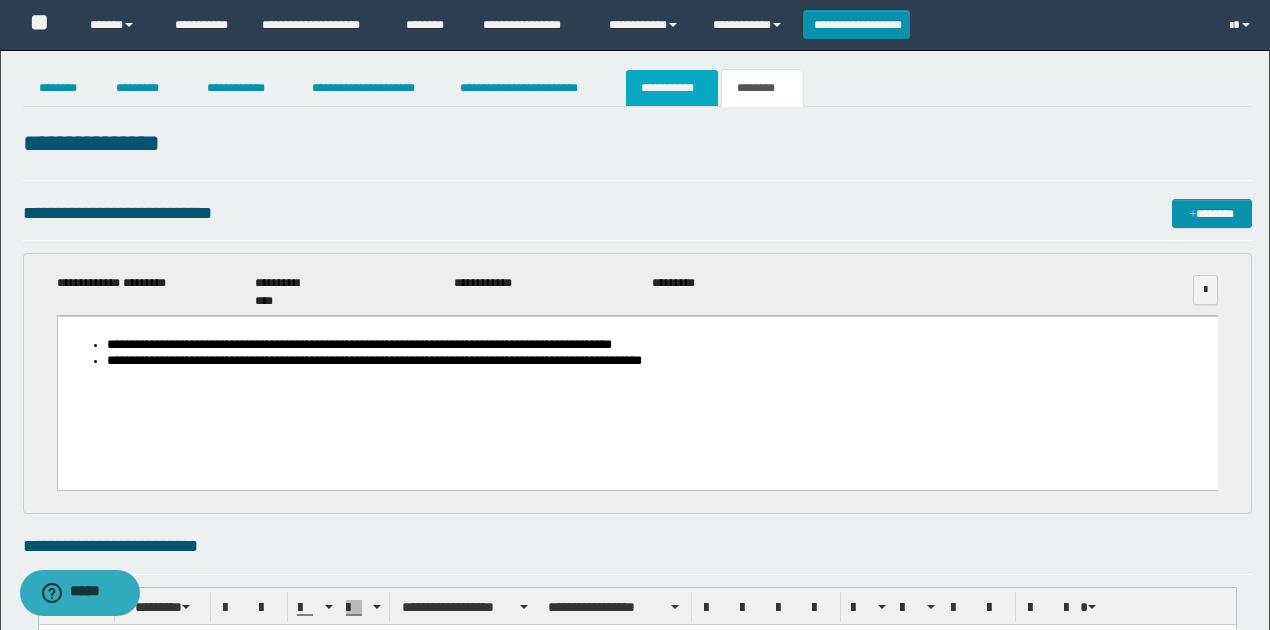 click on "**********" at bounding box center [672, 88] 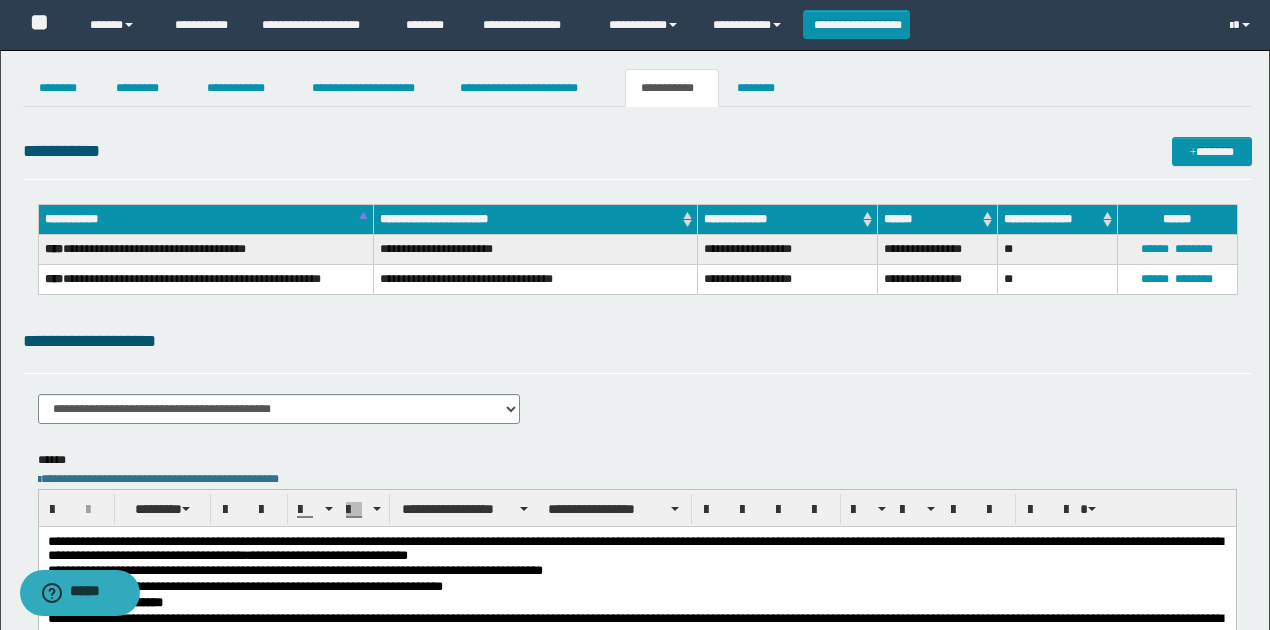 click on "**********" at bounding box center (637, 341) 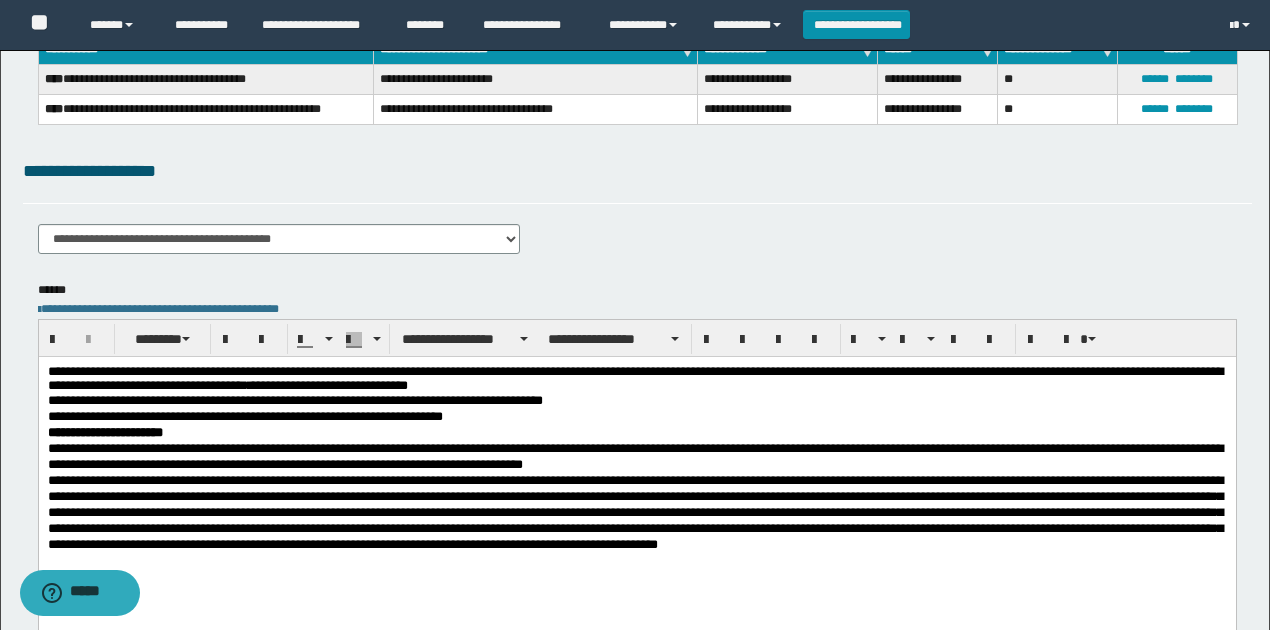 scroll, scrollTop: 266, scrollLeft: 0, axis: vertical 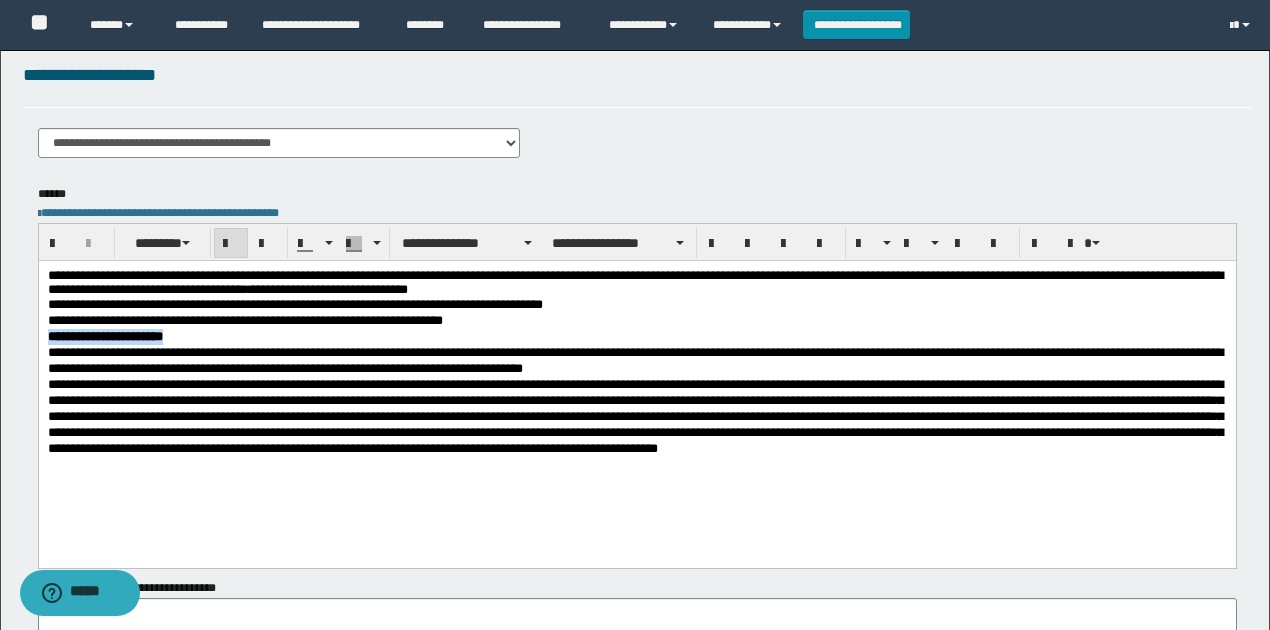 drag, startPoint x: 190, startPoint y: 340, endPoint x: 41, endPoint y: 337, distance: 149.0302 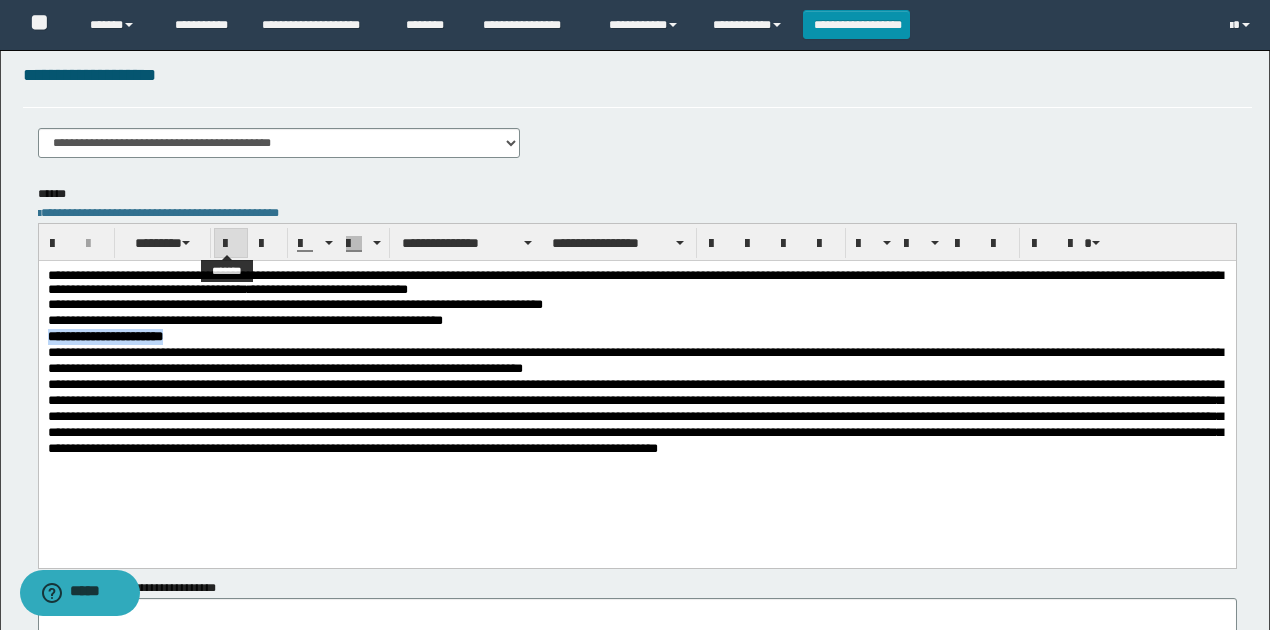 click at bounding box center [231, 244] 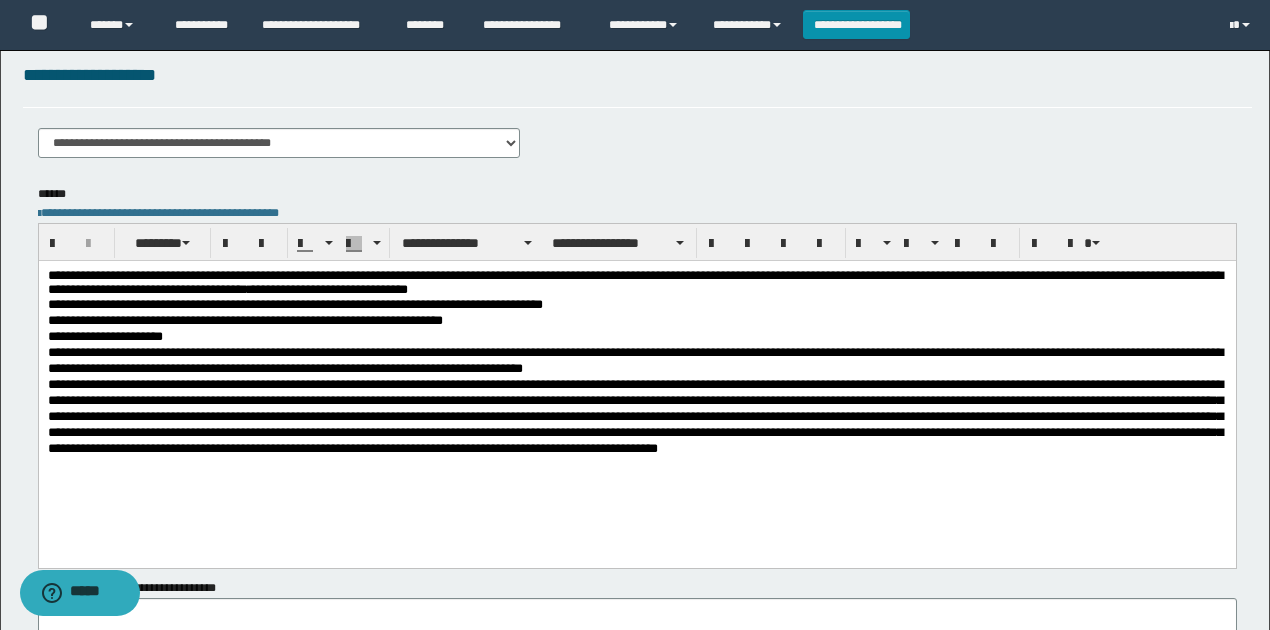 click on "**********" at bounding box center [244, 320] 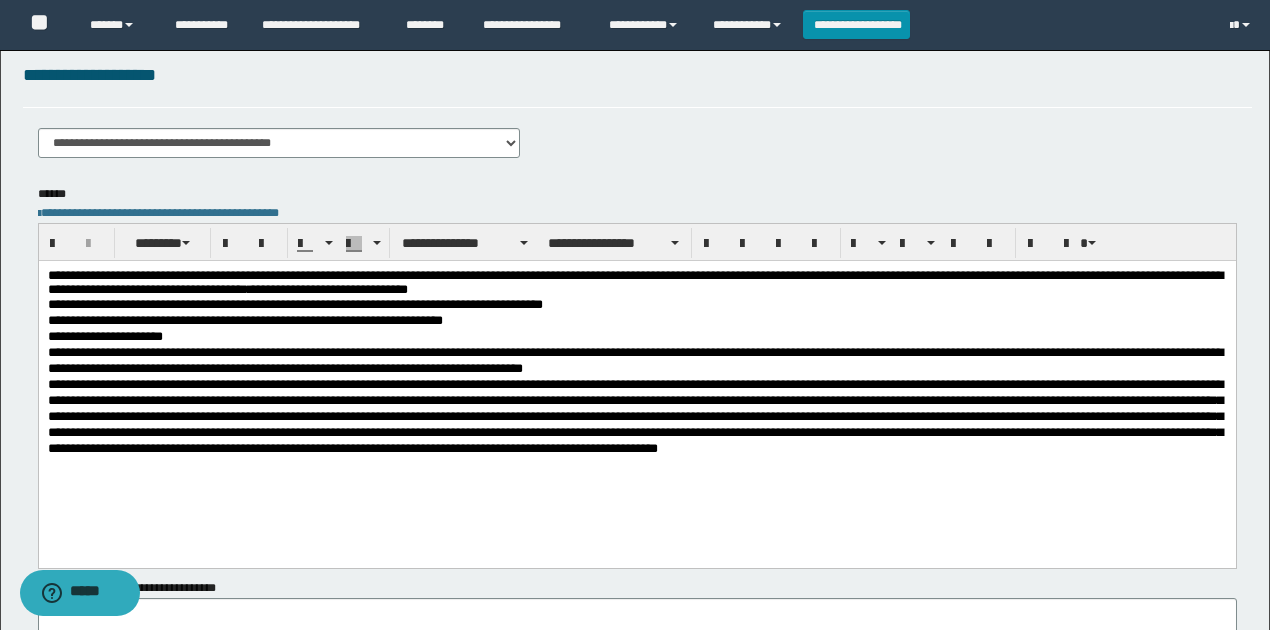 drag, startPoint x: 186, startPoint y: 337, endPoint x: 322, endPoint y: 304, distance: 139.94641 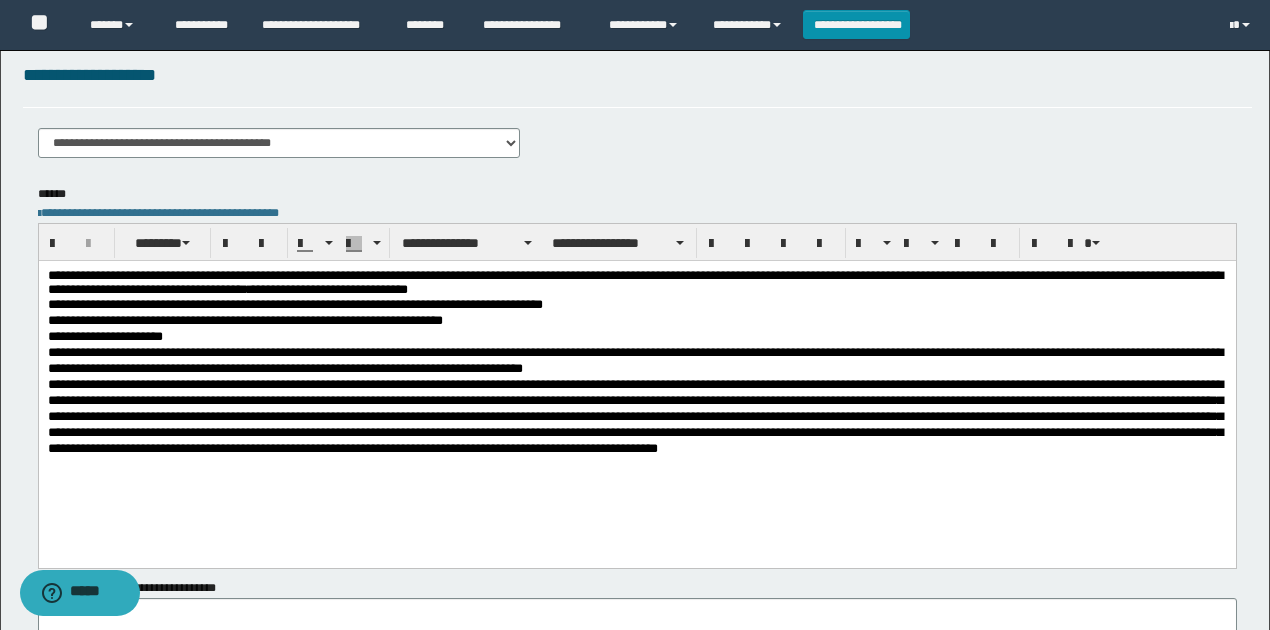 click on "**********" at bounding box center [294, 304] 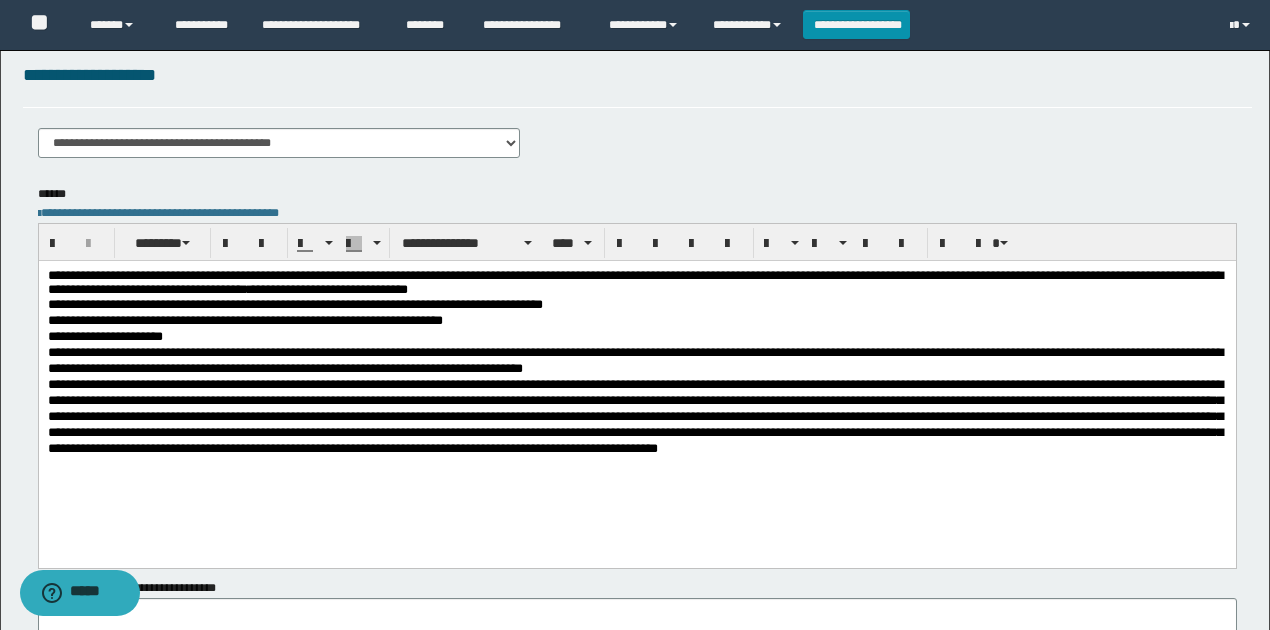 click on "**********" at bounding box center [636, 337] 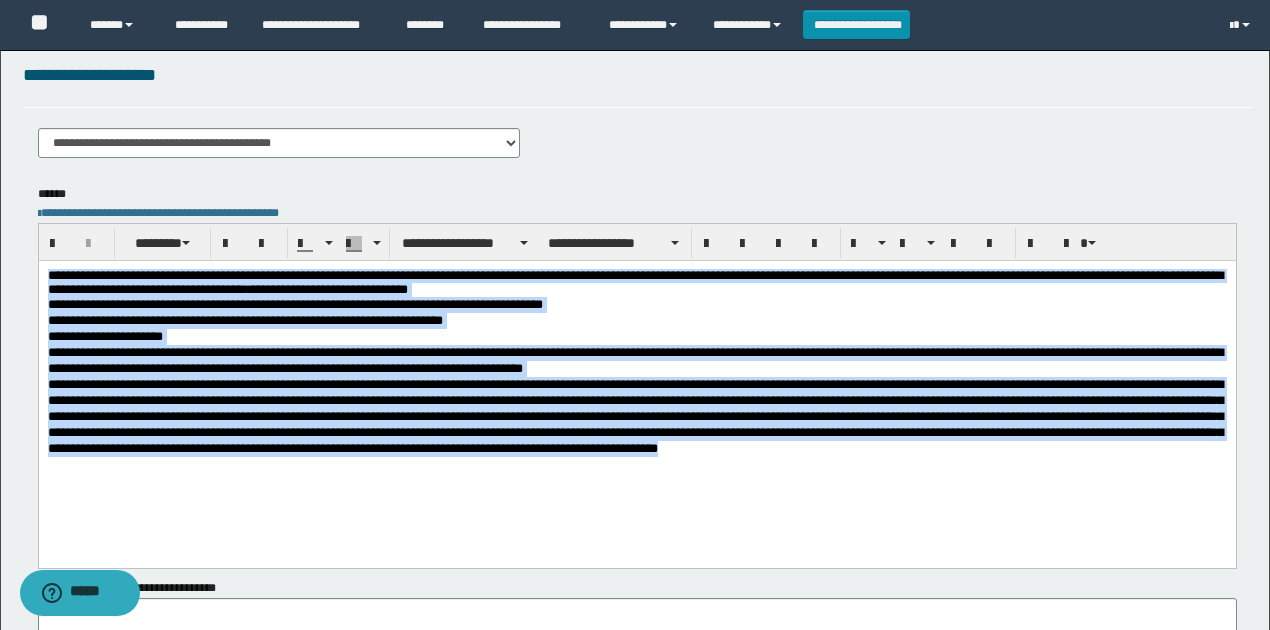 drag, startPoint x: 1133, startPoint y: 448, endPoint x: 28, endPoint y: 273, distance: 1118.7716 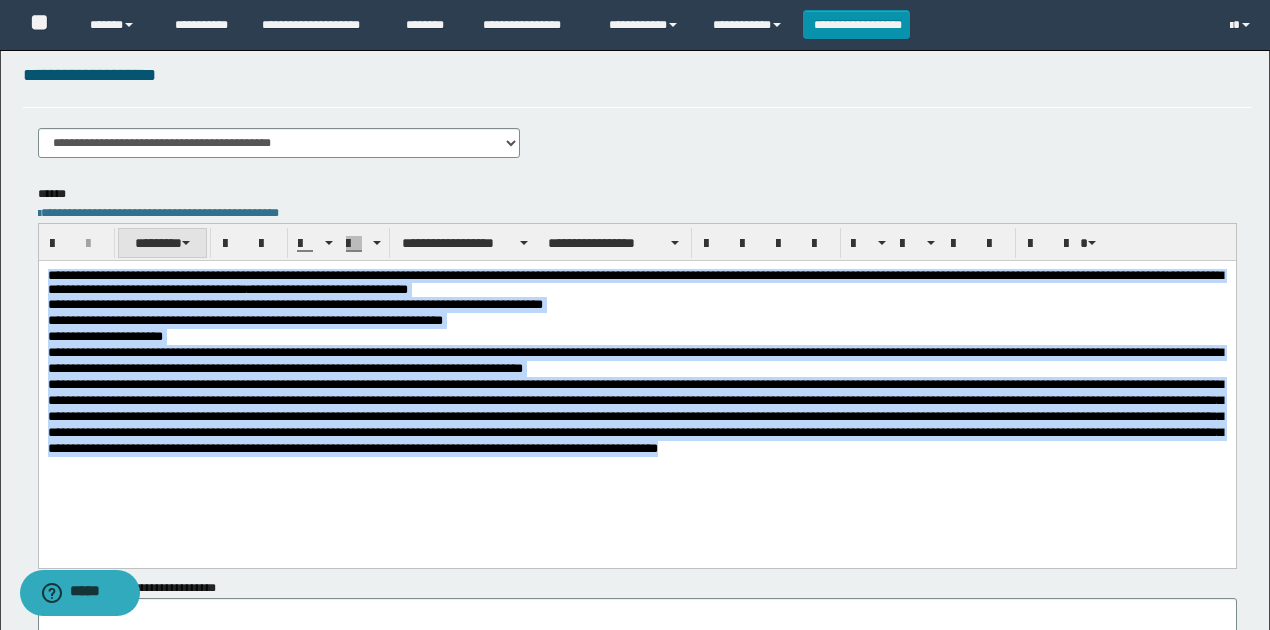 click at bounding box center [186, 243] 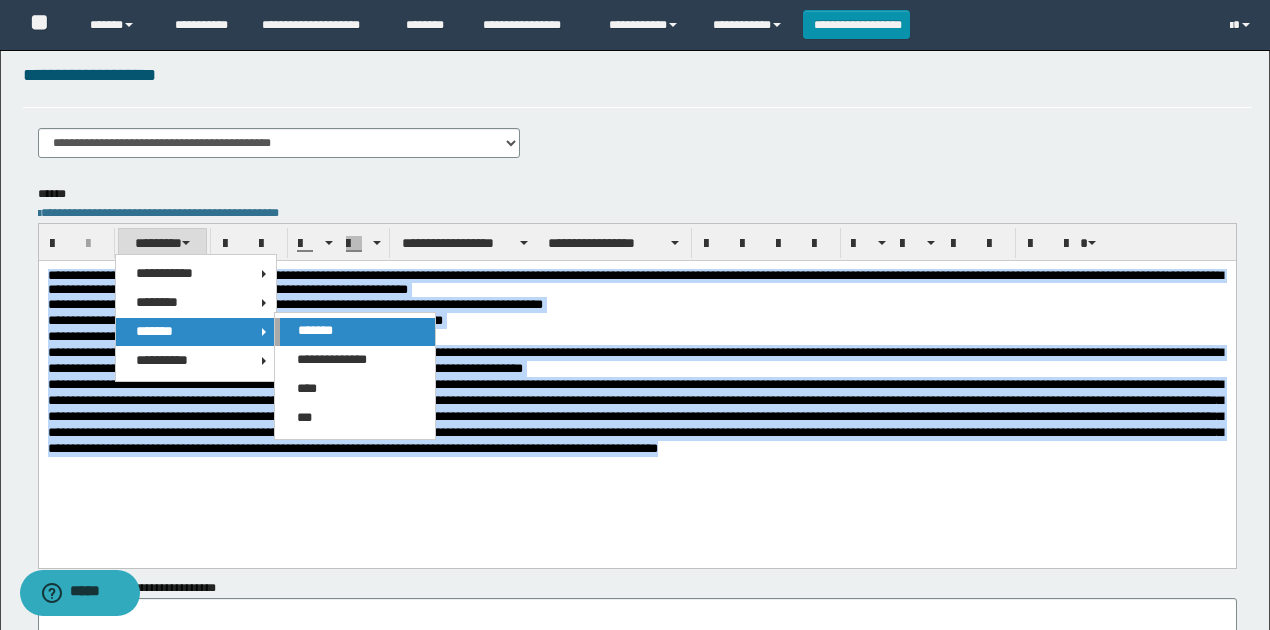 click on "*******" at bounding box center (354, 332) 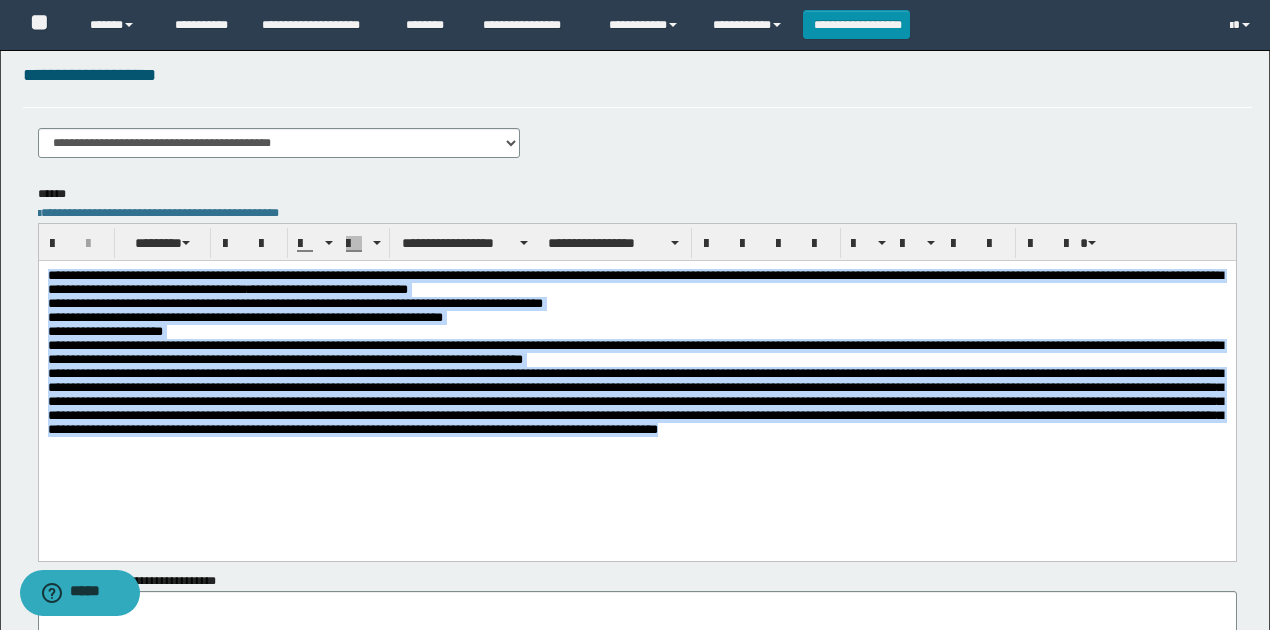 click on "**********" at bounding box center [636, 332] 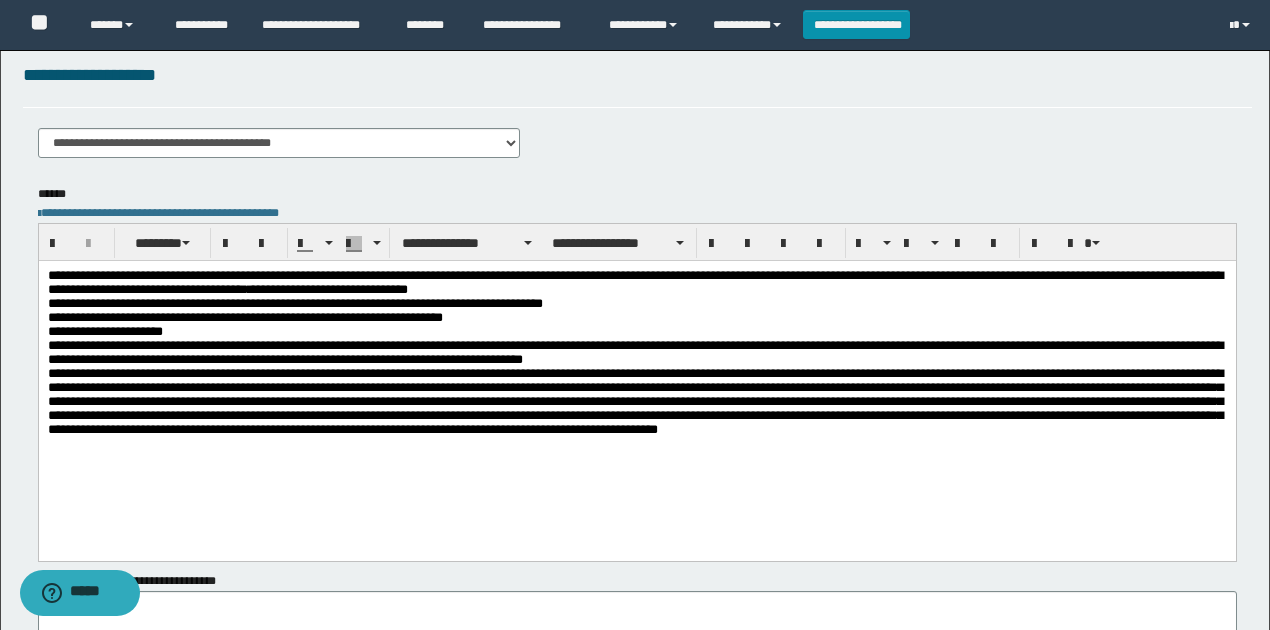 click on "**********" at bounding box center (636, 353) 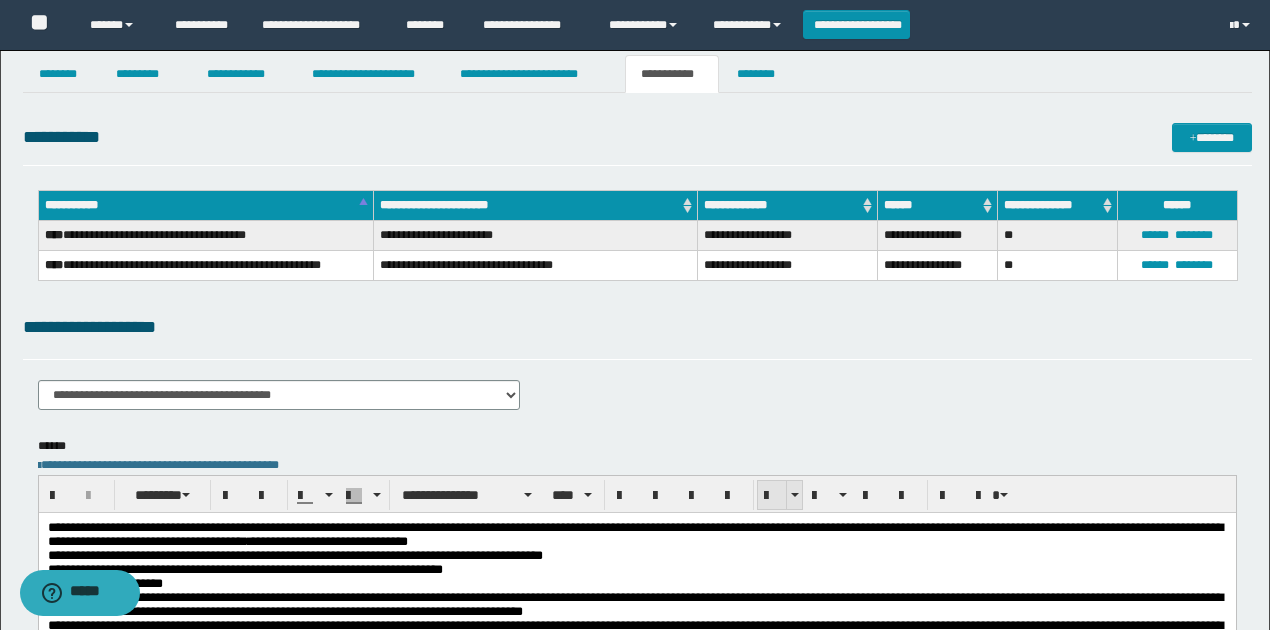 scroll, scrollTop: 0, scrollLeft: 0, axis: both 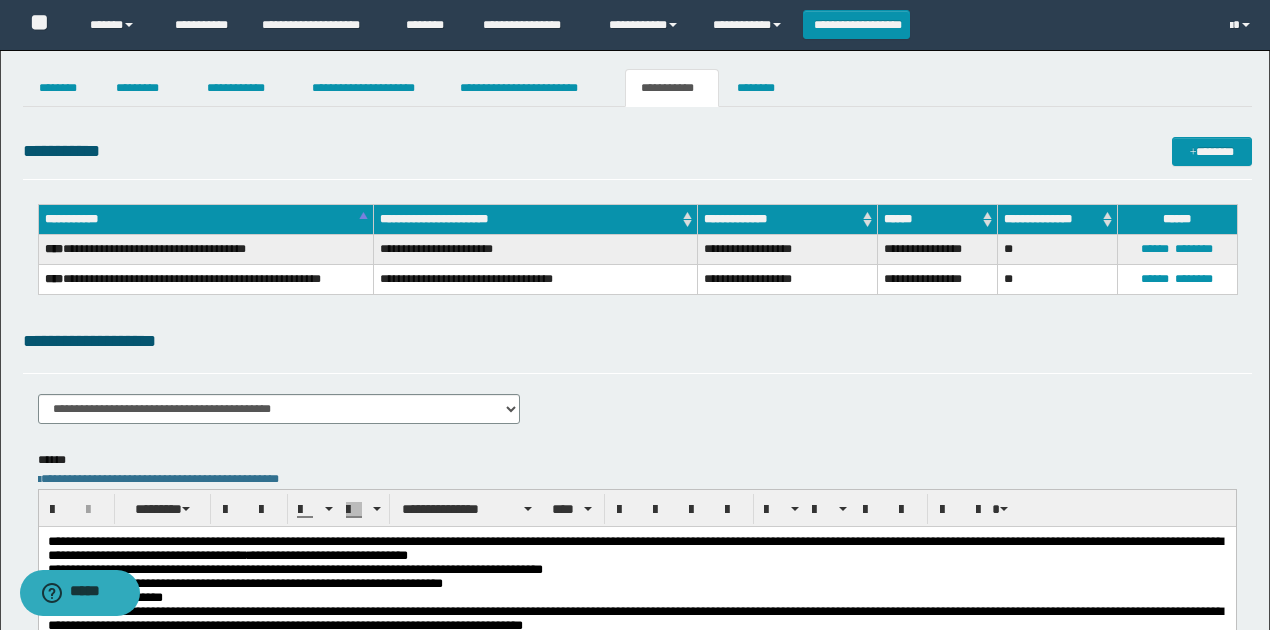 click on "**********" at bounding box center (635, 523) 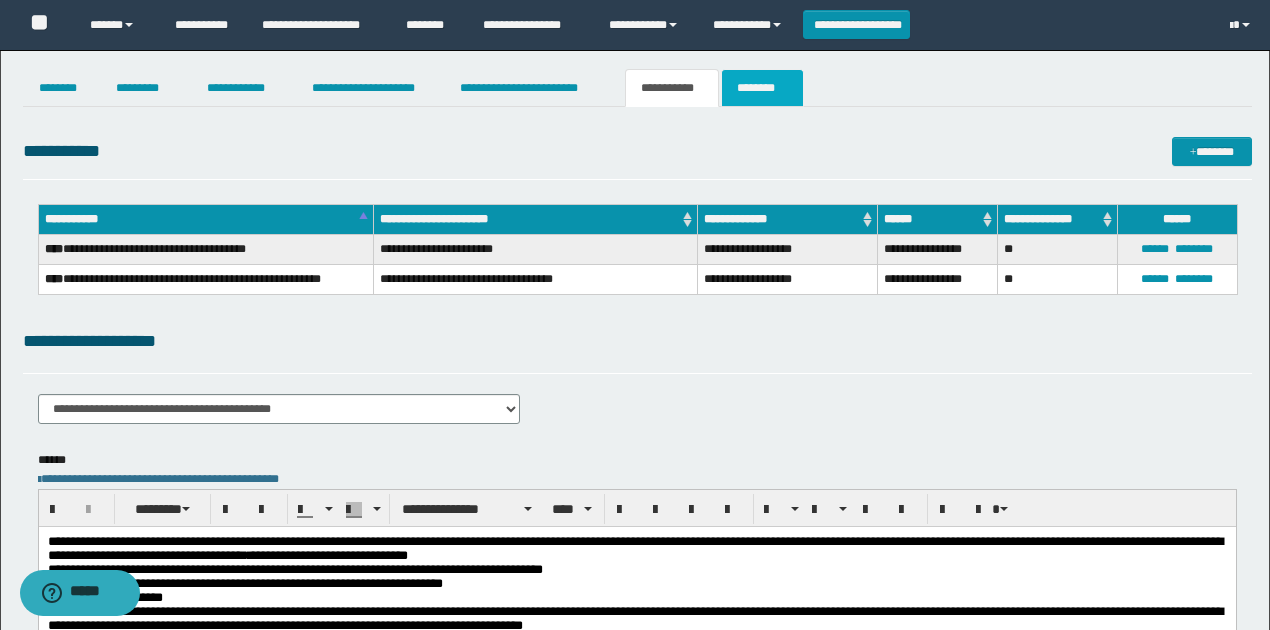 click on "********" at bounding box center [762, 88] 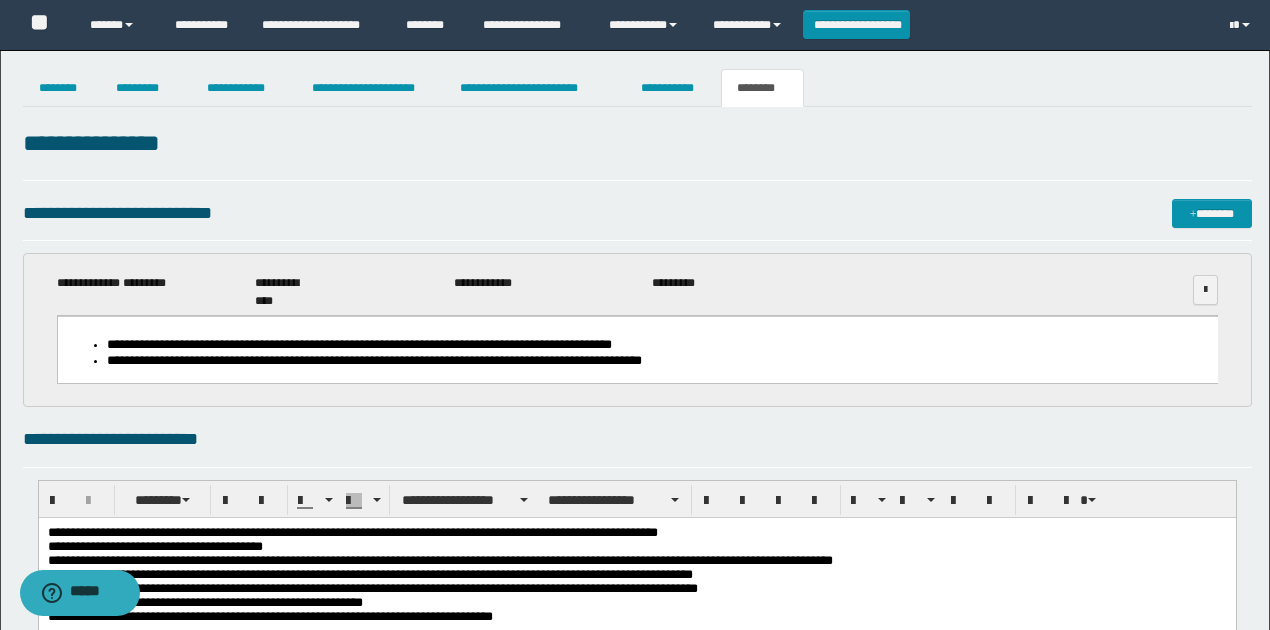 drag, startPoint x: 526, startPoint y: 207, endPoint x: 538, endPoint y: 208, distance: 12.0415945 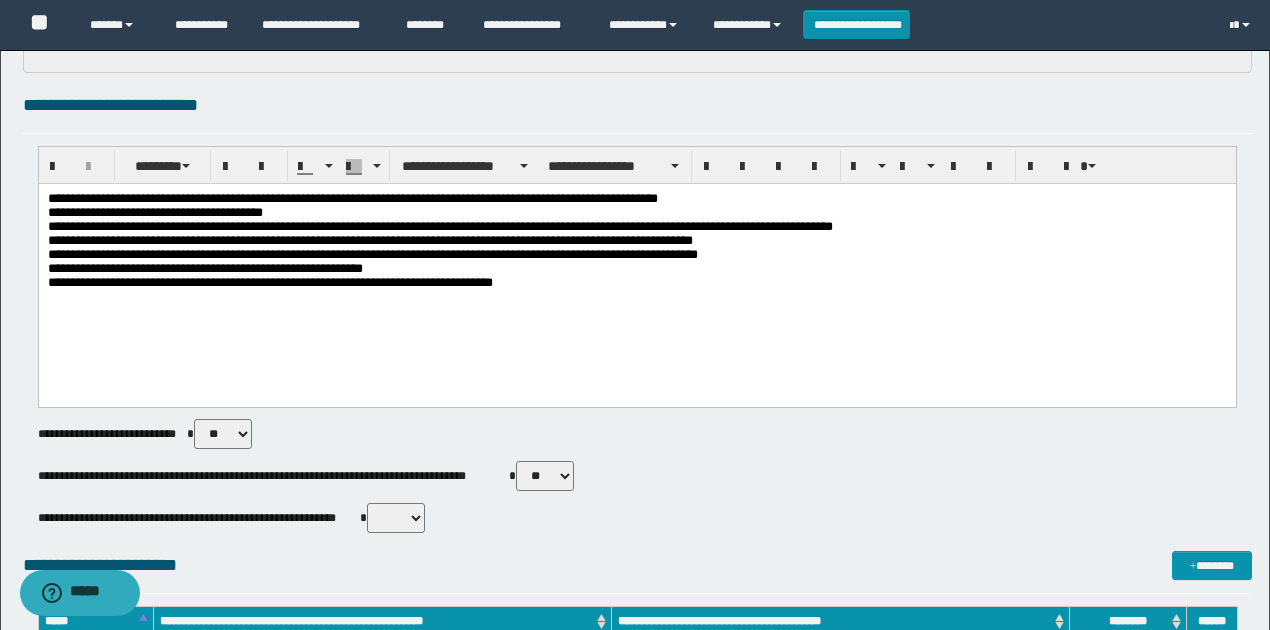 scroll, scrollTop: 466, scrollLeft: 0, axis: vertical 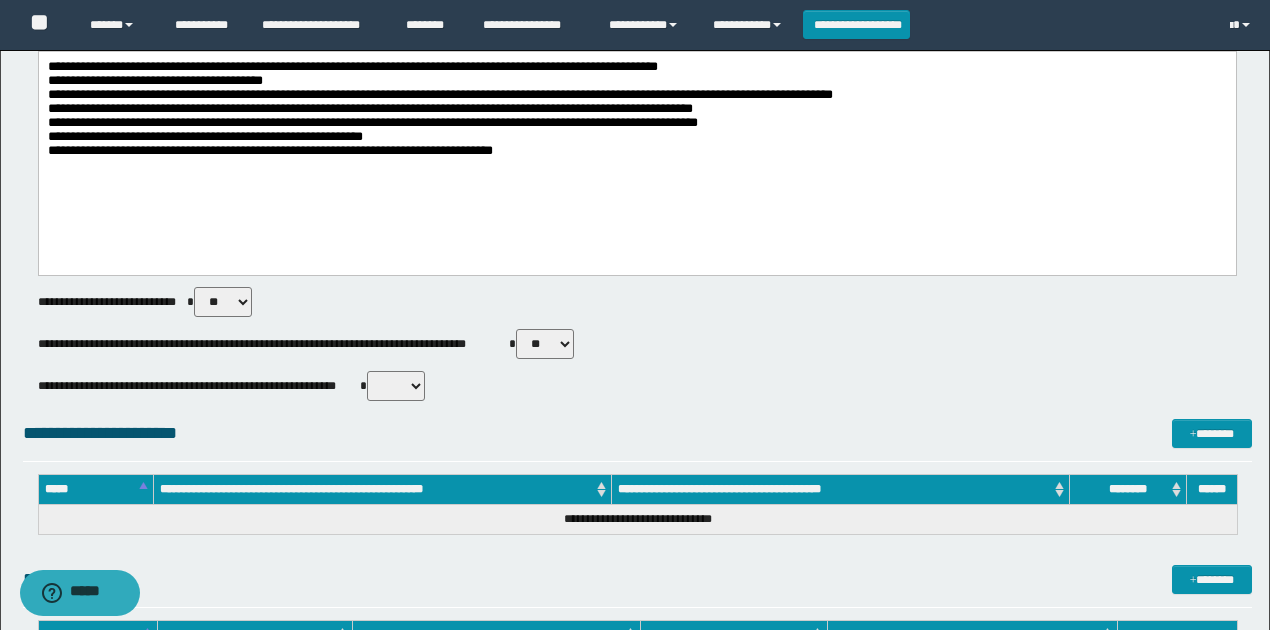 click on "**
**" at bounding box center [396, 386] 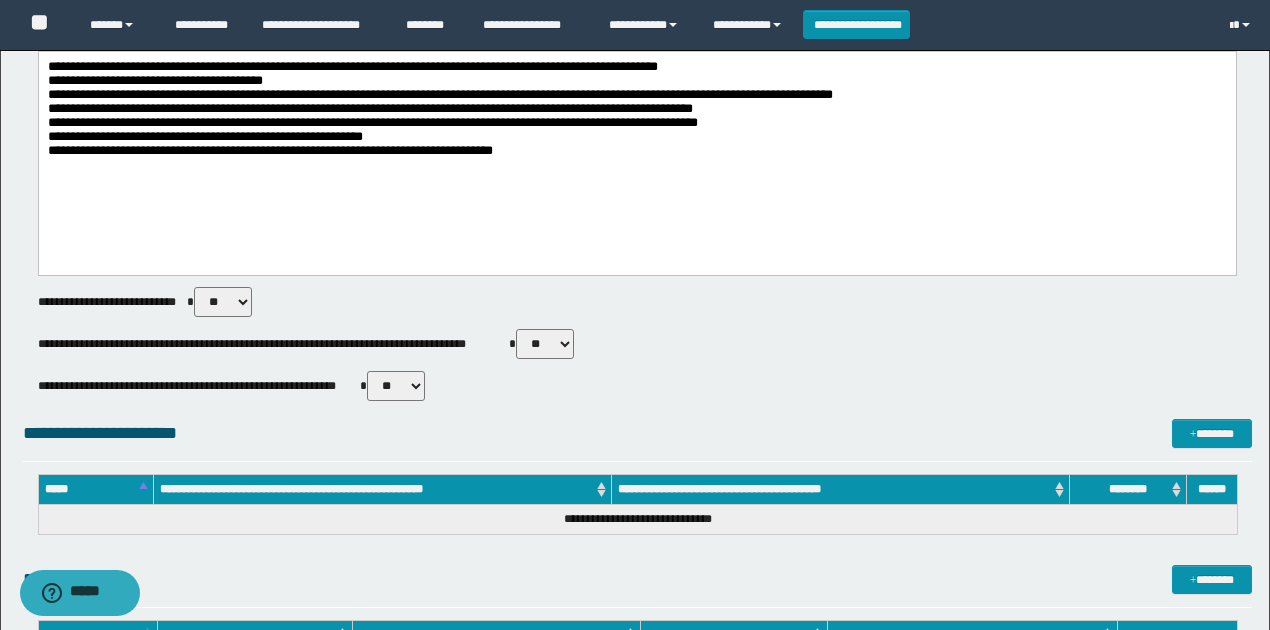 click on "**
**" at bounding box center (396, 386) 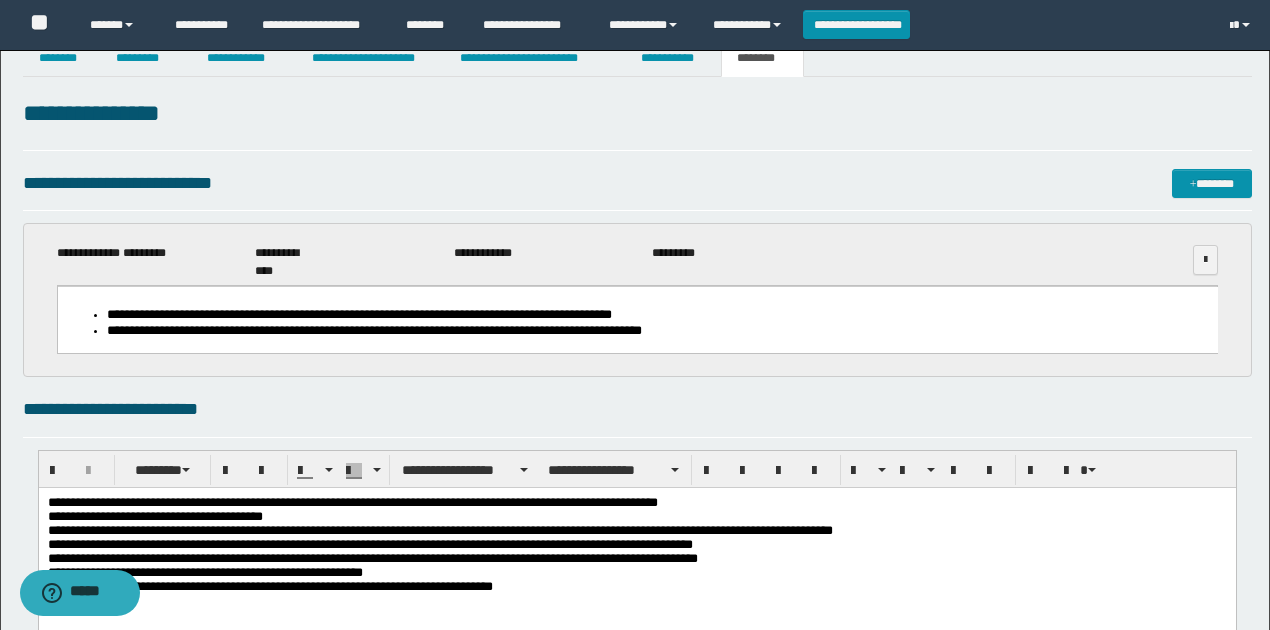 scroll, scrollTop: 0, scrollLeft: 0, axis: both 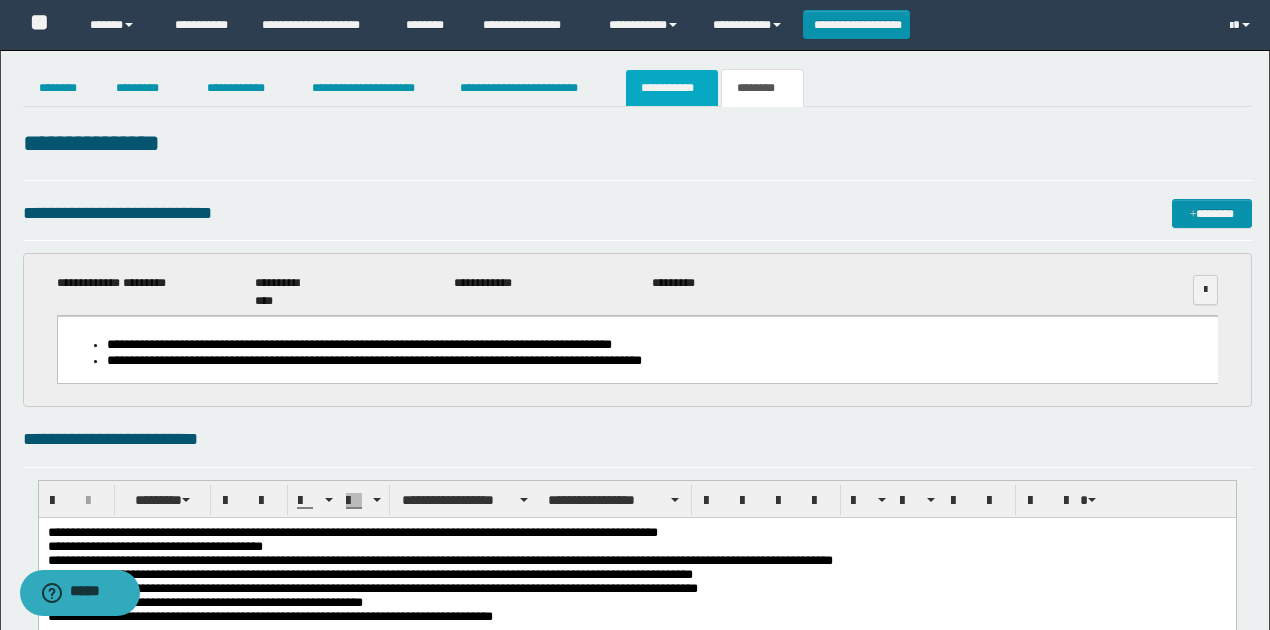 click on "**********" at bounding box center [672, 88] 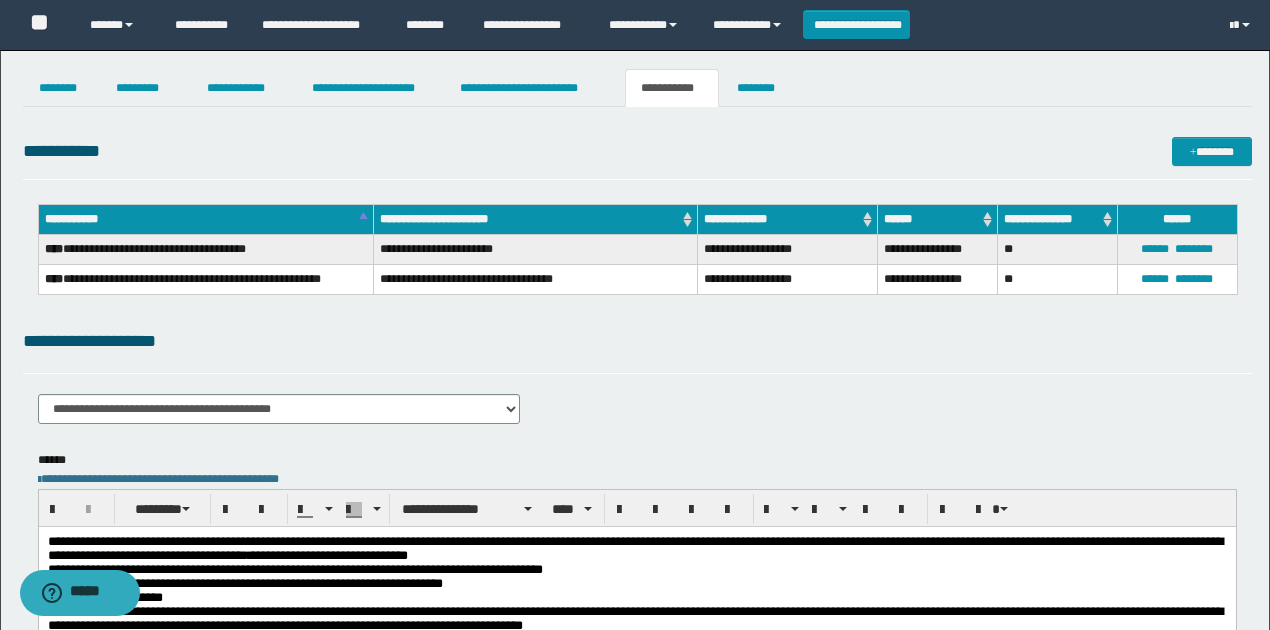 click on "**********" at bounding box center [637, 151] 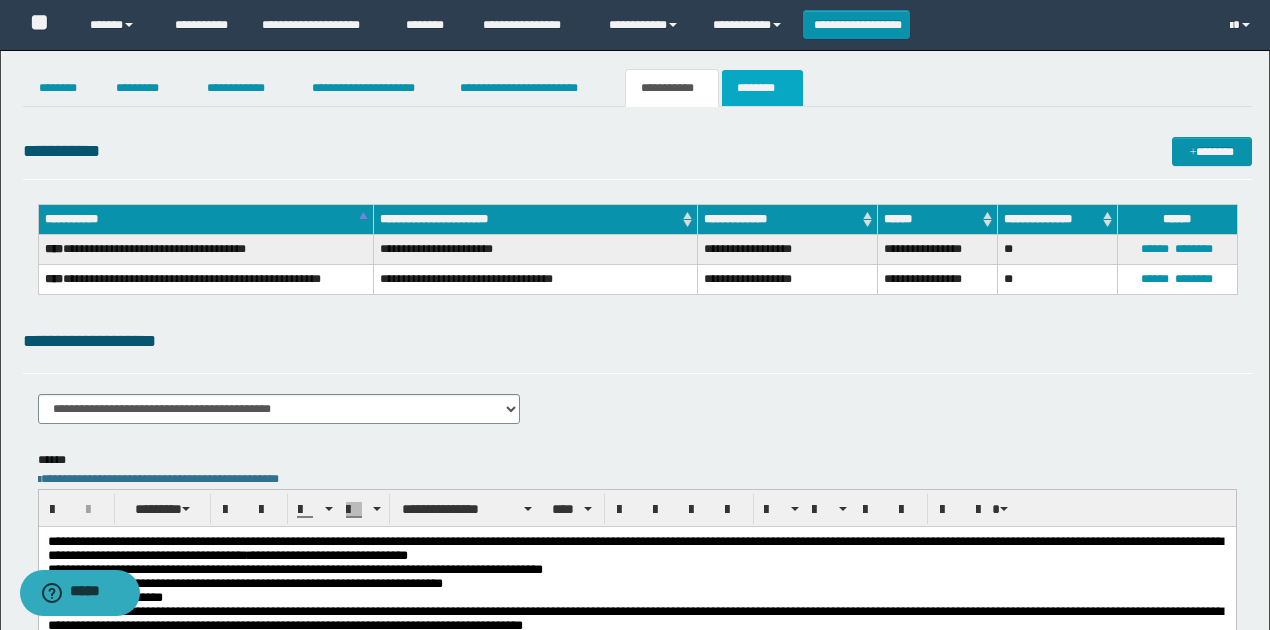 click on "********" at bounding box center (762, 88) 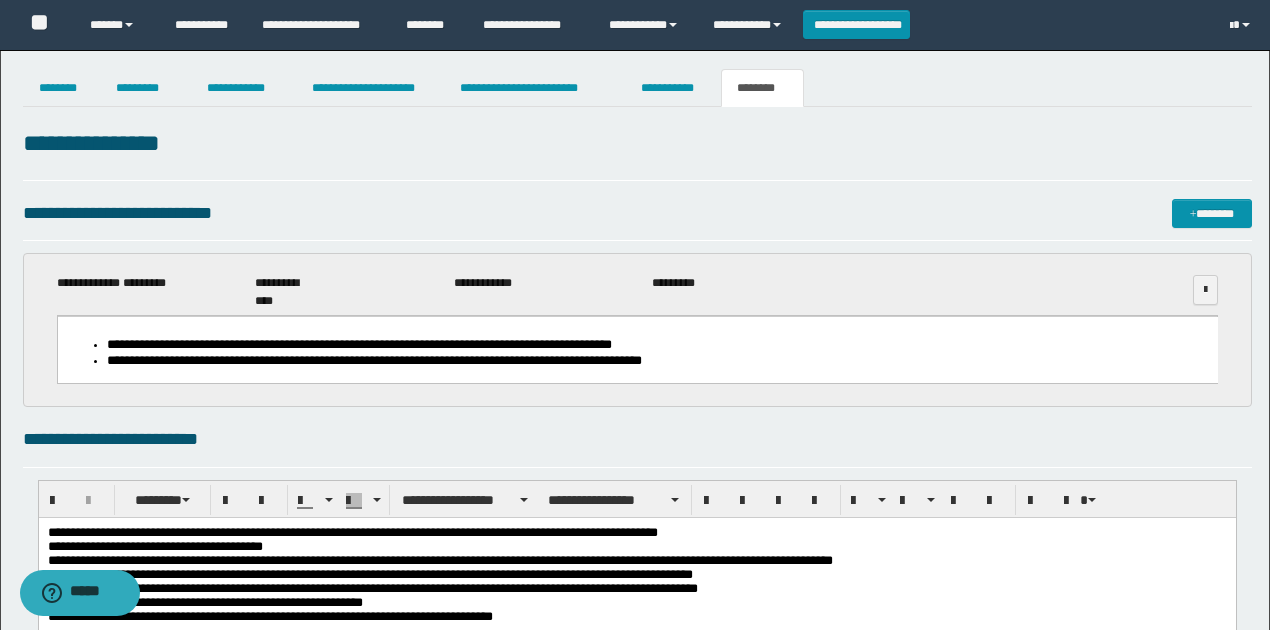 click on "**********" at bounding box center [637, 213] 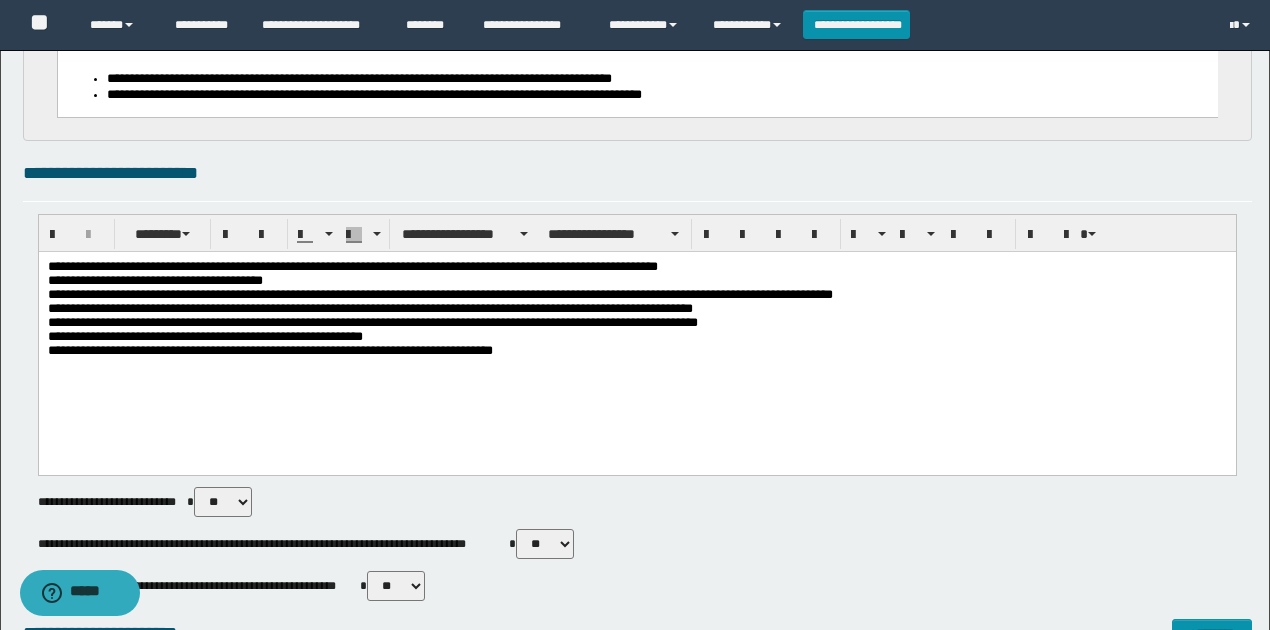 click on "**********" at bounding box center [637, 313] 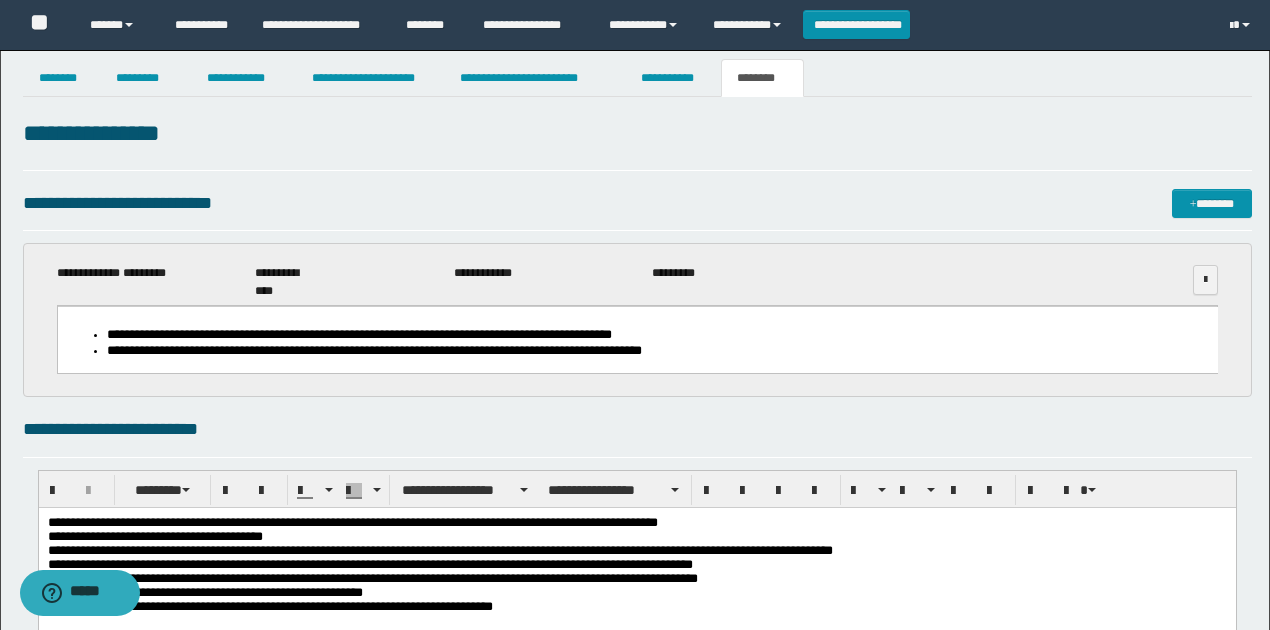 scroll, scrollTop: 0, scrollLeft: 0, axis: both 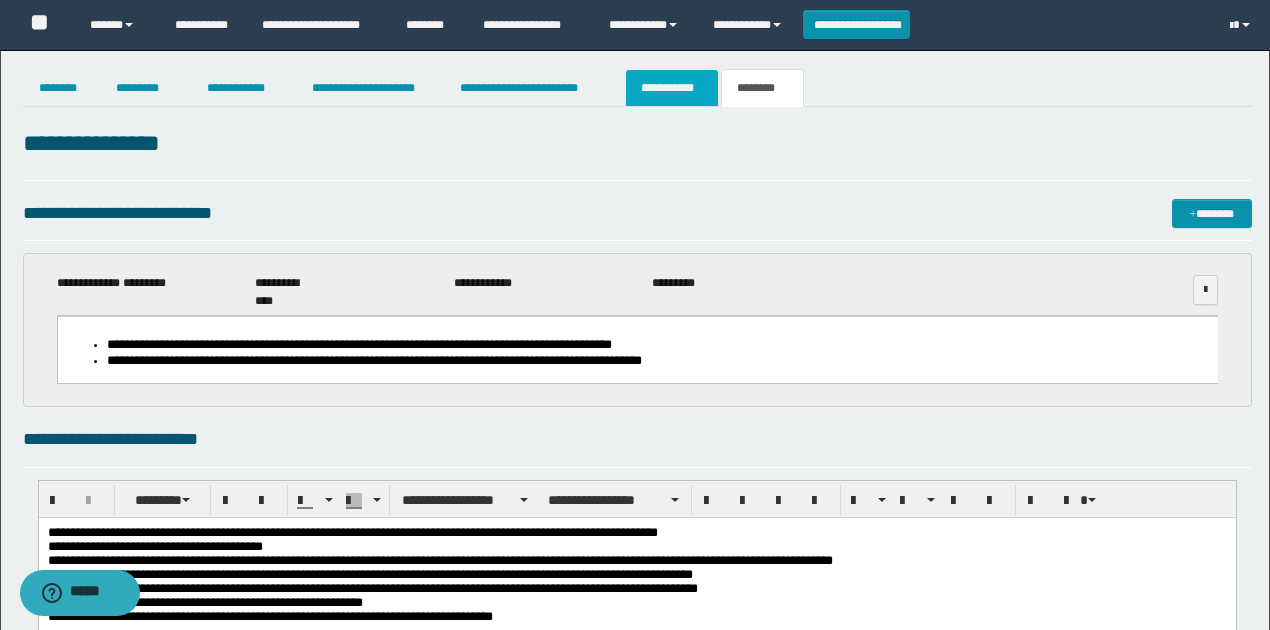 click on "**********" at bounding box center [672, 88] 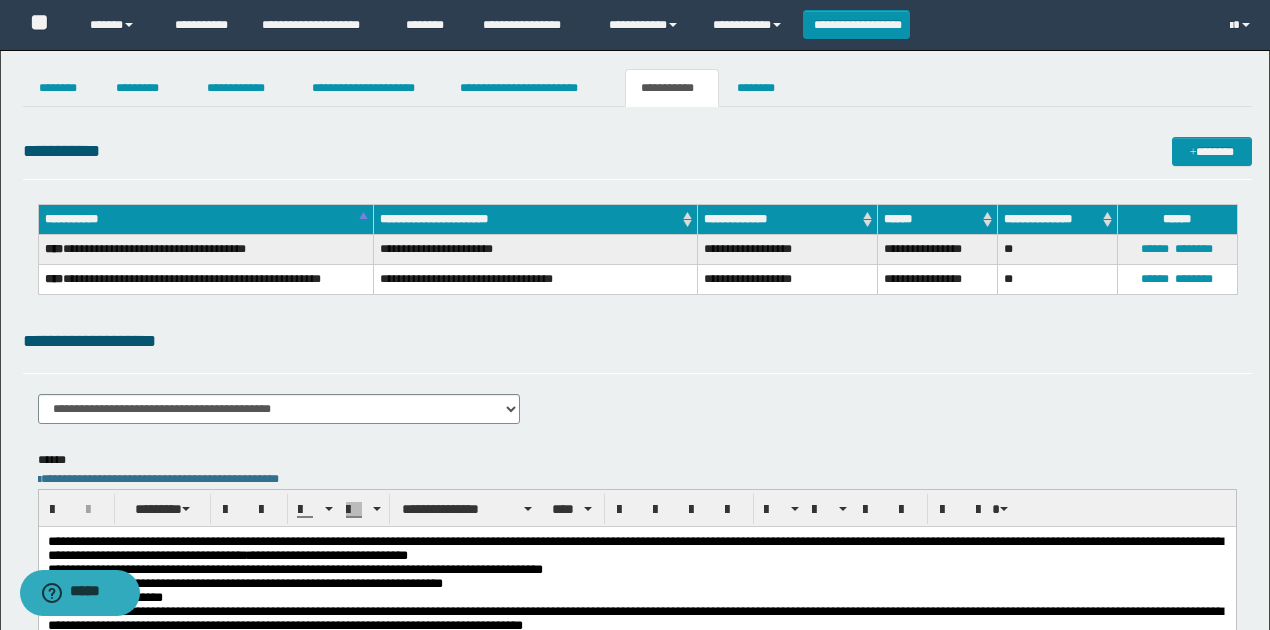 click on "**********" at bounding box center (637, 151) 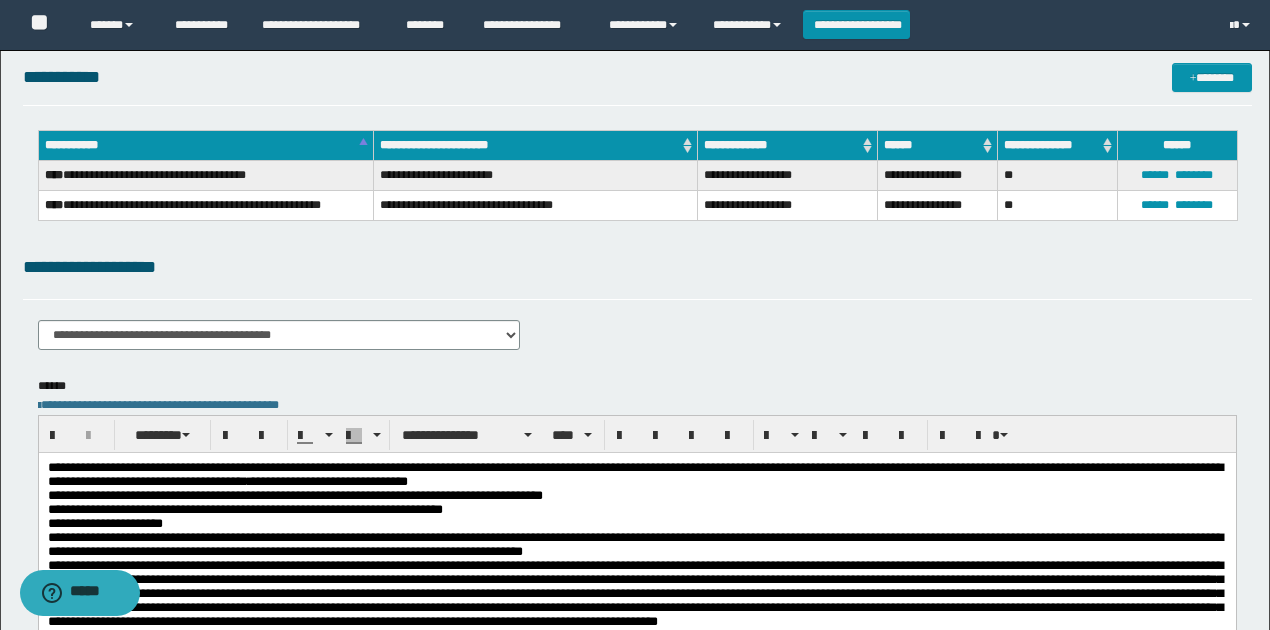 scroll, scrollTop: 200, scrollLeft: 0, axis: vertical 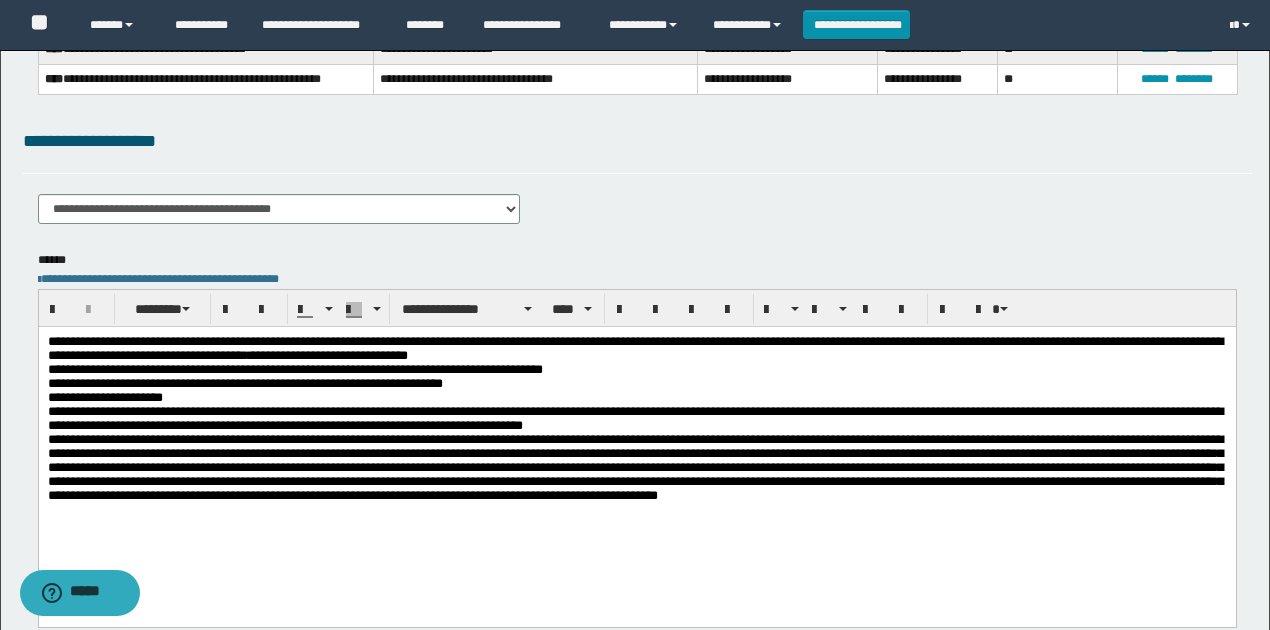 click on "**********" at bounding box center (636, 398) 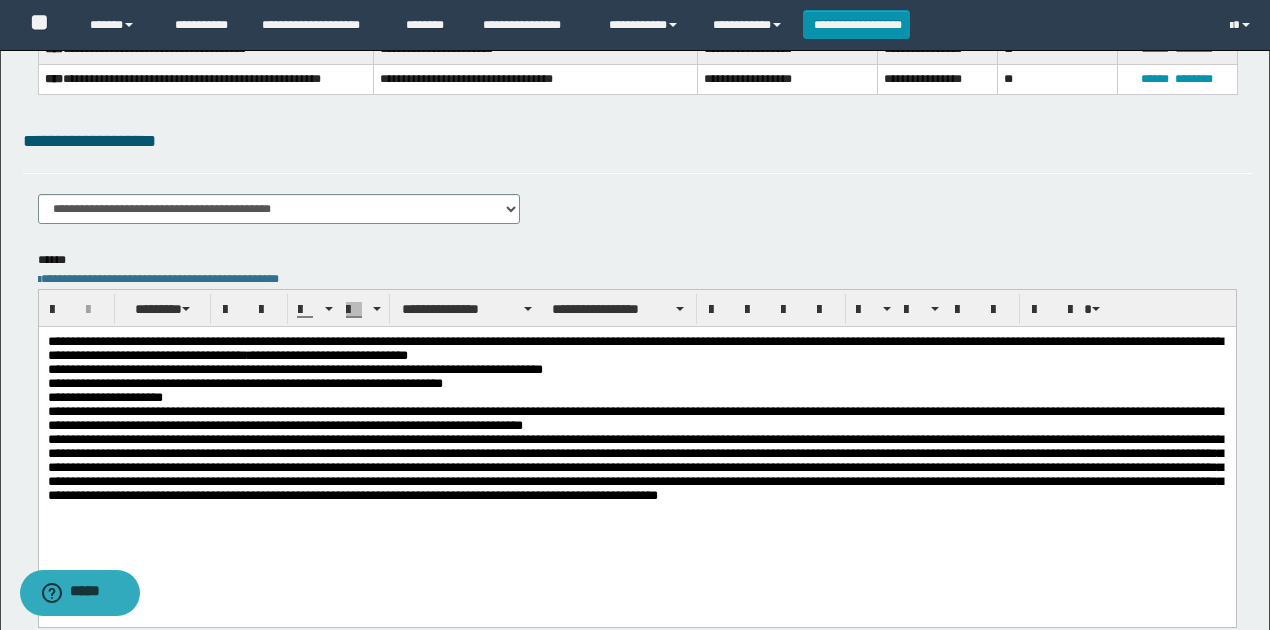 click on "**********" at bounding box center (636, 398) 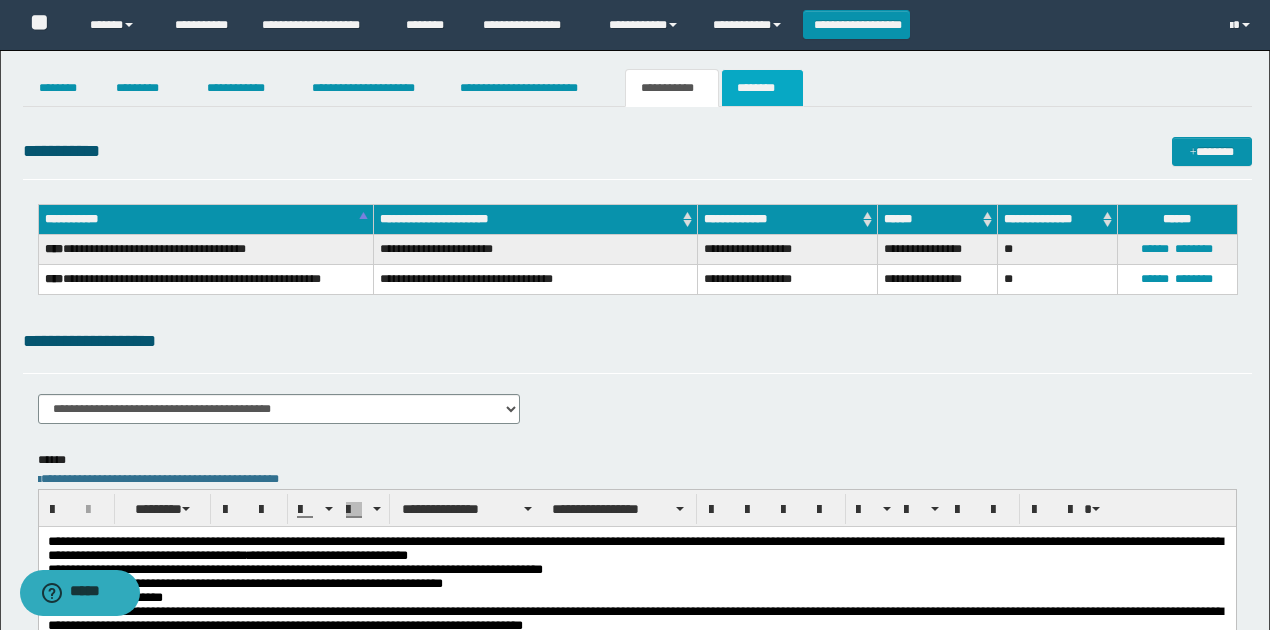 click on "********" at bounding box center (762, 88) 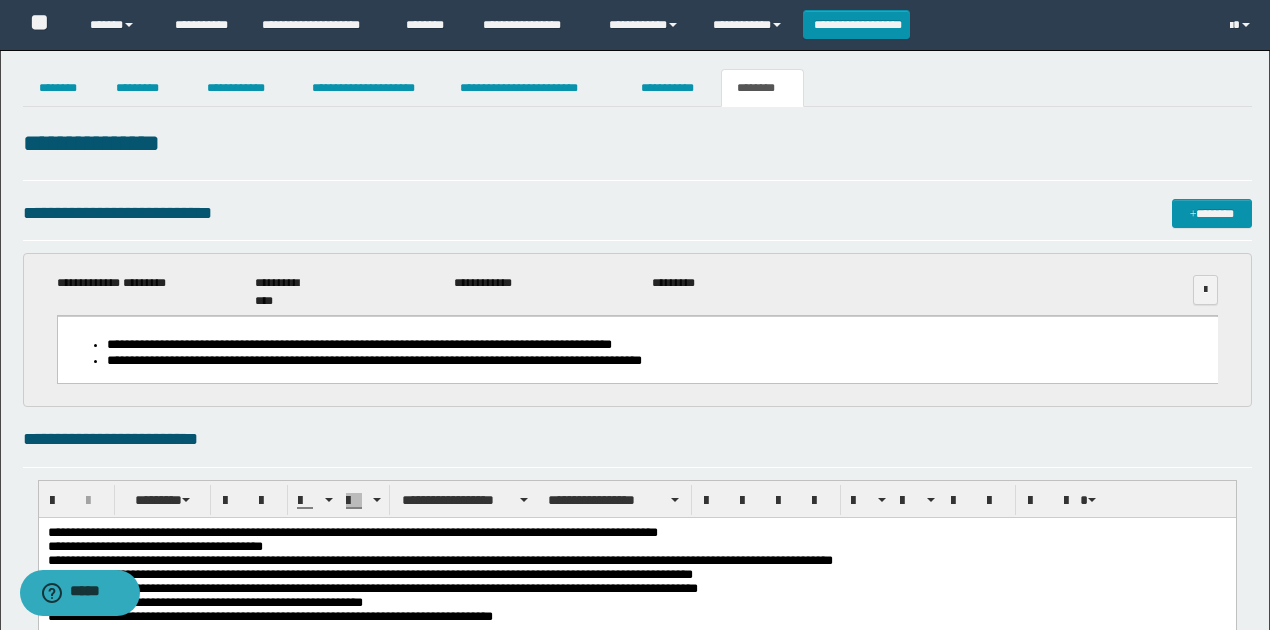 click on "**********" at bounding box center (637, 152) 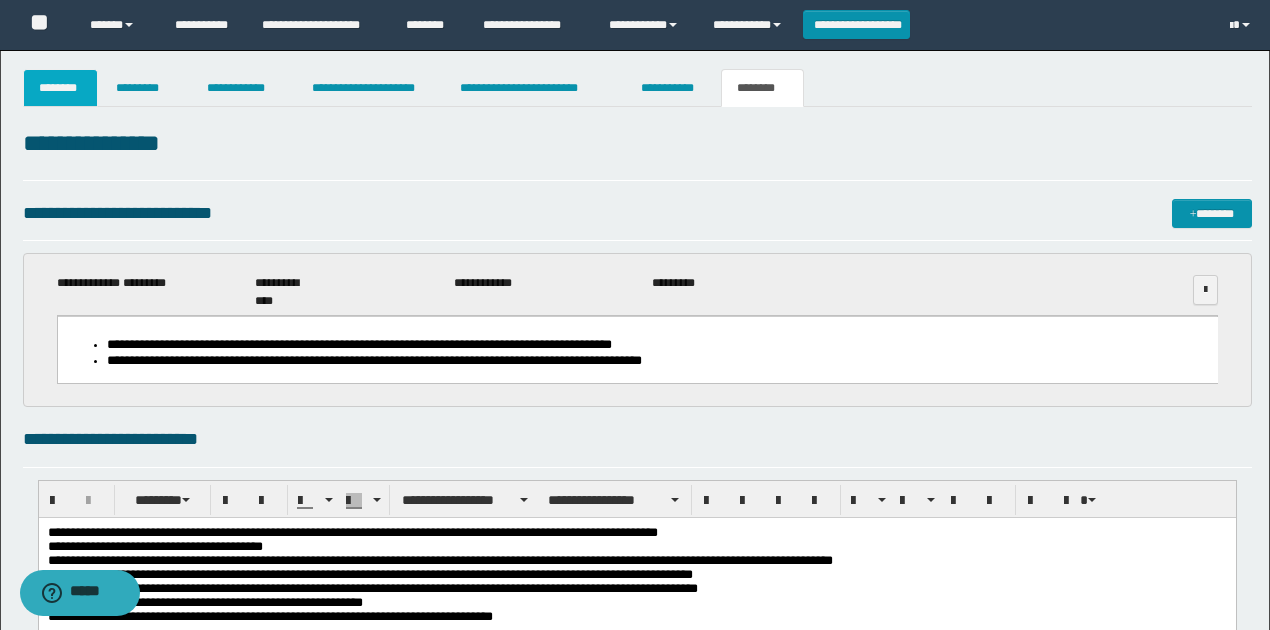 click on "********" at bounding box center [61, 88] 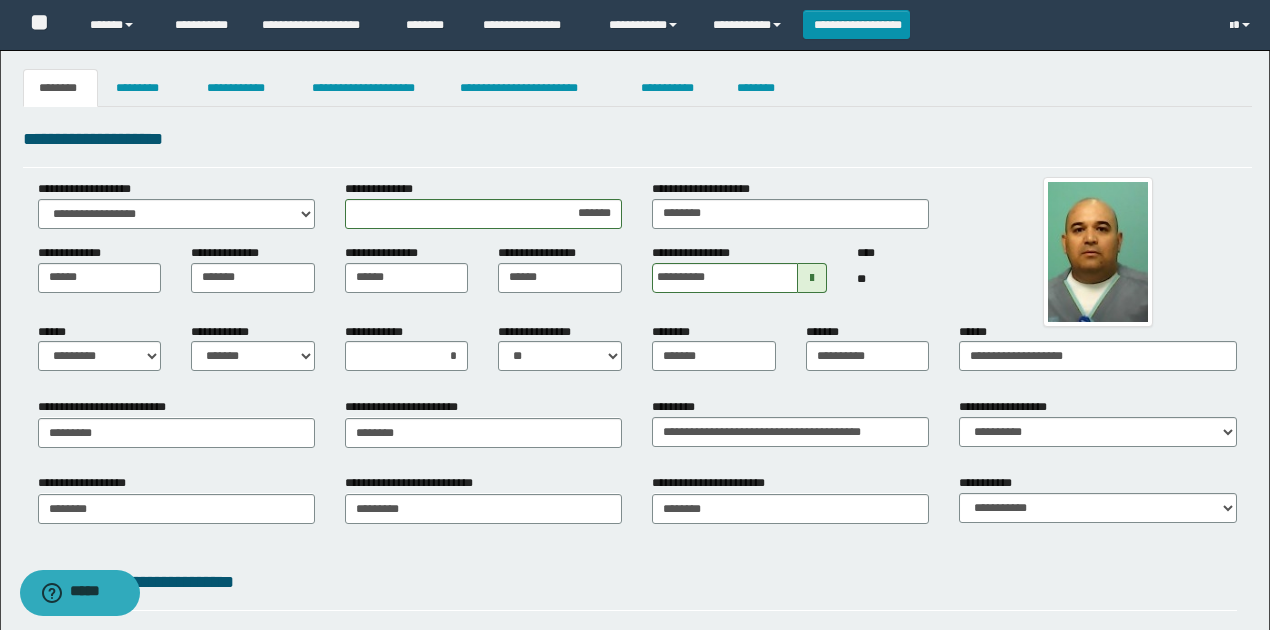 click on "**********" at bounding box center [637, 146] 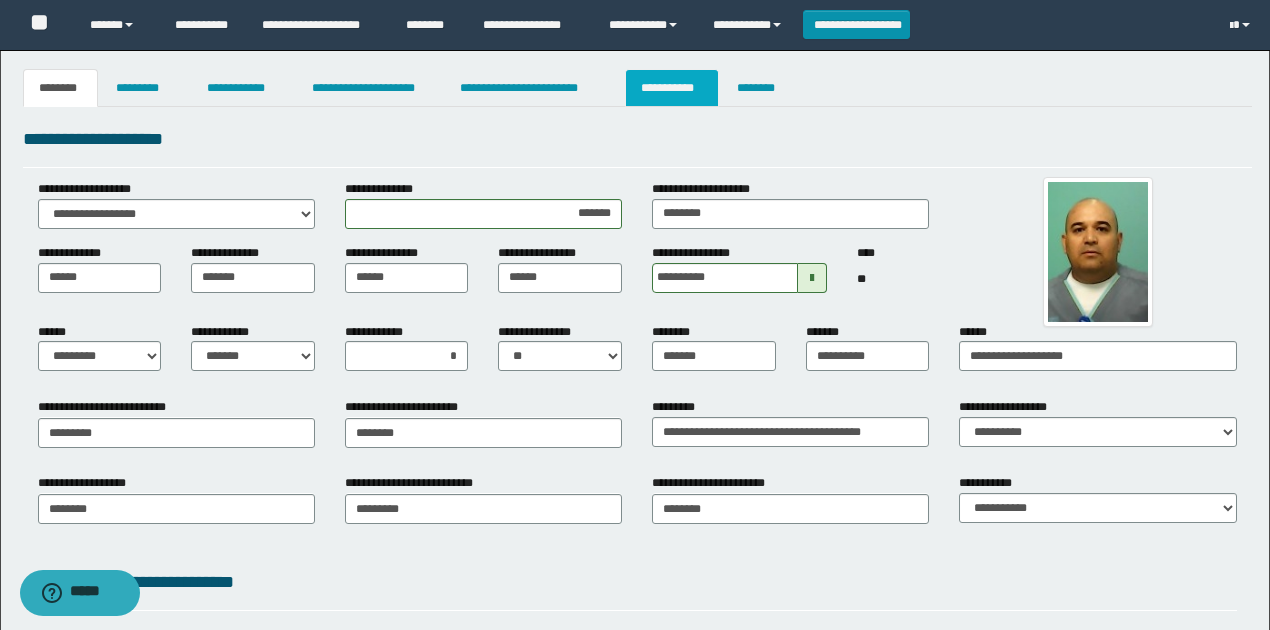 click on "**********" at bounding box center [672, 88] 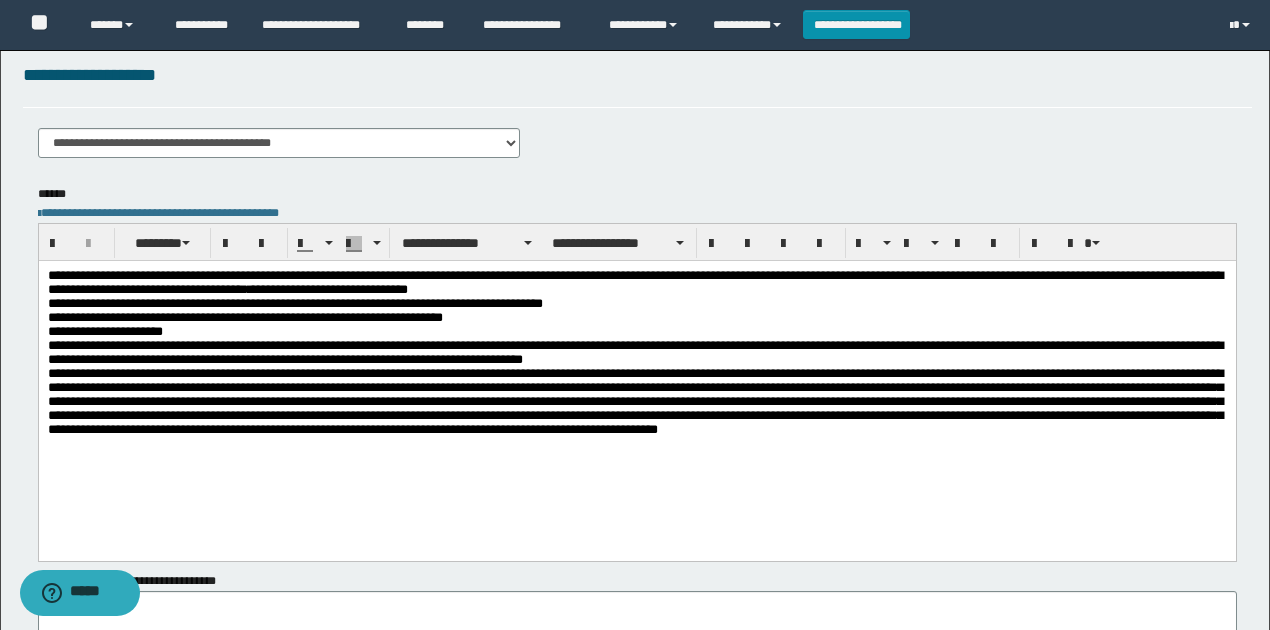 scroll, scrollTop: 0, scrollLeft: 0, axis: both 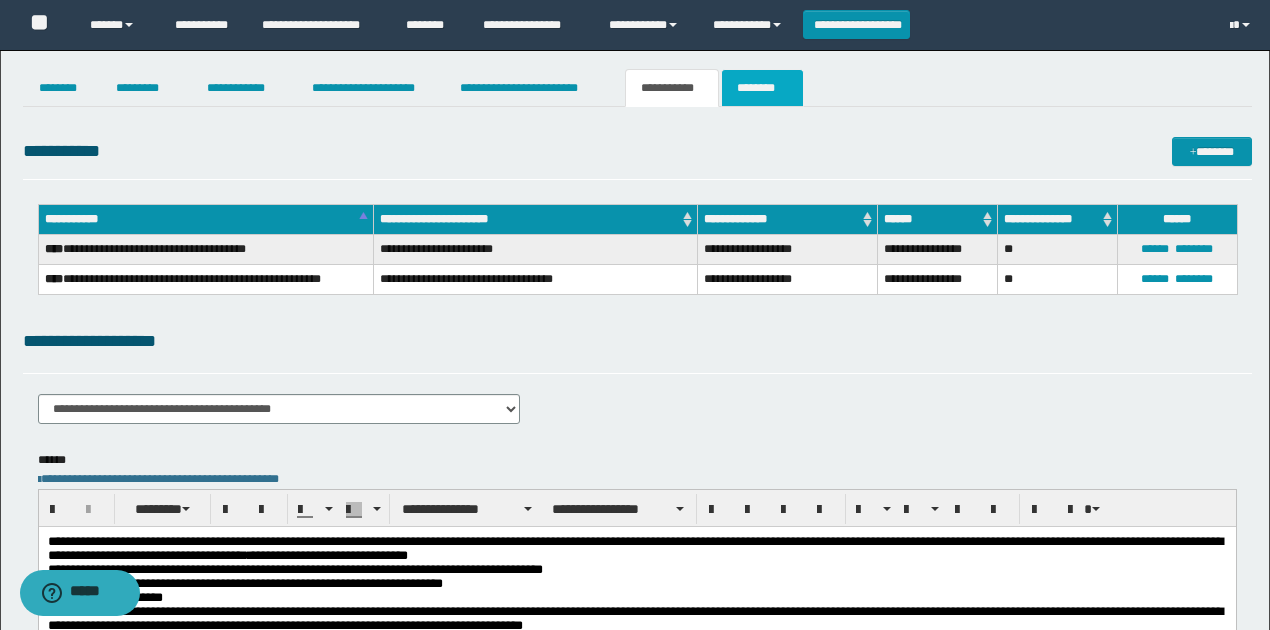 click on "********" at bounding box center [762, 88] 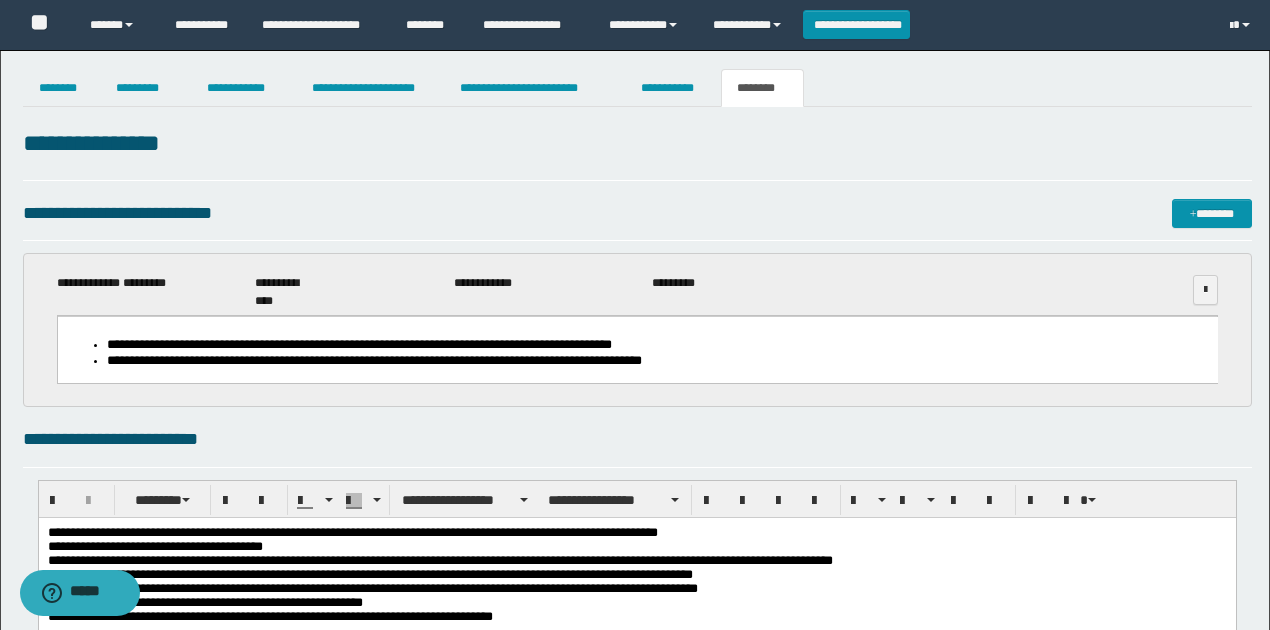 click on "**********" at bounding box center [637, 213] 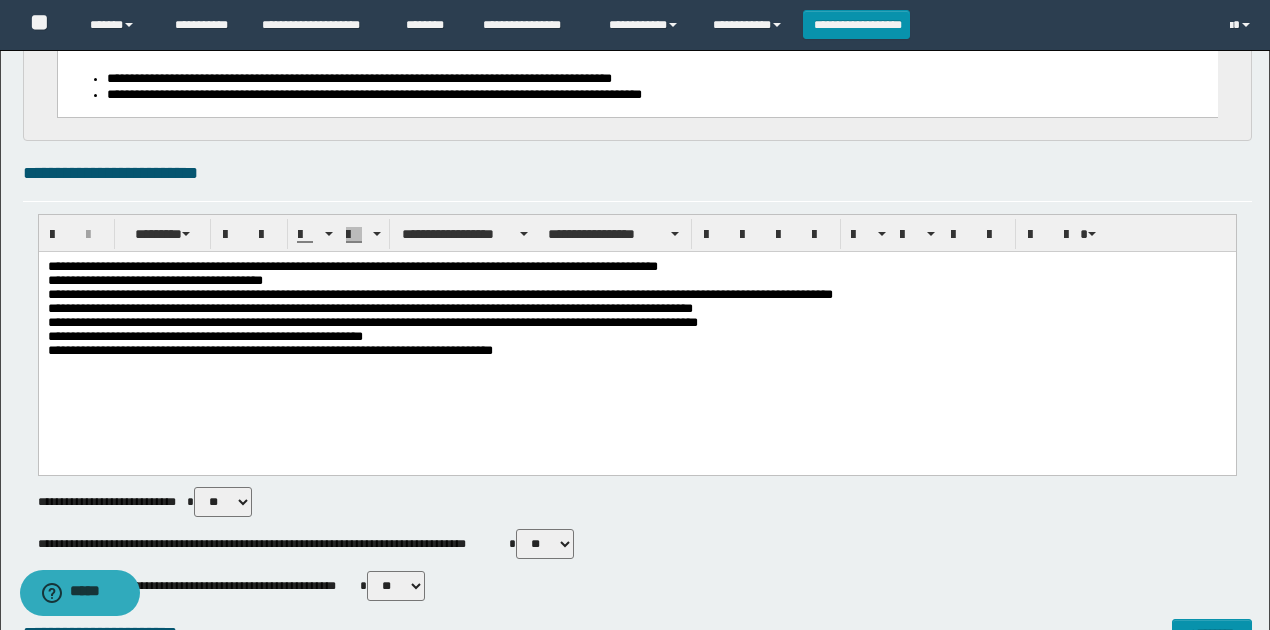 click on "**********" at bounding box center [637, 313] 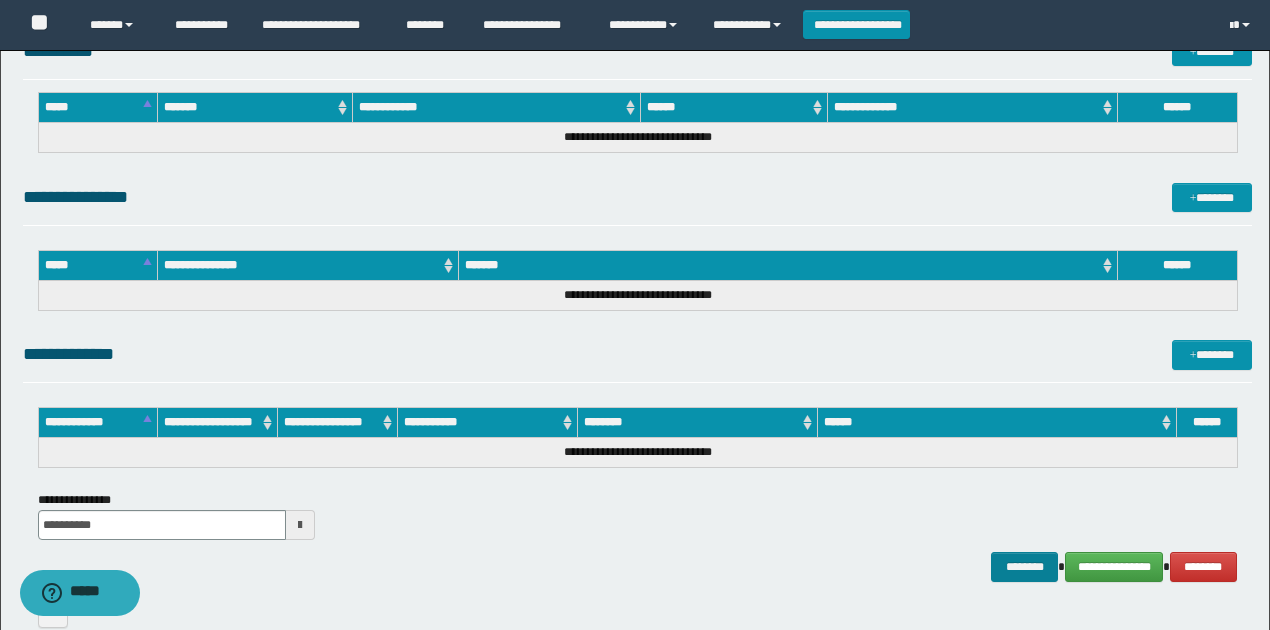 scroll, scrollTop: 1000, scrollLeft: 0, axis: vertical 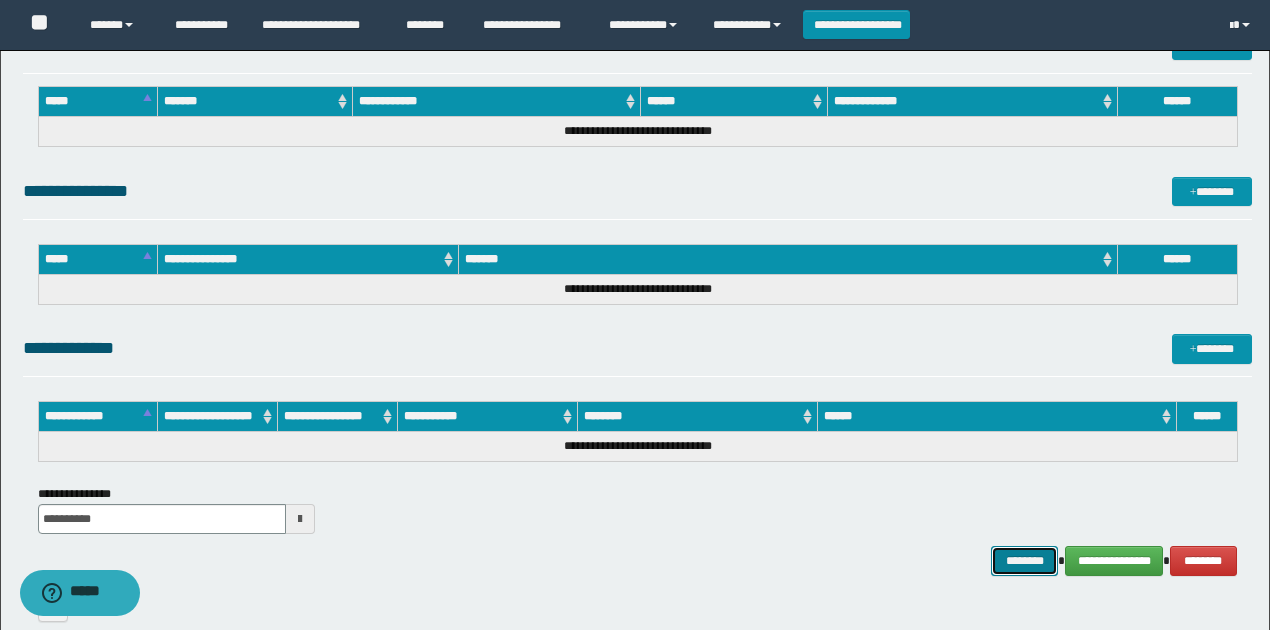 click on "********" at bounding box center [1024, 560] 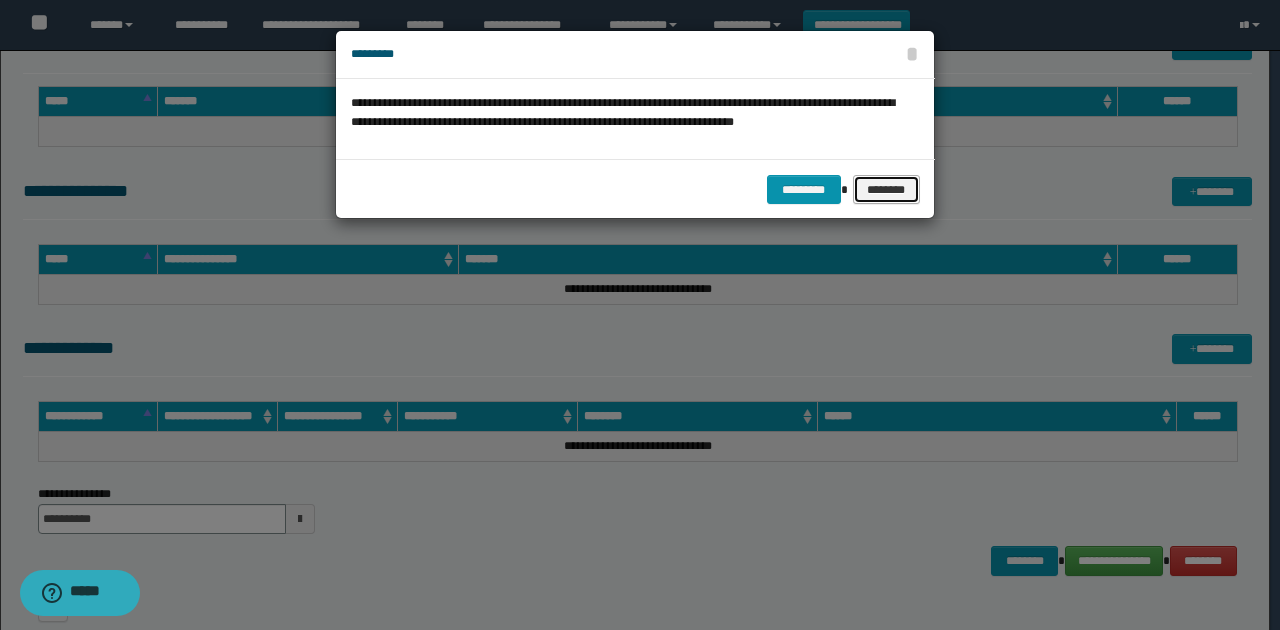 click on "********" at bounding box center (886, 189) 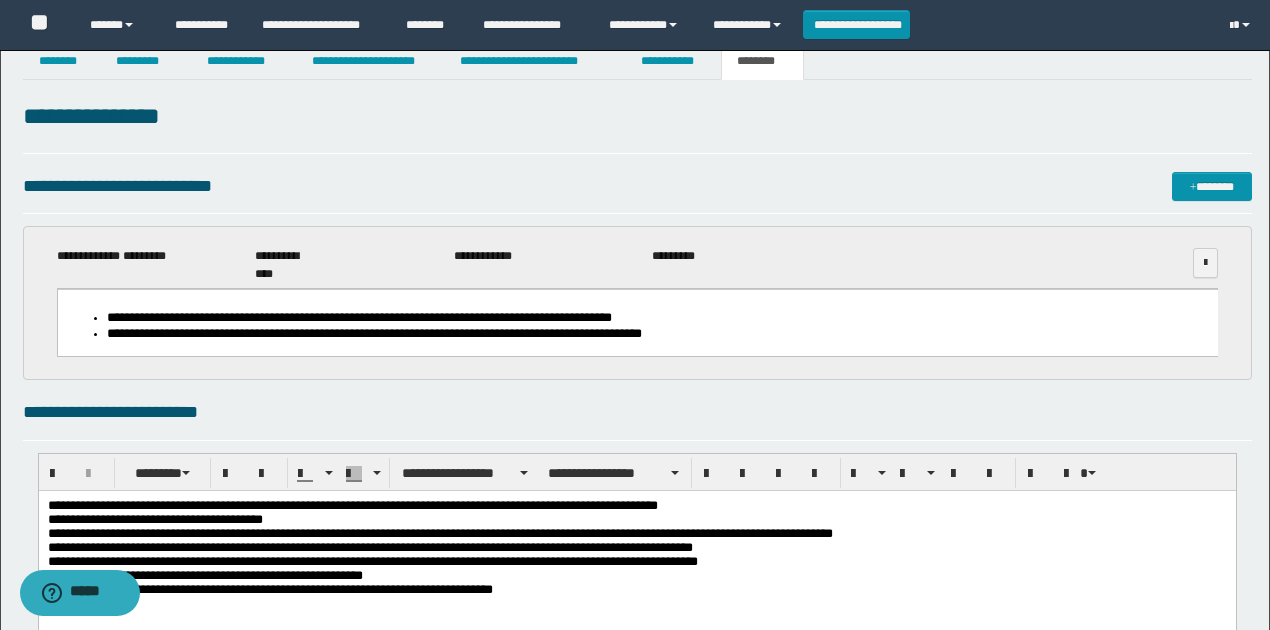scroll, scrollTop: 0, scrollLeft: 0, axis: both 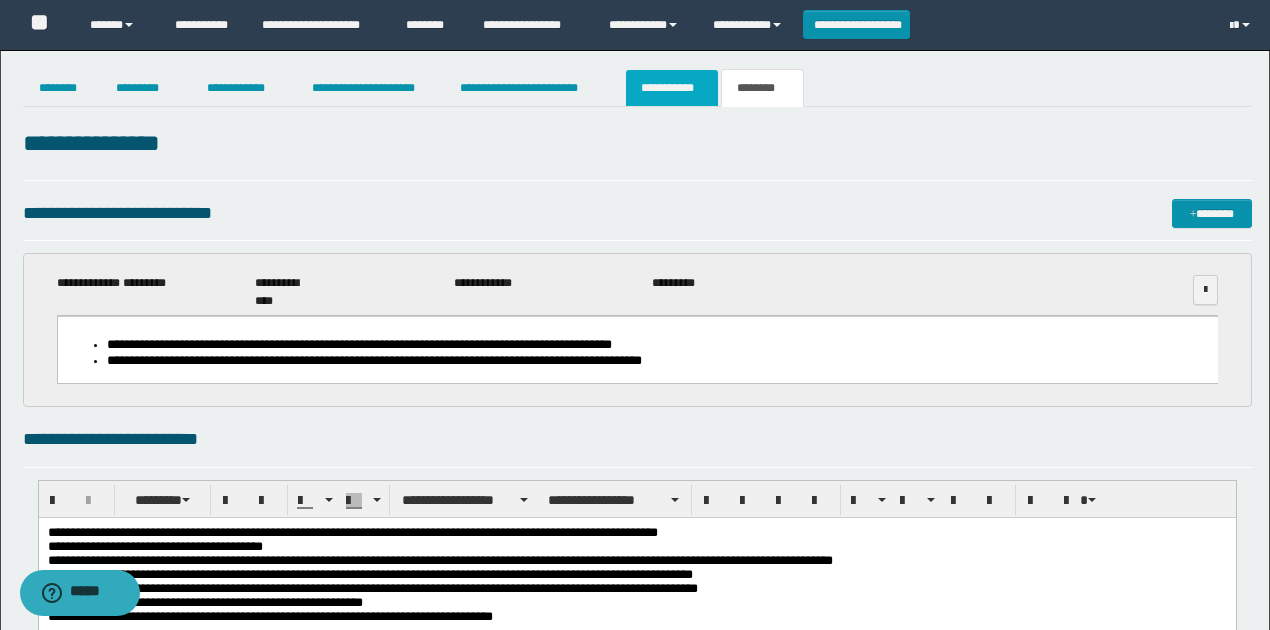 click on "**********" at bounding box center (672, 88) 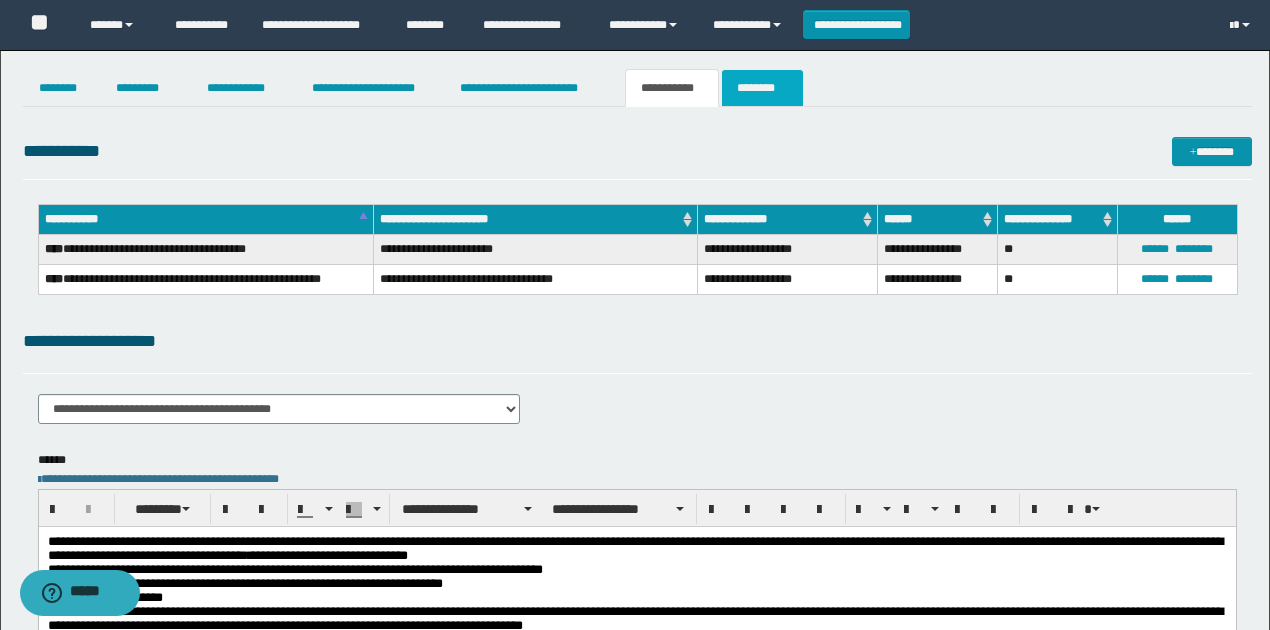 click on "********" at bounding box center [762, 88] 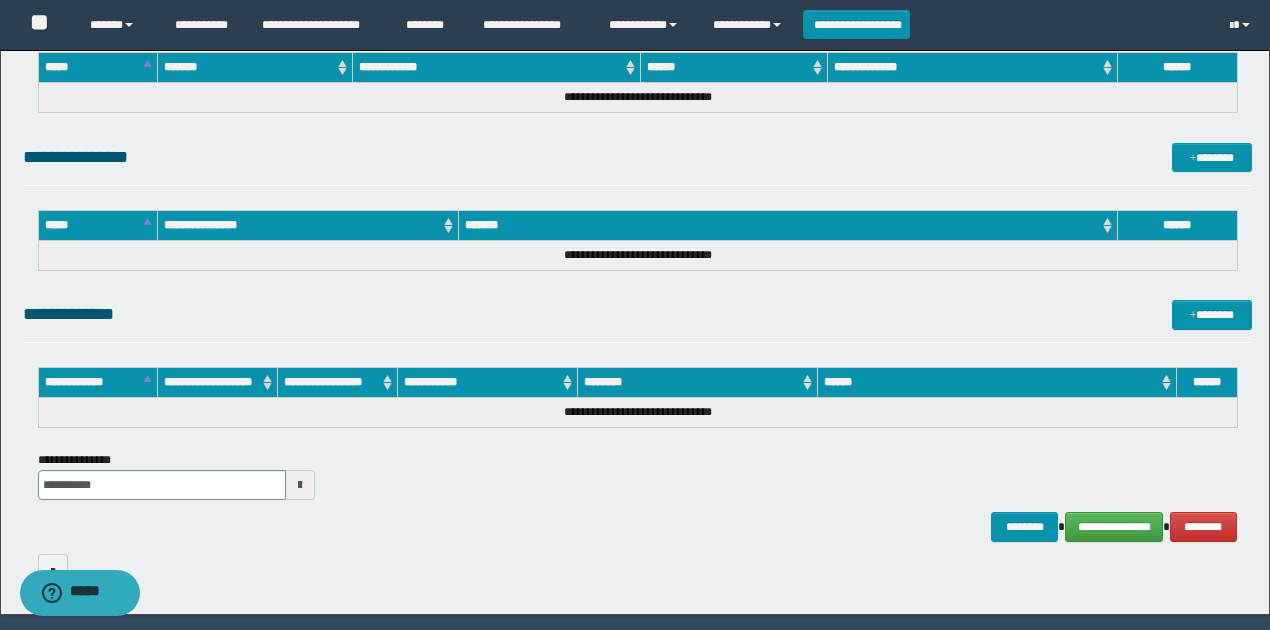 scroll, scrollTop: 1097, scrollLeft: 0, axis: vertical 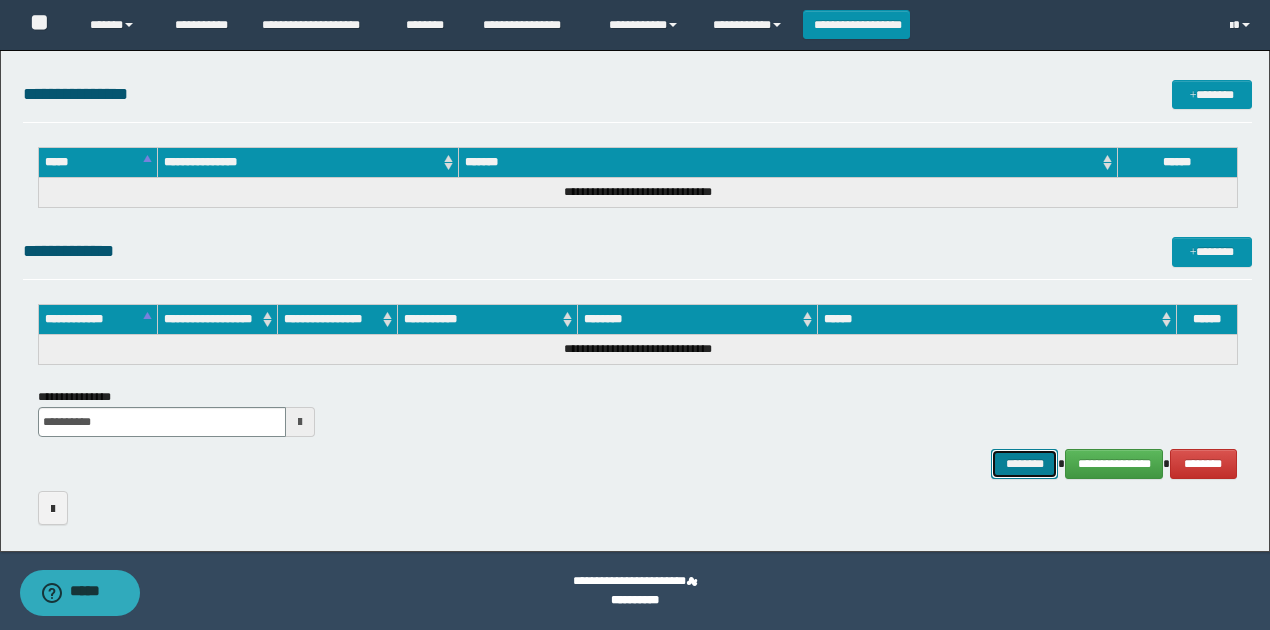 click on "********" at bounding box center (1024, 463) 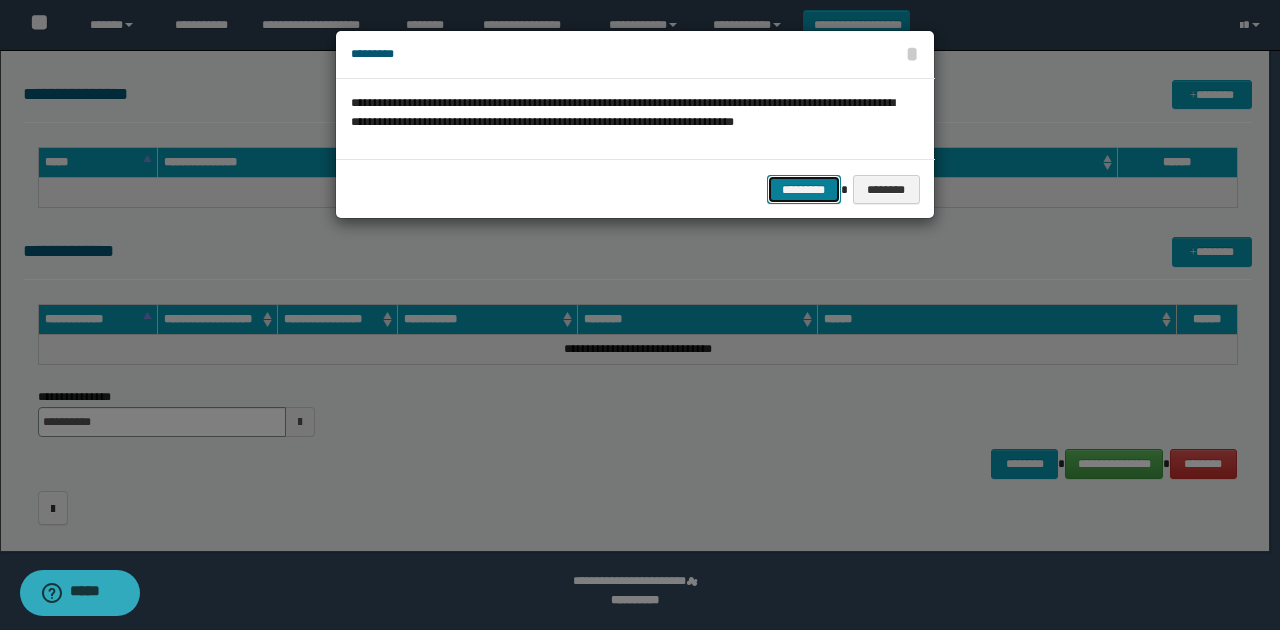 click on "*********" at bounding box center (804, 189) 